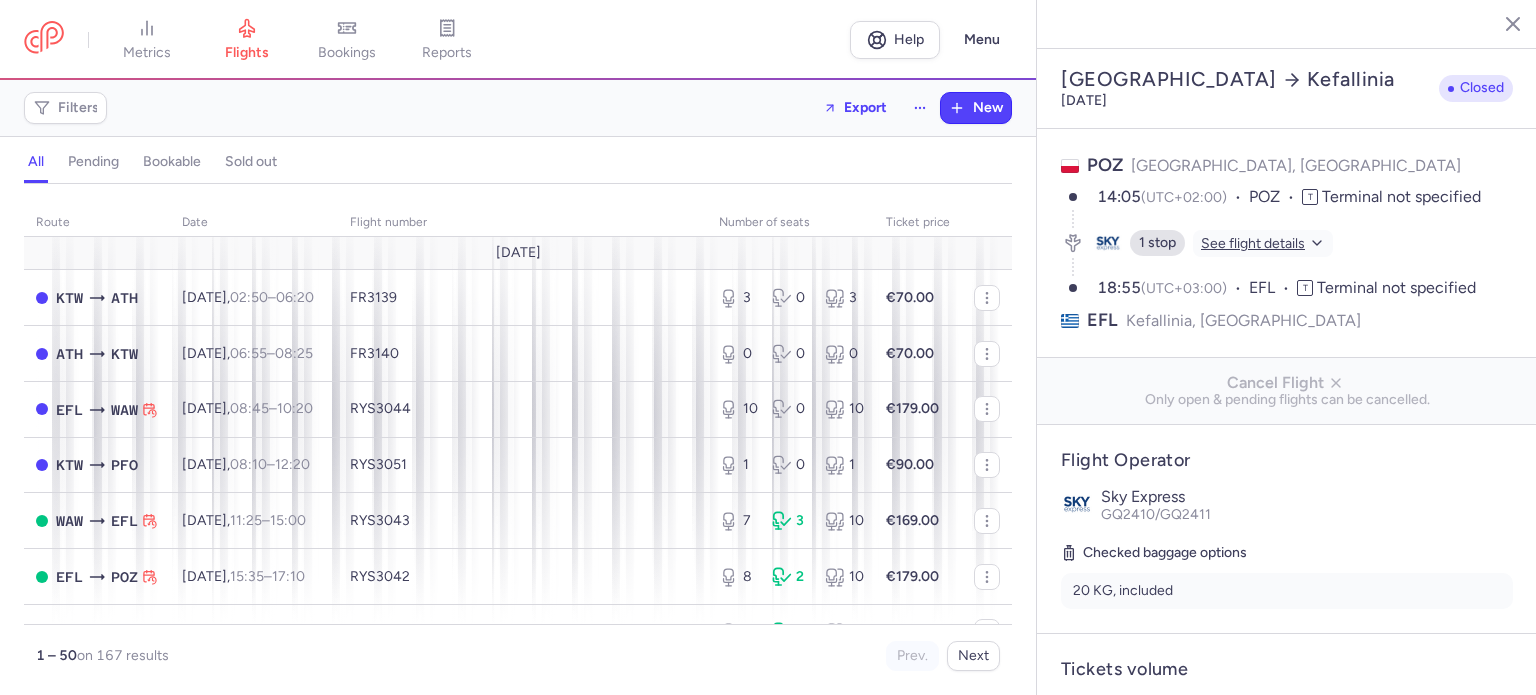 select on "days" 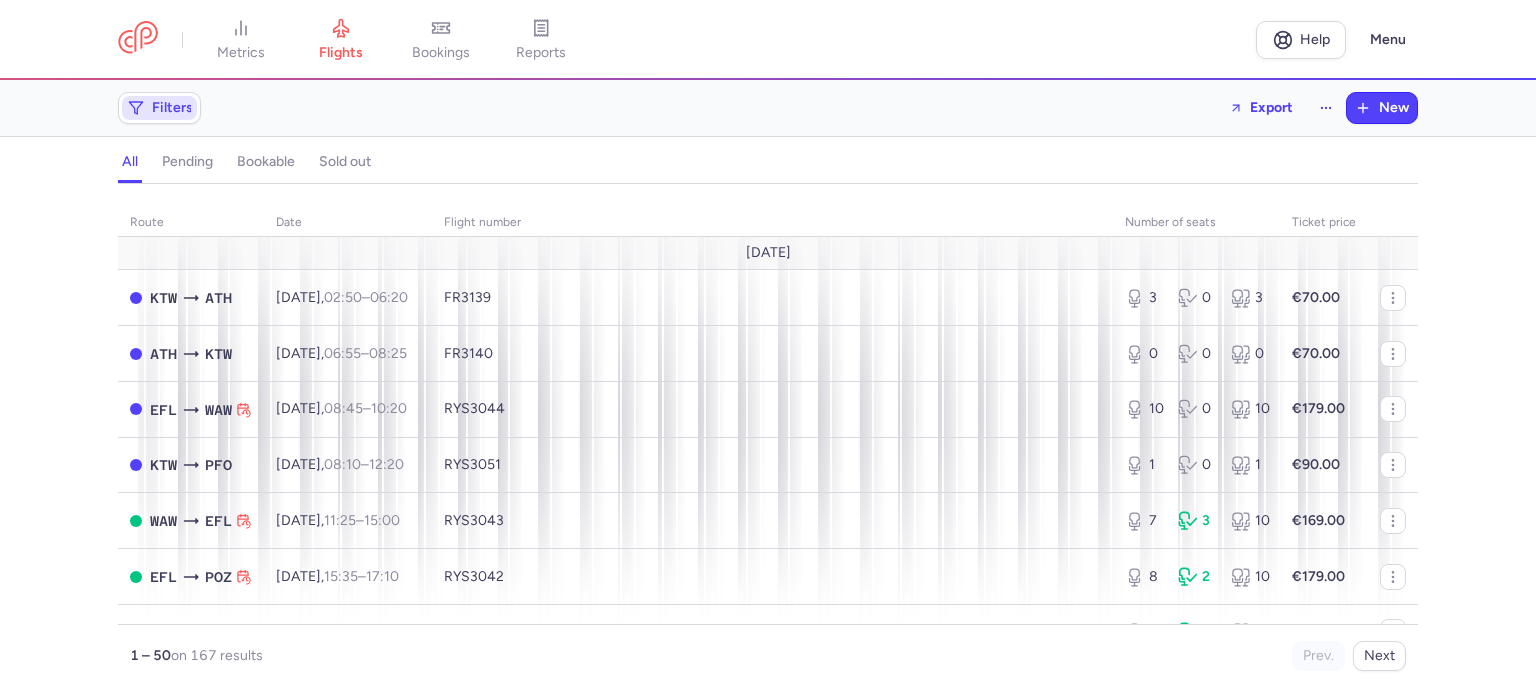 click on "Filters" at bounding box center [172, 108] 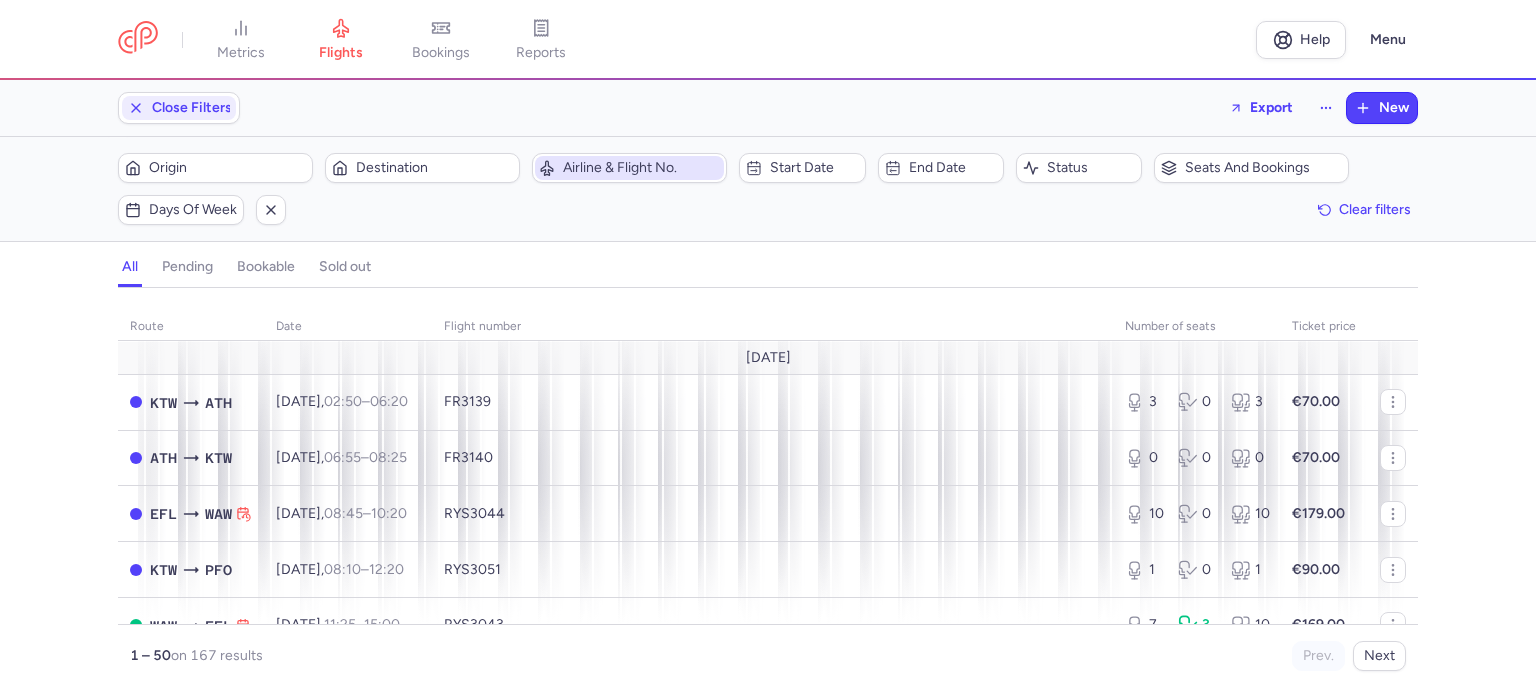 scroll, scrollTop: 0, scrollLeft: 0, axis: both 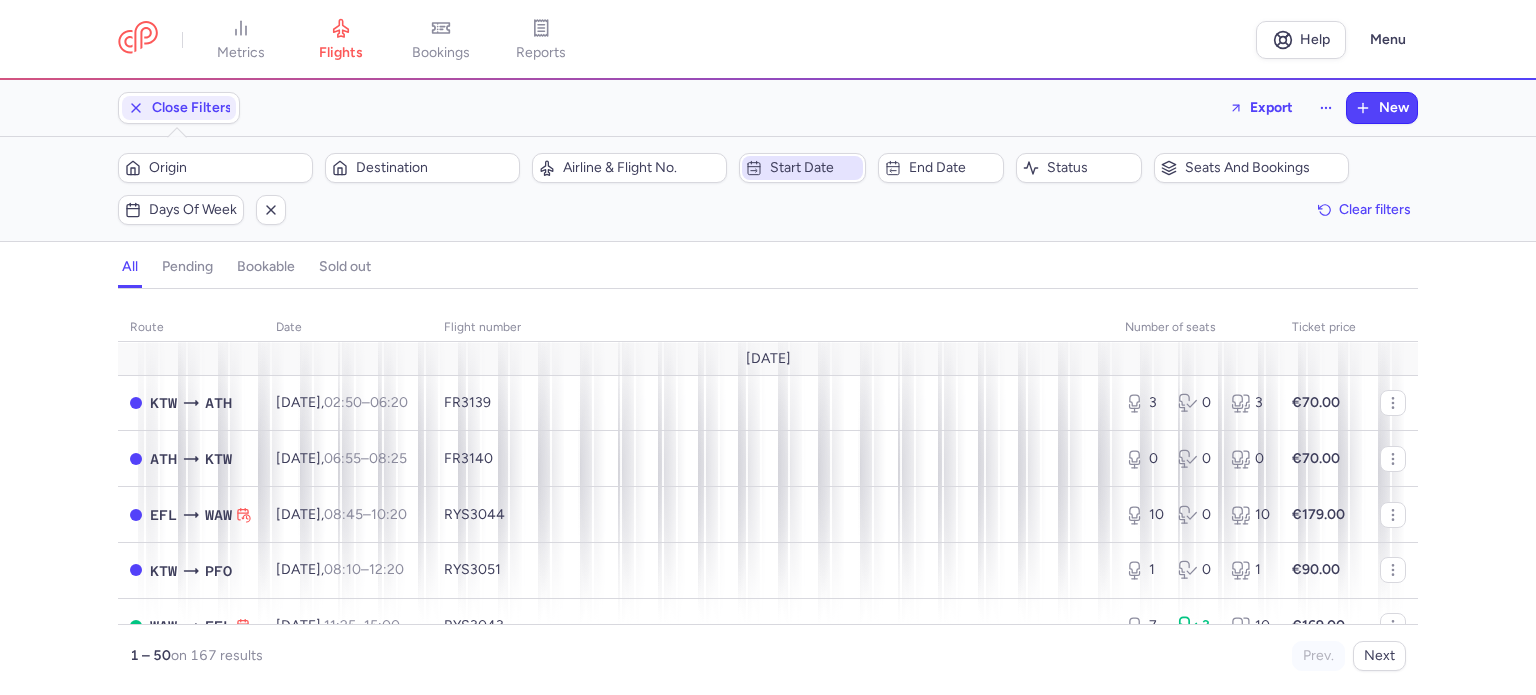 click on "Start date" at bounding box center (814, 168) 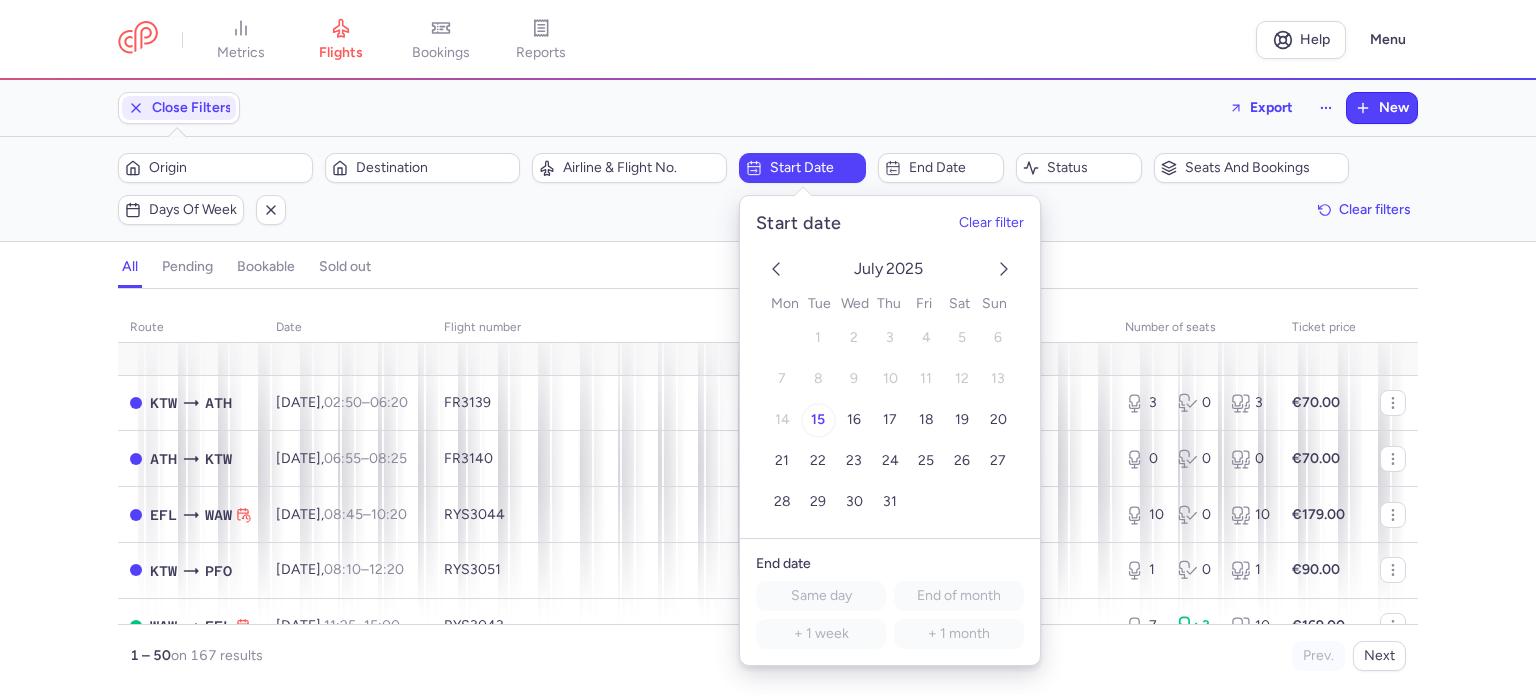 click on "15" at bounding box center [818, 419] 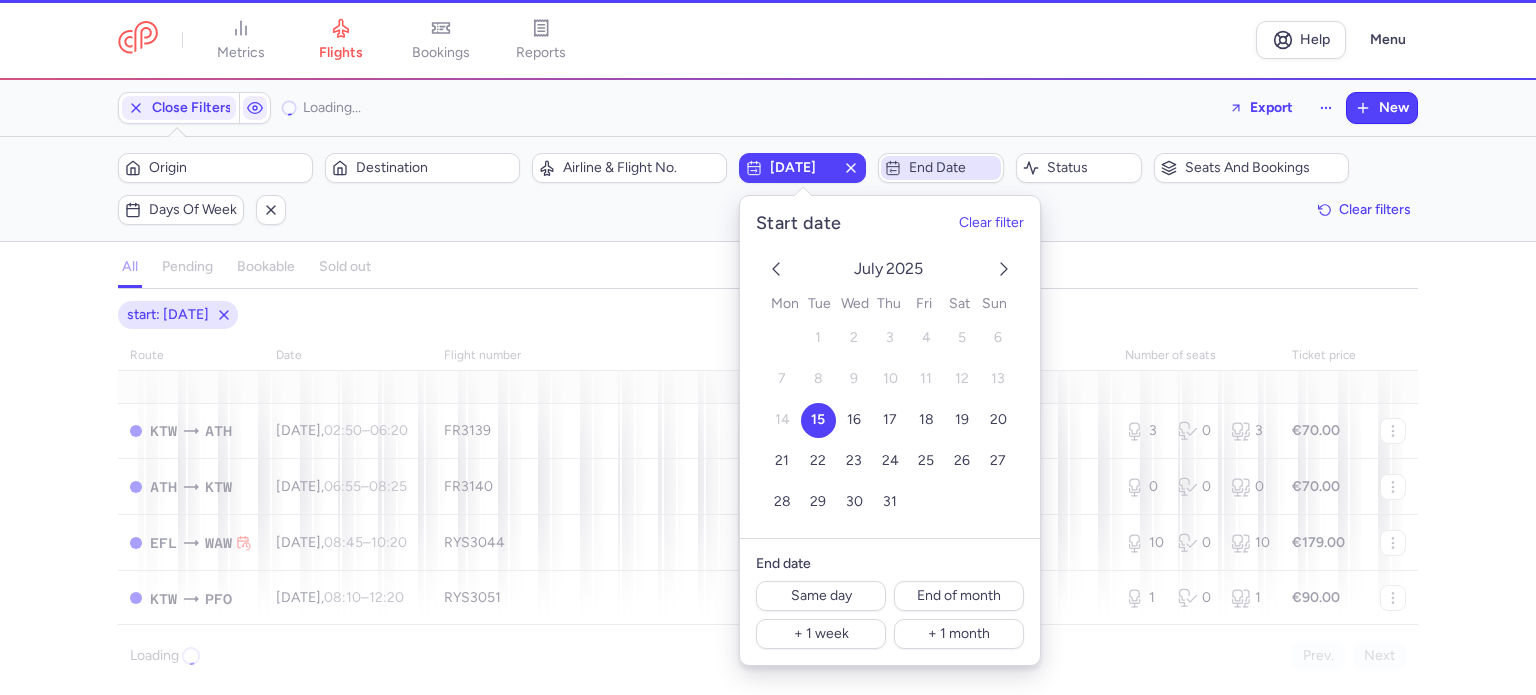 click on "End date" at bounding box center (953, 168) 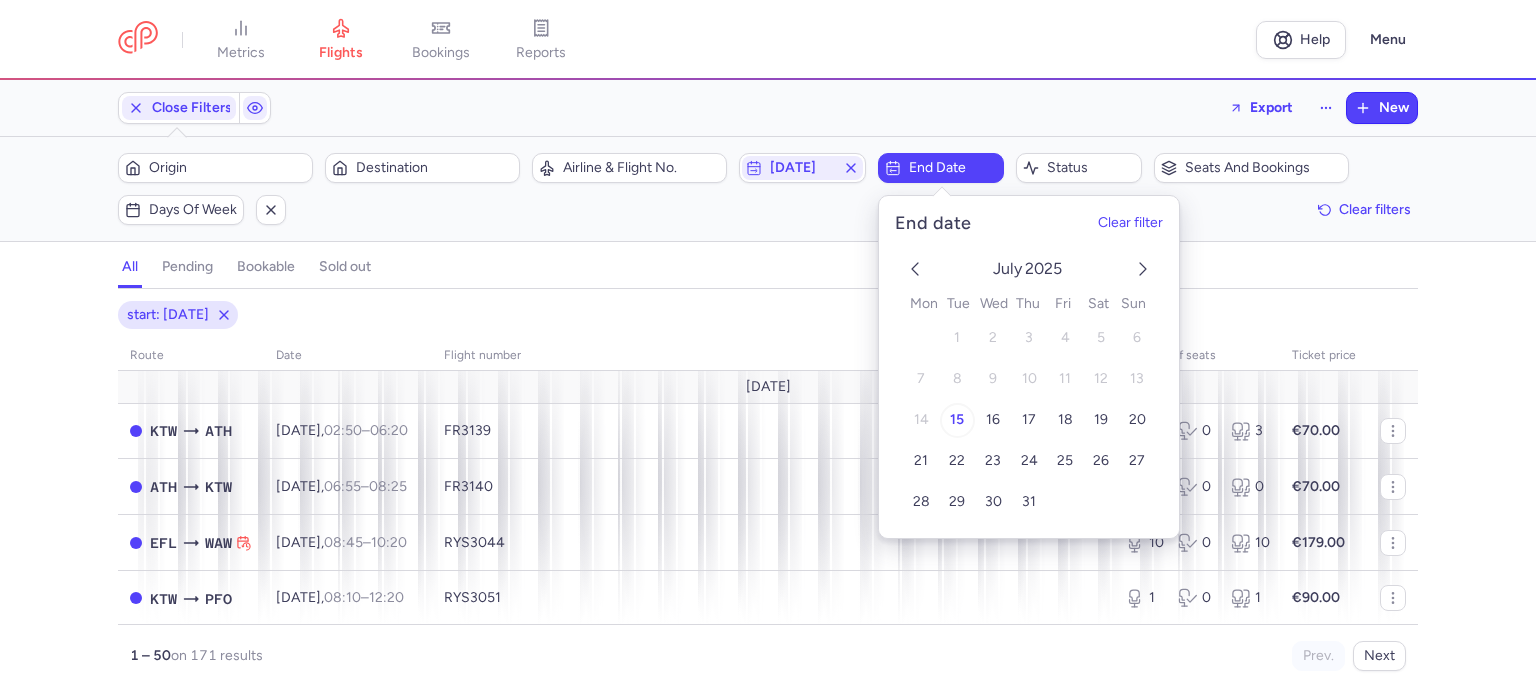 click on "15" at bounding box center [957, 419] 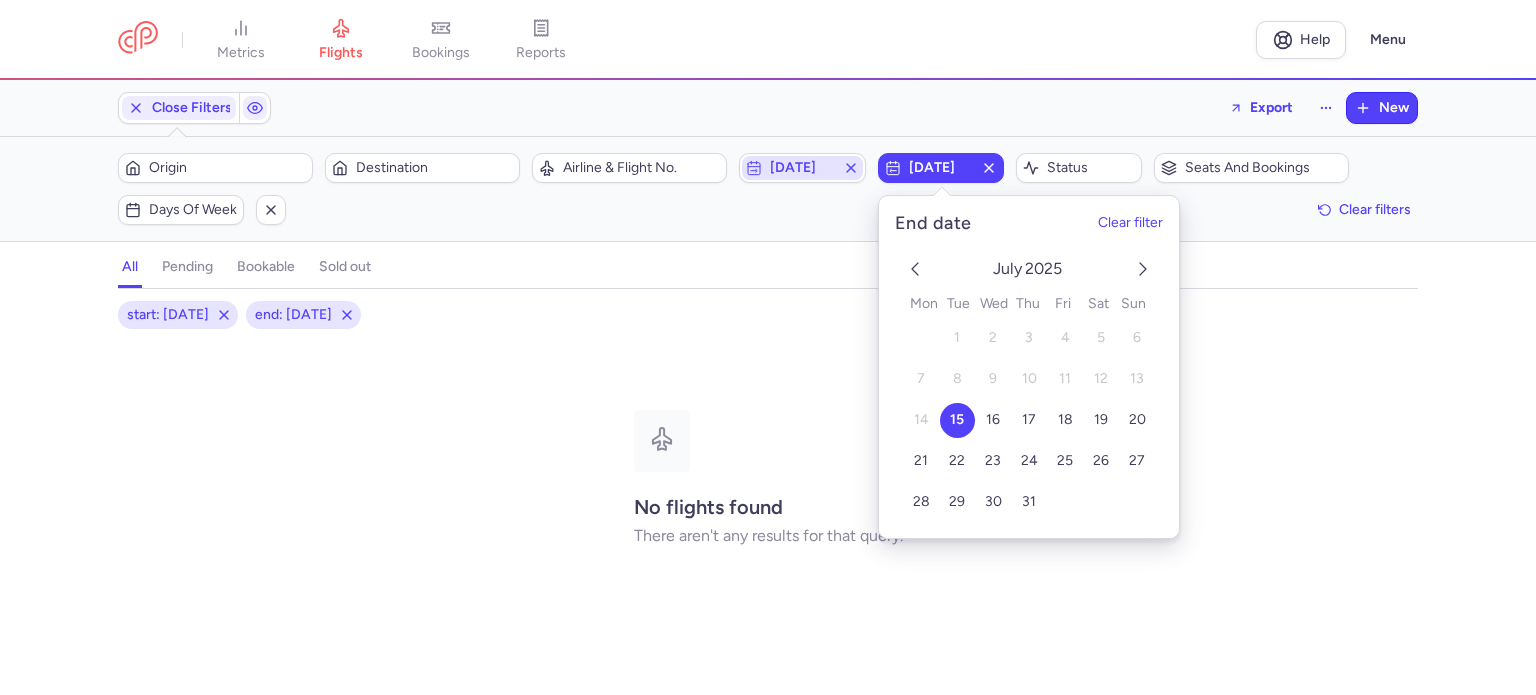 click on "[DATE]" at bounding box center (802, 168) 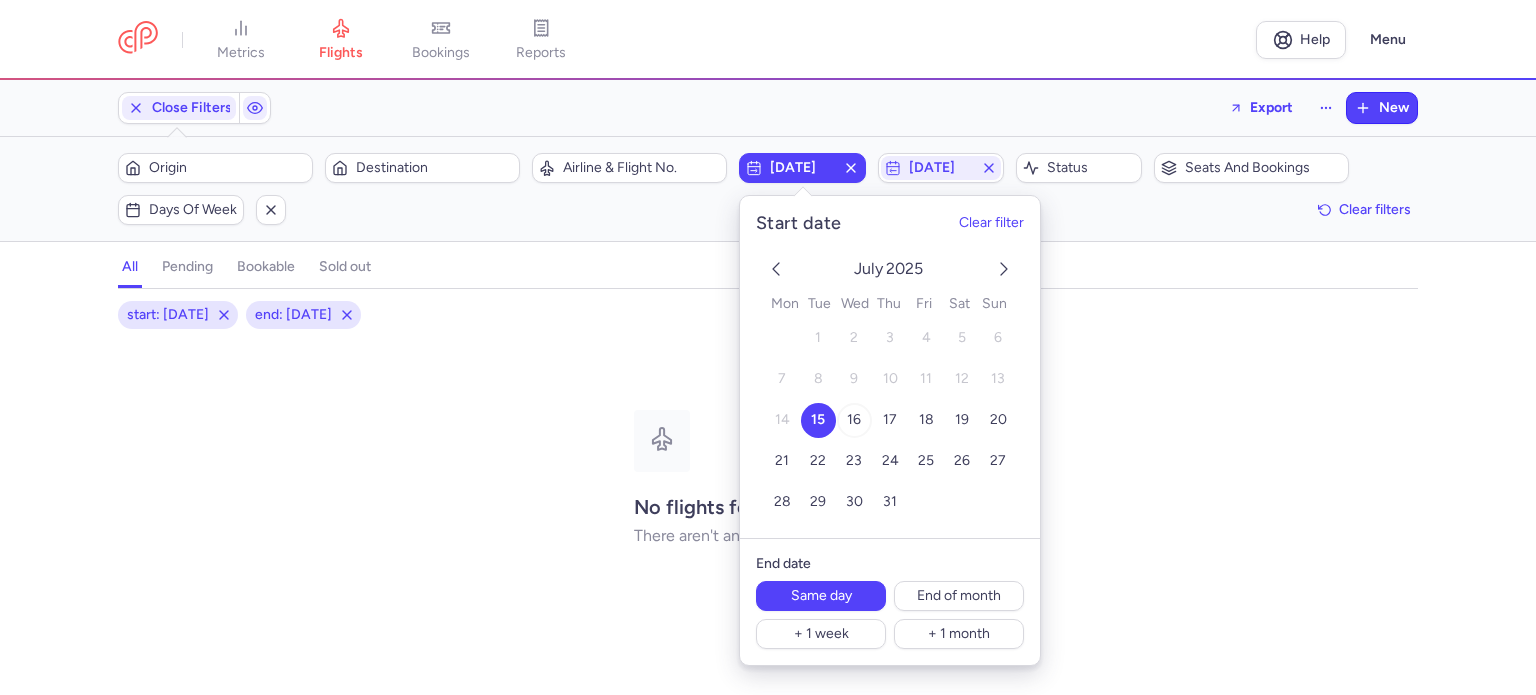 click on "16" at bounding box center (854, 419) 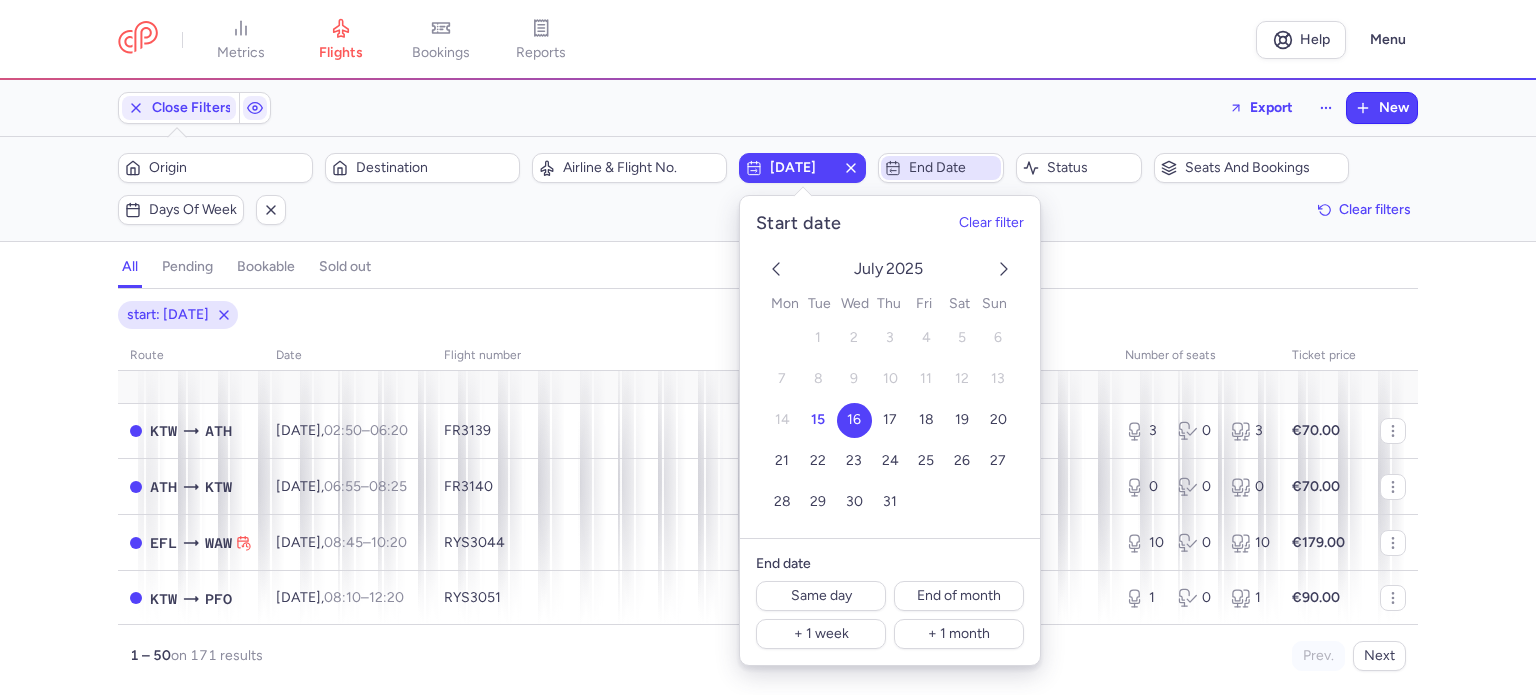 click on "End date" at bounding box center (953, 168) 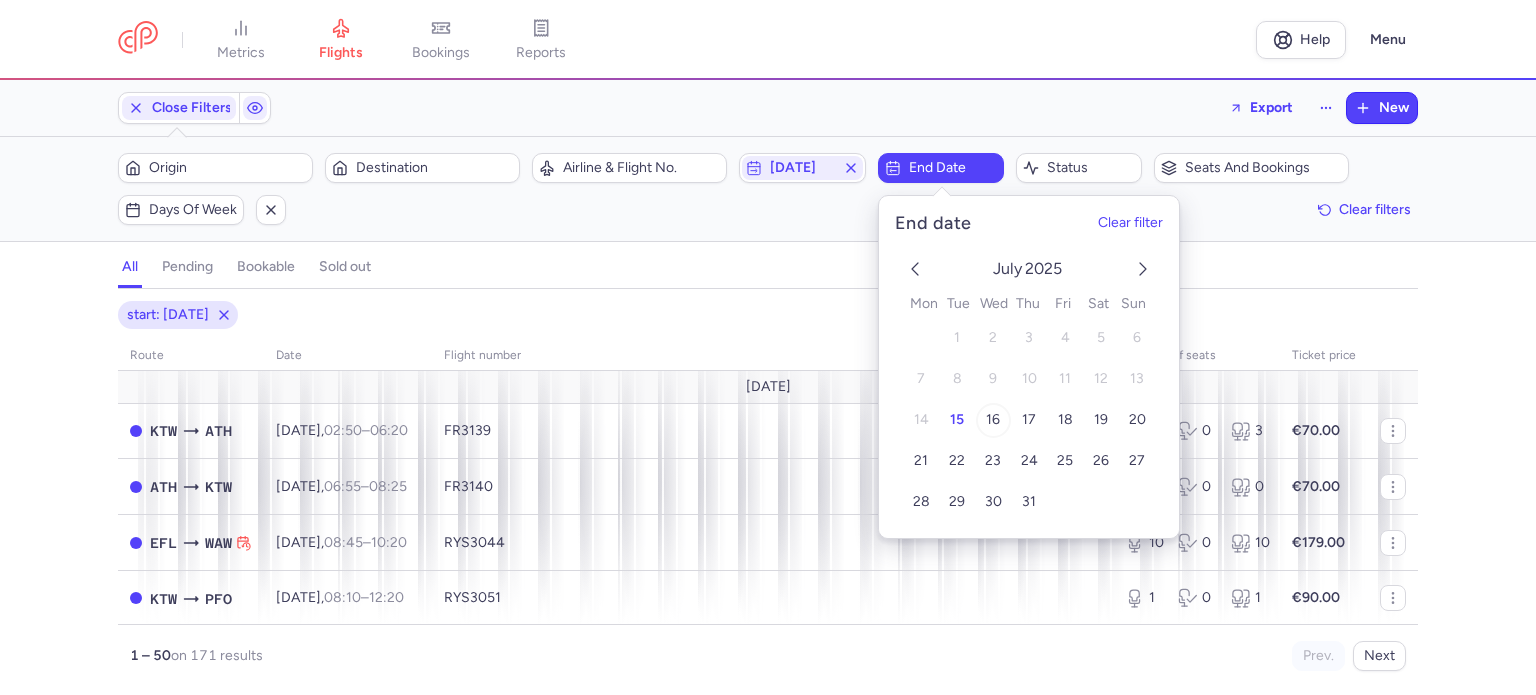 click on "16" at bounding box center [993, 419] 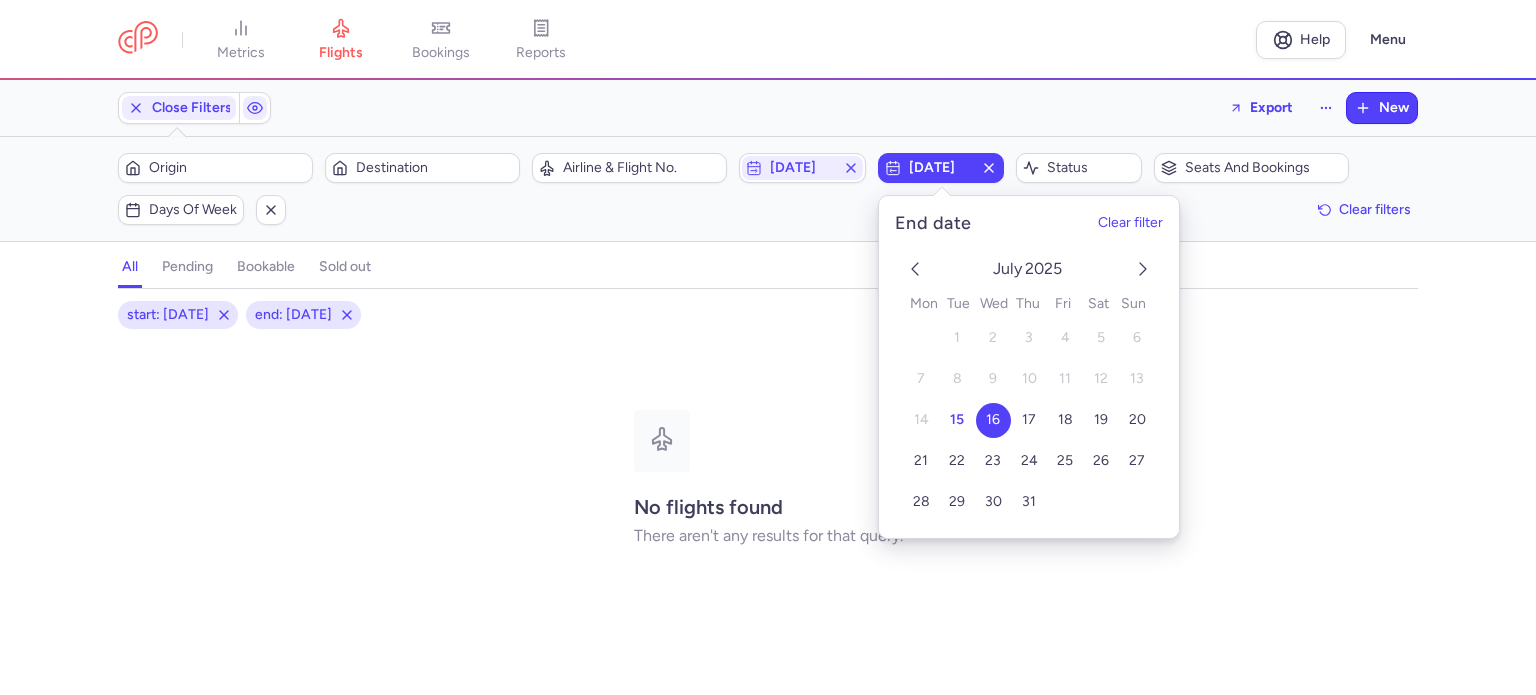 click on "all pending bookable sold out 2" at bounding box center [768, 267] 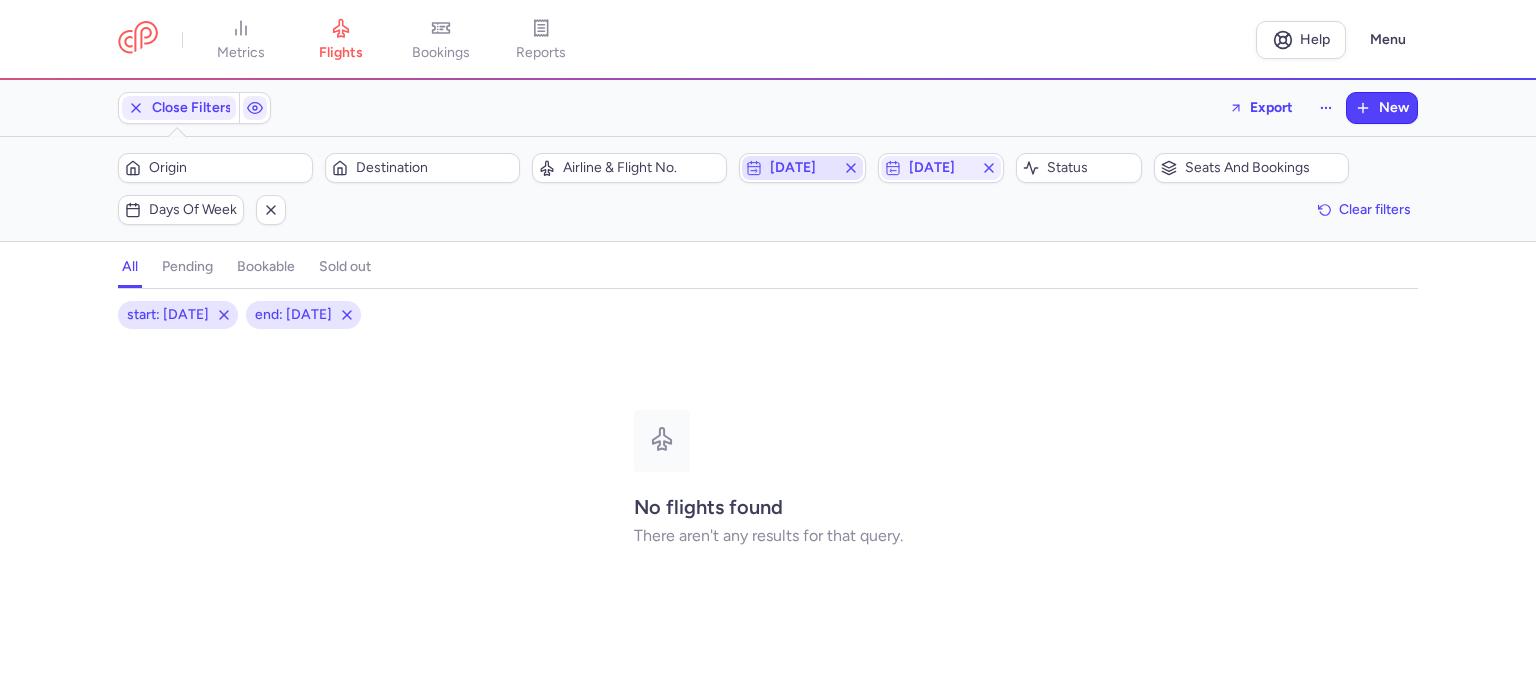 click on "[DATE]" at bounding box center [802, 168] 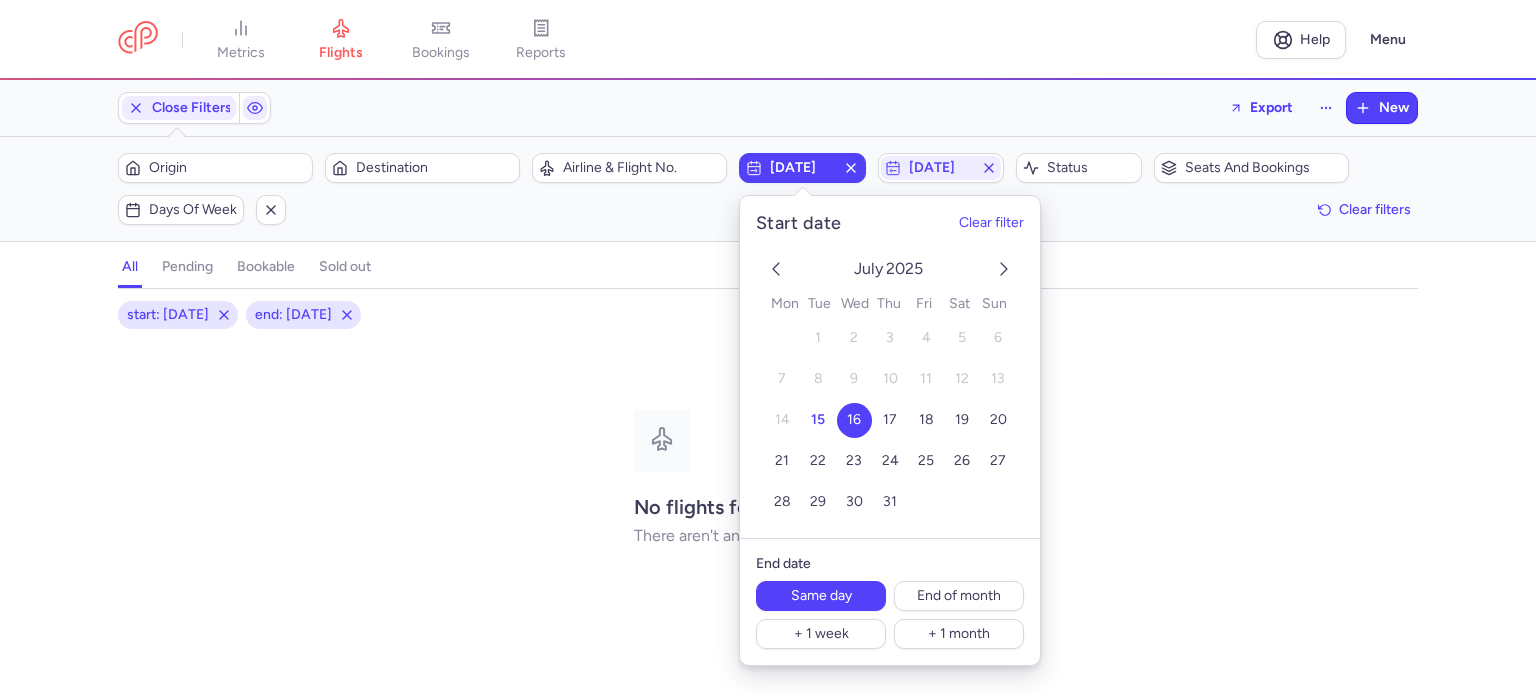 drag, startPoint x: 899, startPoint y: 415, endPoint x: 881, endPoint y: 304, distance: 112.44999 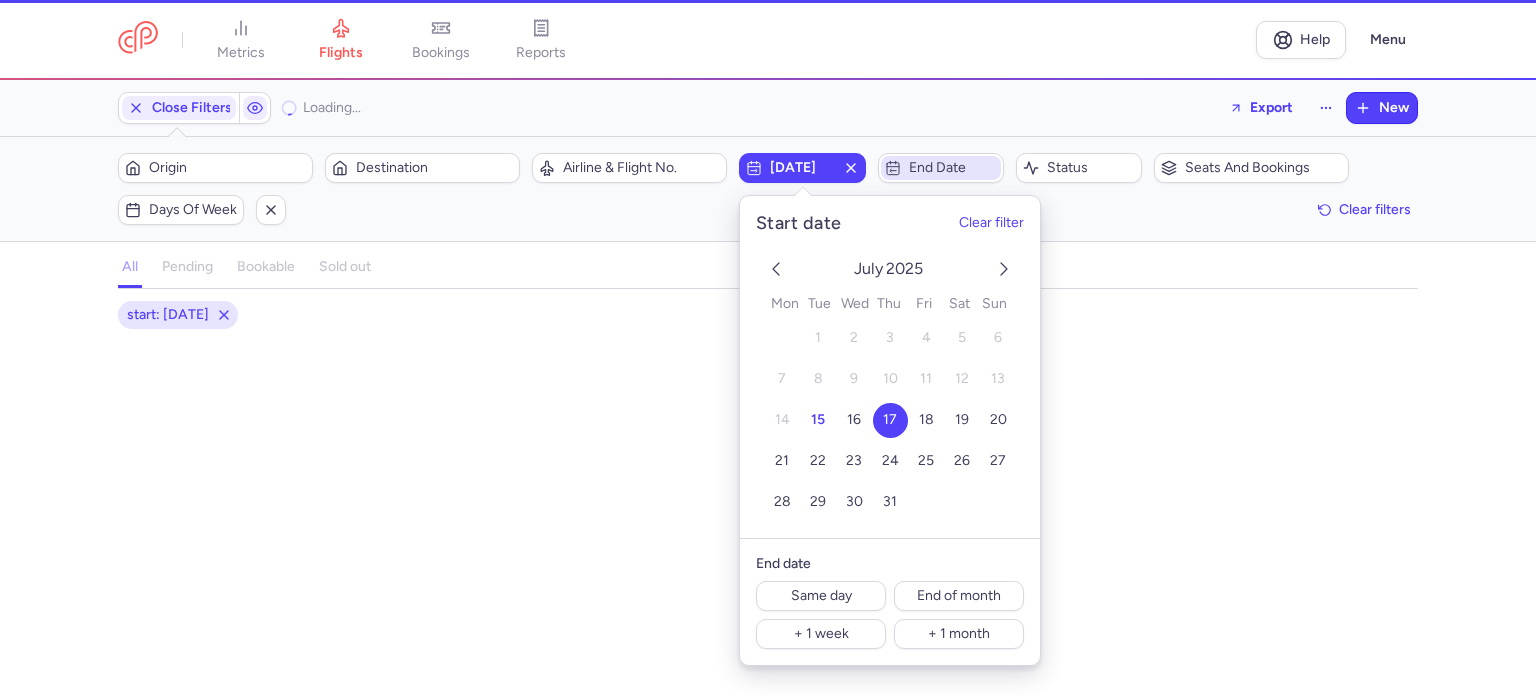 click on "End date" at bounding box center (953, 168) 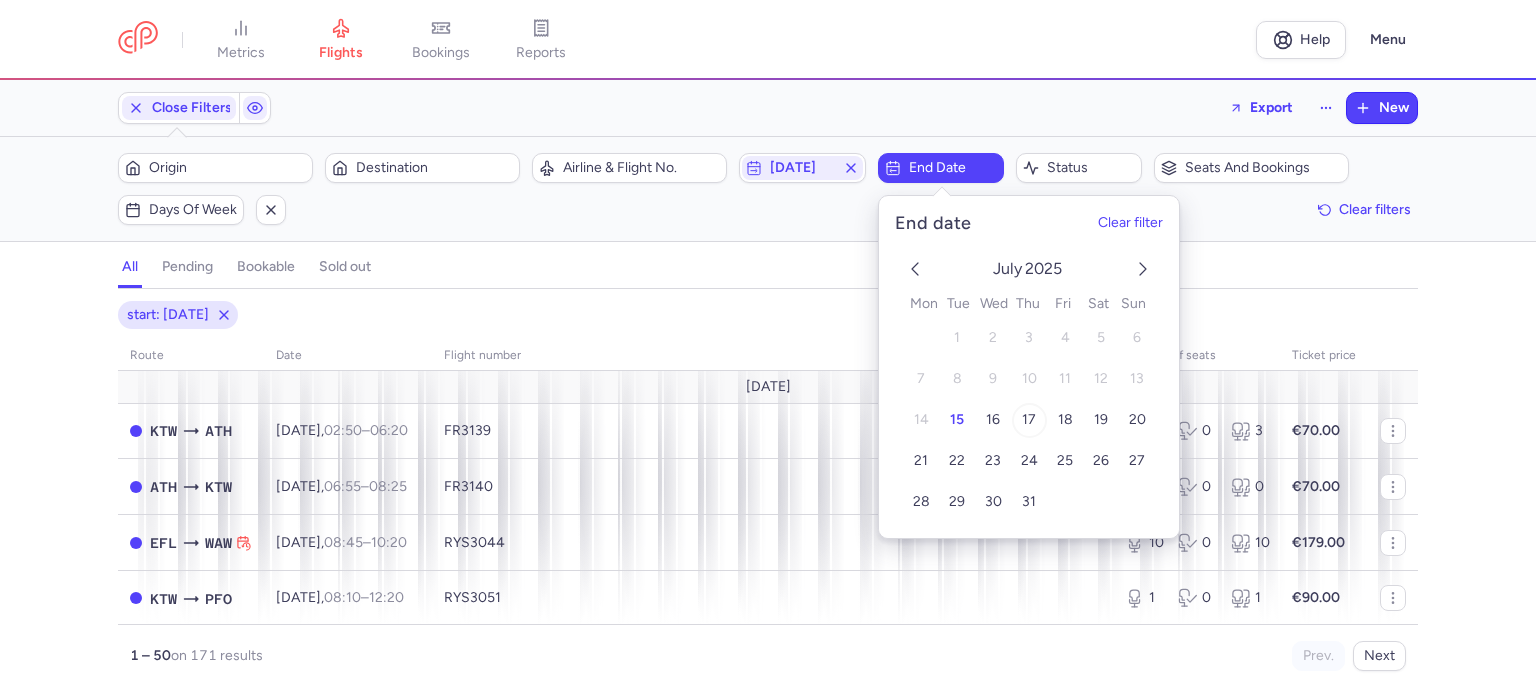 click on "17" at bounding box center [1029, 419] 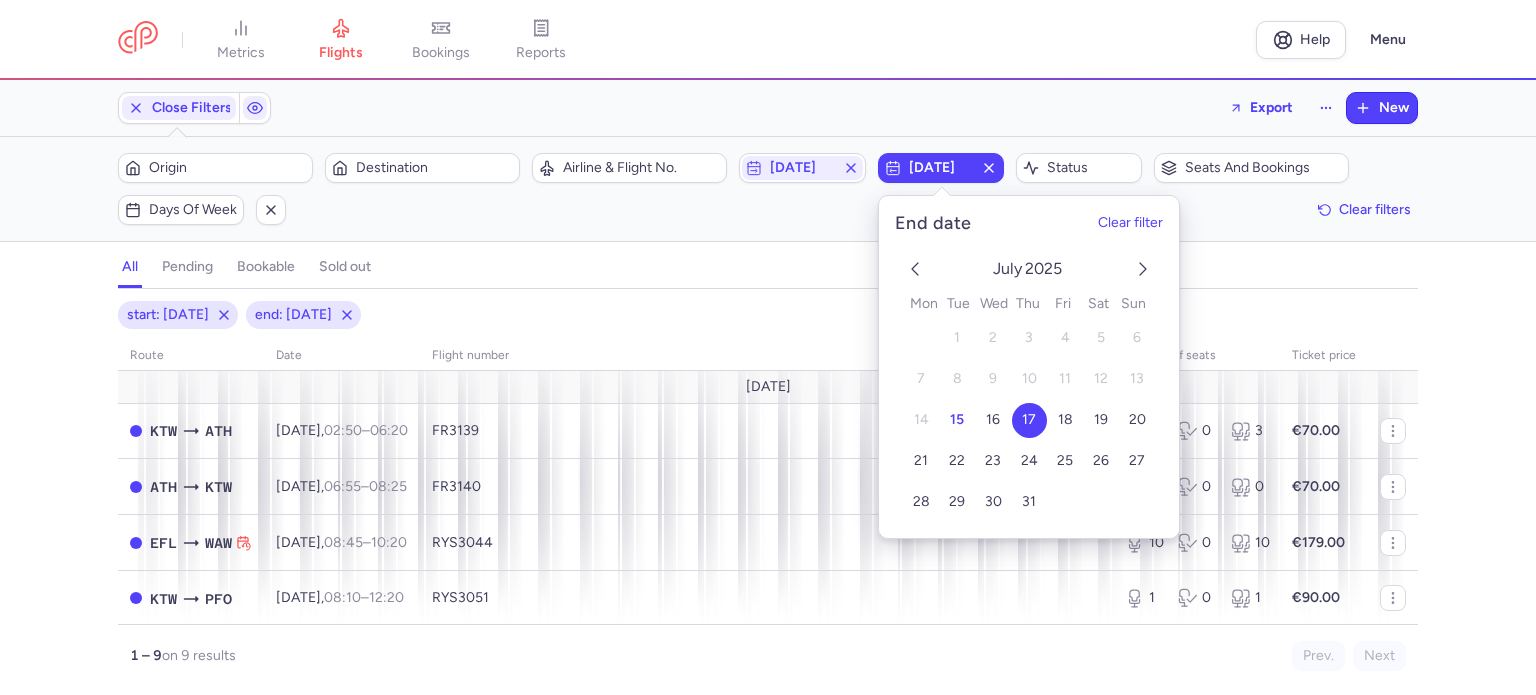 click on "Origin  Destination  Airline & Flight No.  [DATE]  [DATE]  Status  Seats and bookings  Days of week  Clear filters" 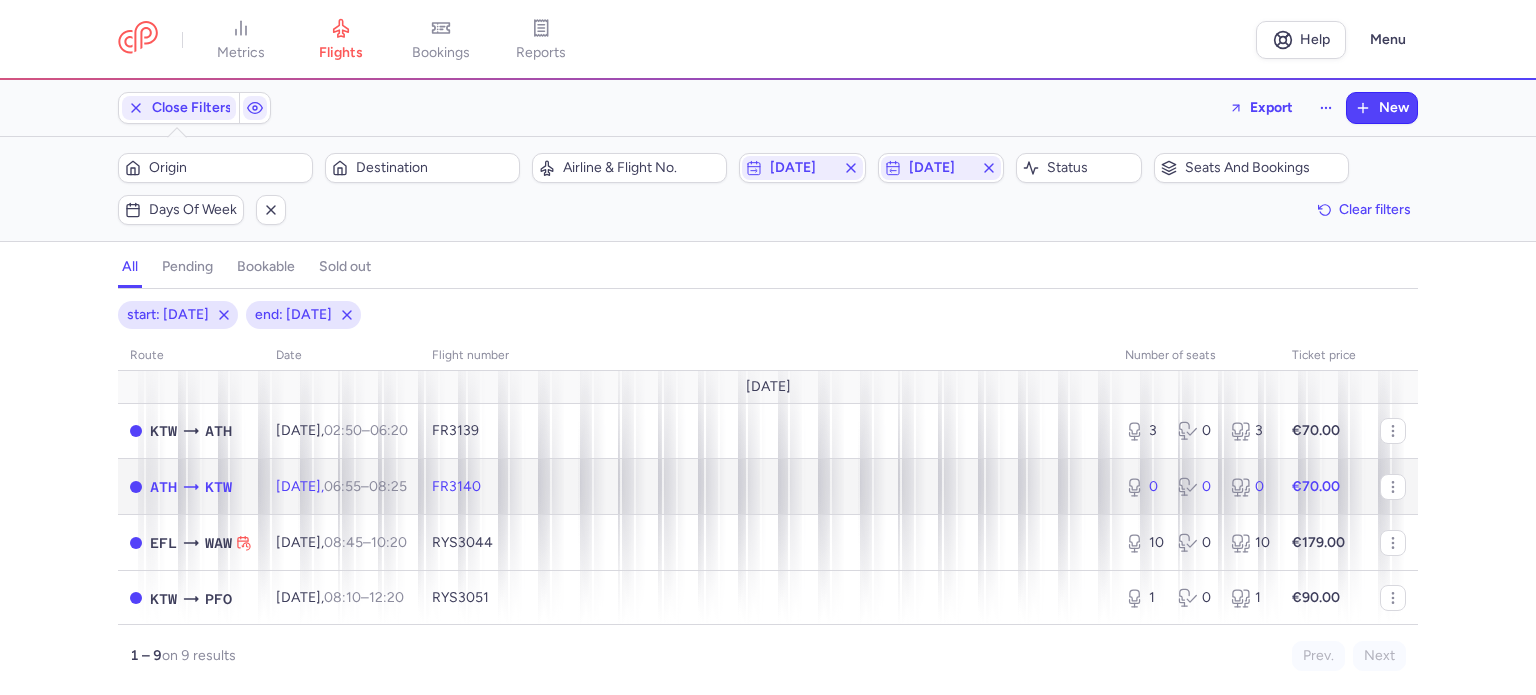 click on "[DATE]  06:55  –  08:25  +0" 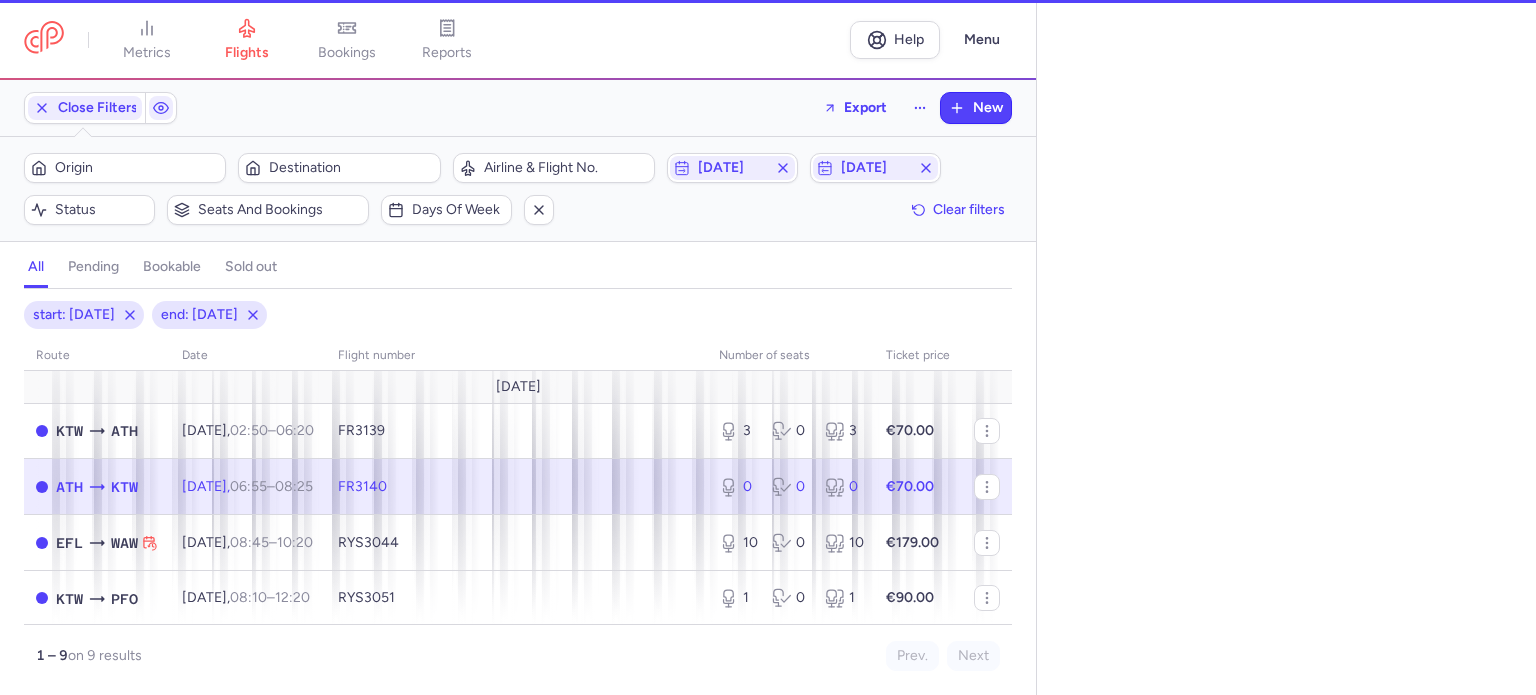 select on "days" 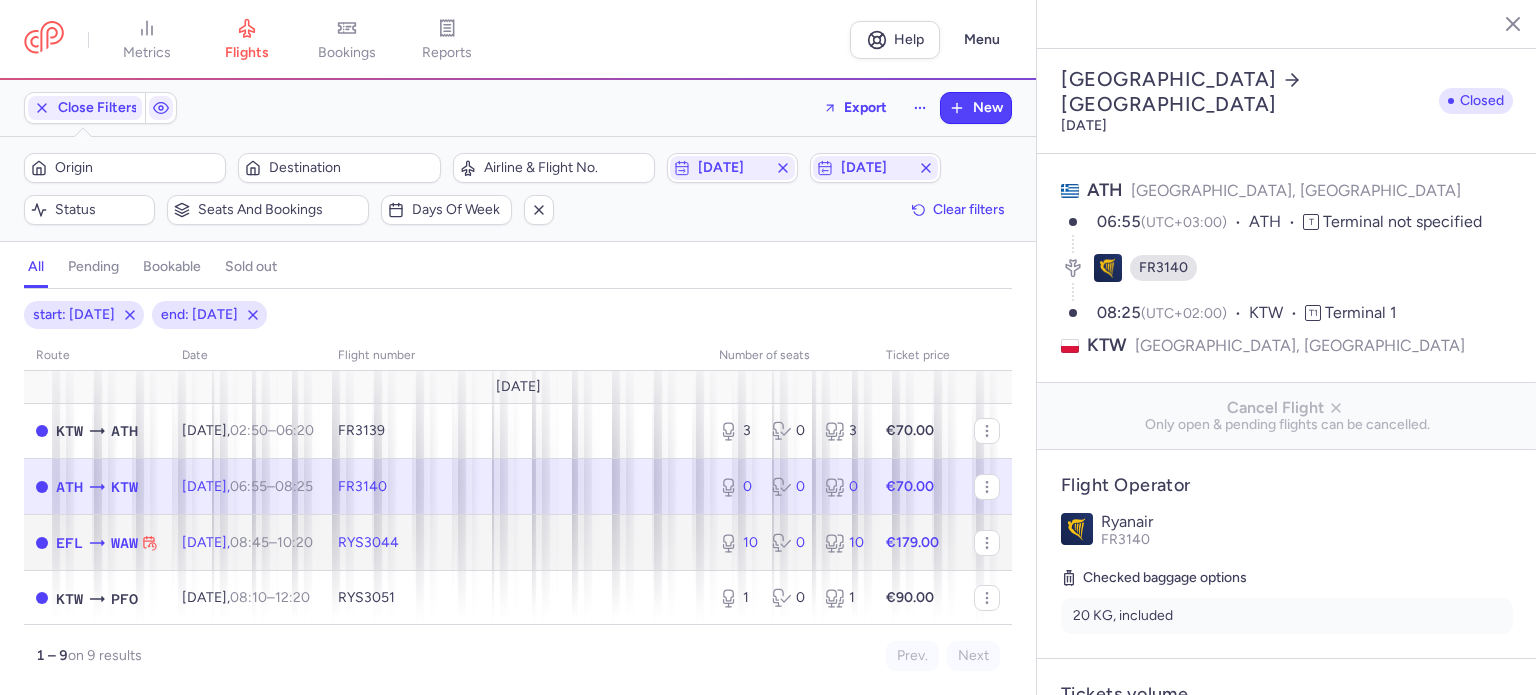 click on "[DATE]  08:45  –  10:20  +0" 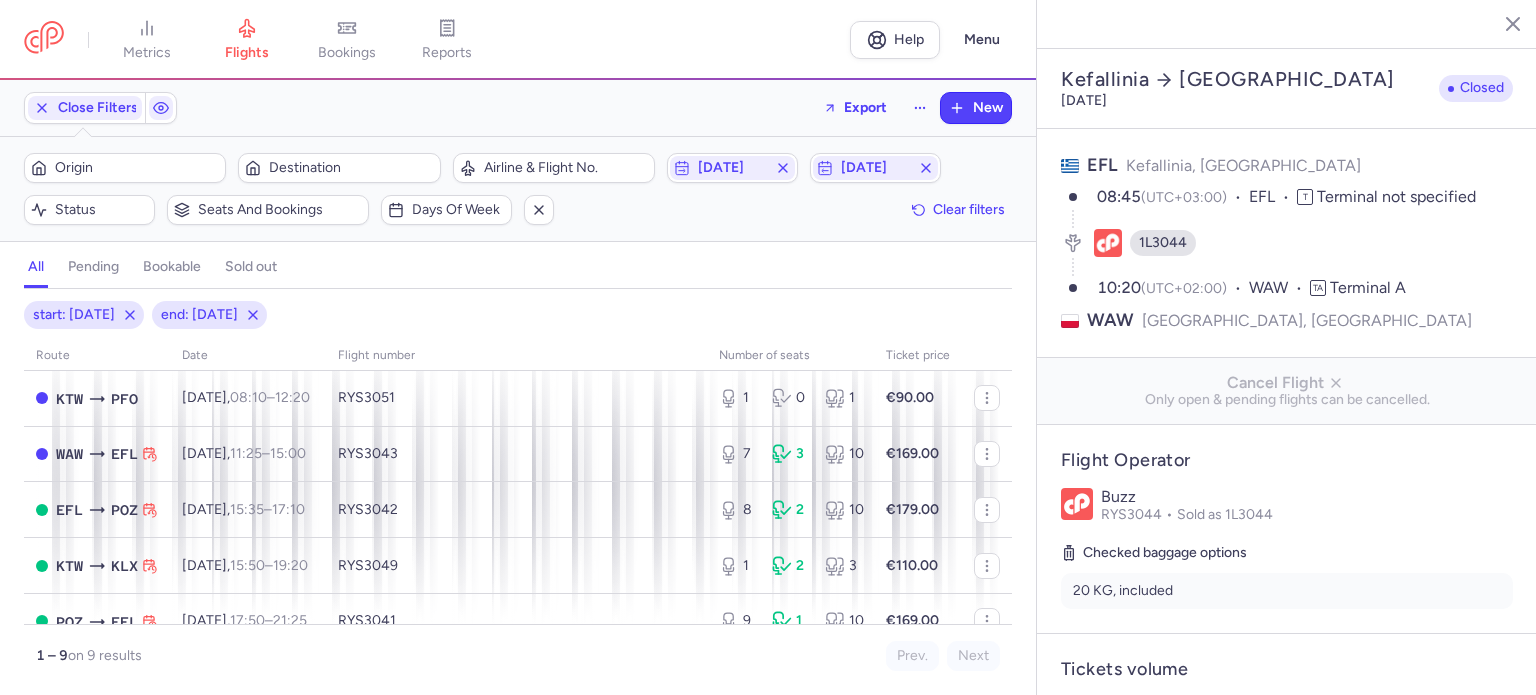 scroll, scrollTop: 100, scrollLeft: 0, axis: vertical 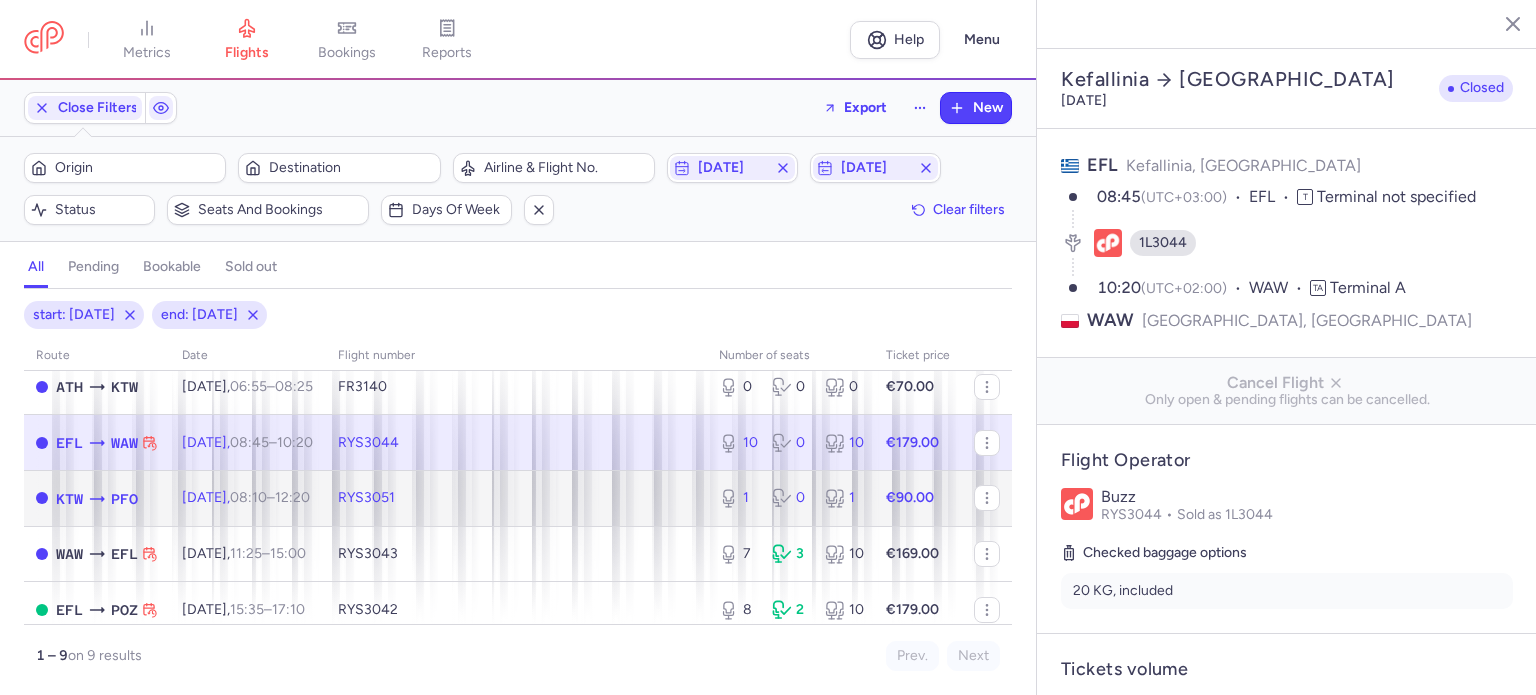 click on "08:10" at bounding box center (248, 497) 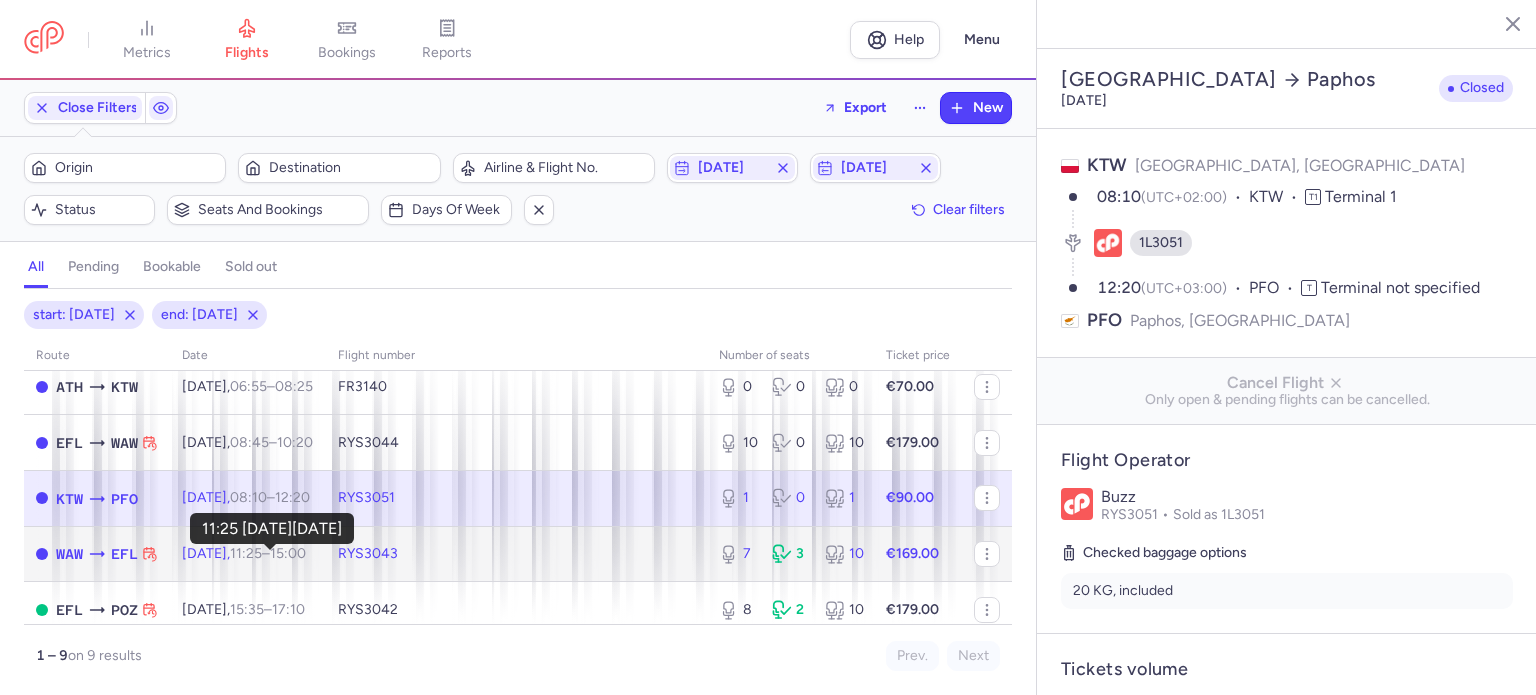 click on "11:25" at bounding box center [246, 553] 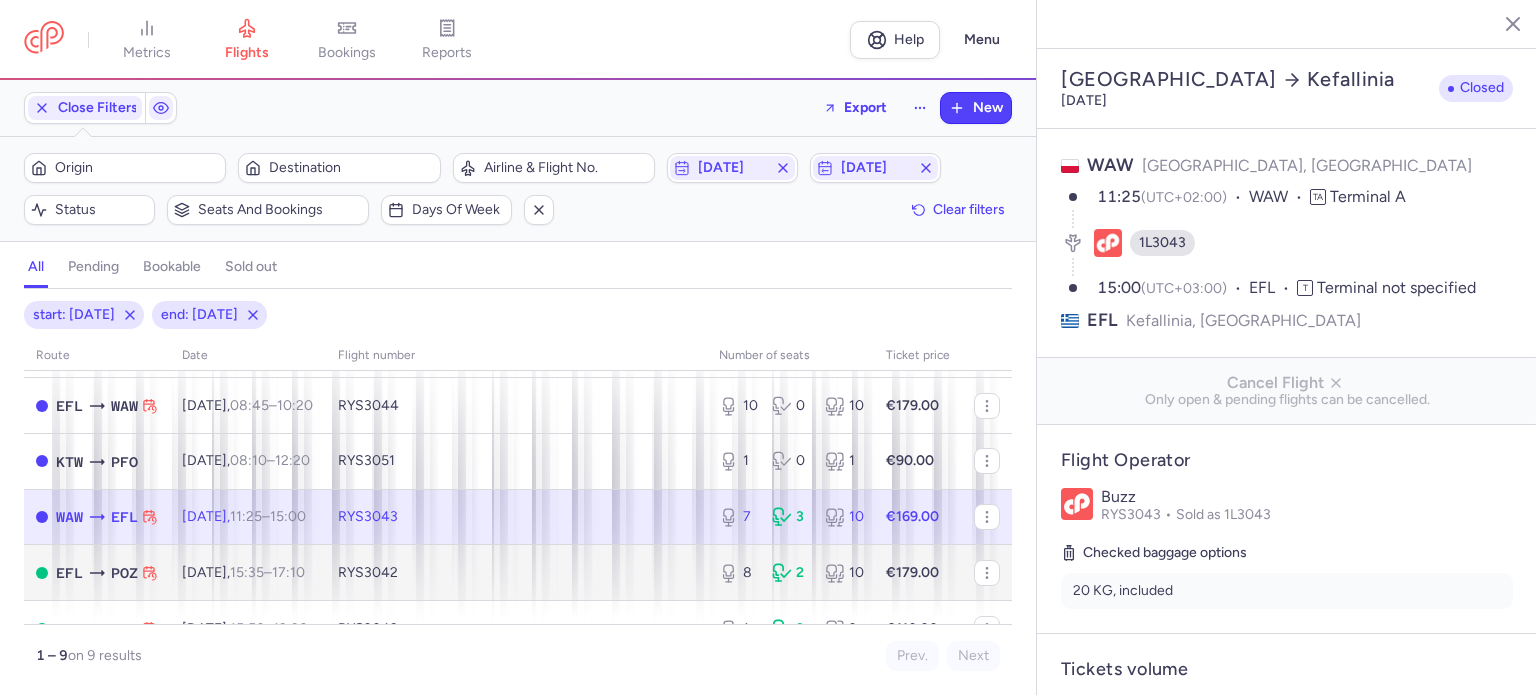 scroll, scrollTop: 200, scrollLeft: 0, axis: vertical 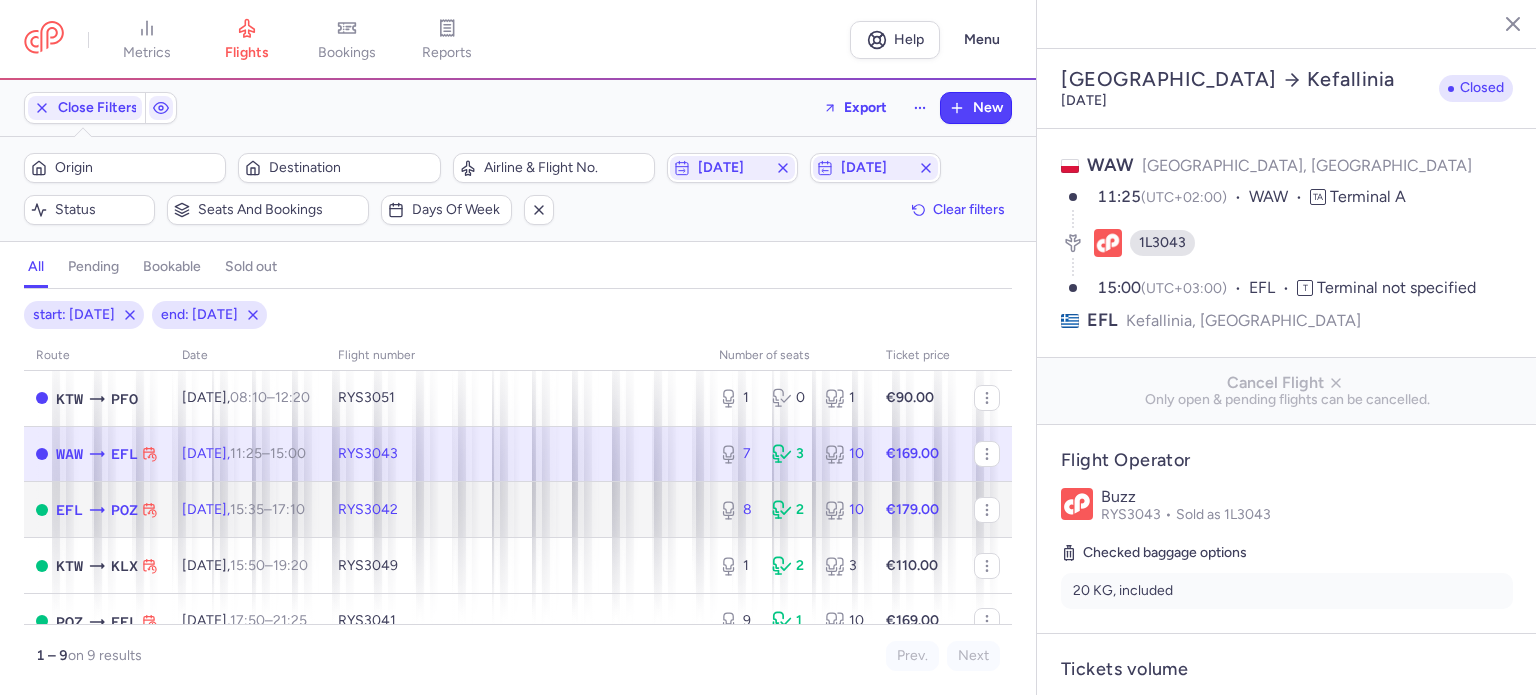click on "15:35" at bounding box center [247, 509] 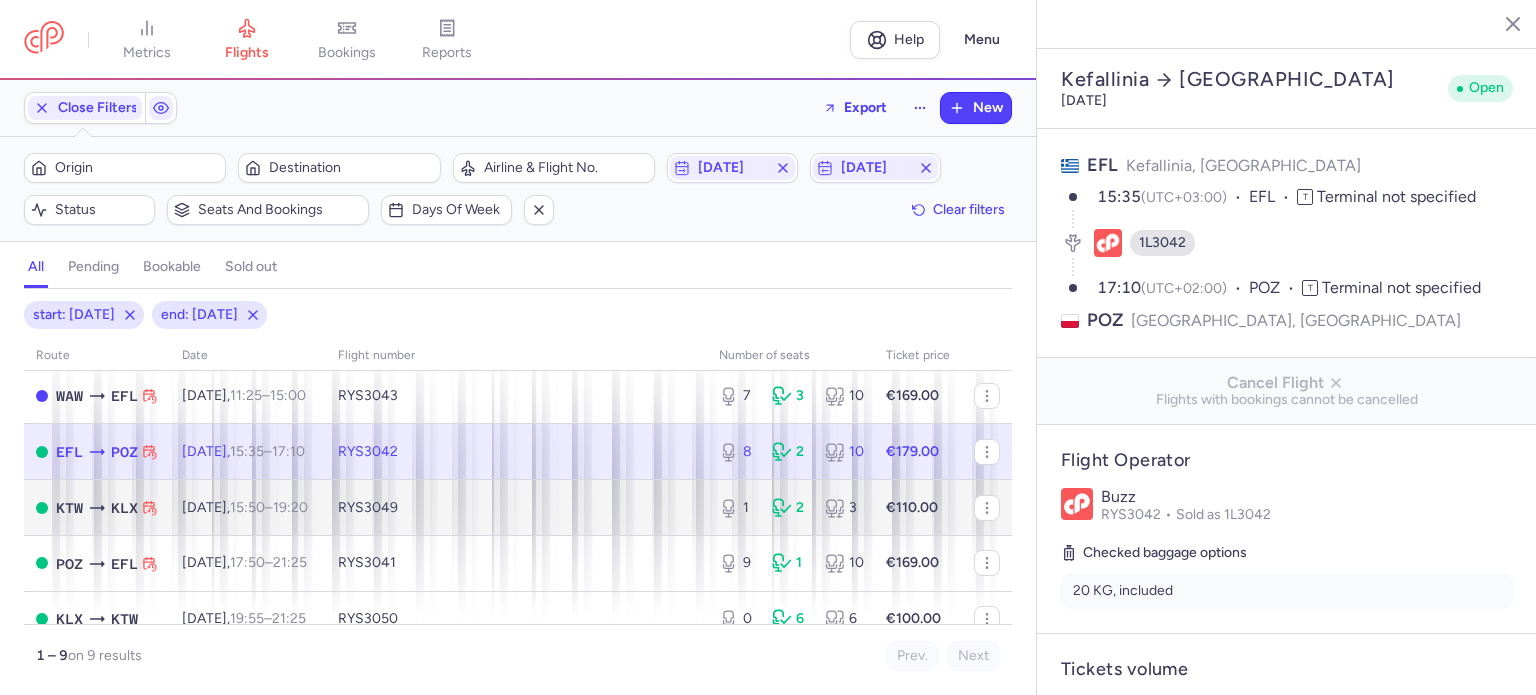 scroll, scrollTop: 289, scrollLeft: 0, axis: vertical 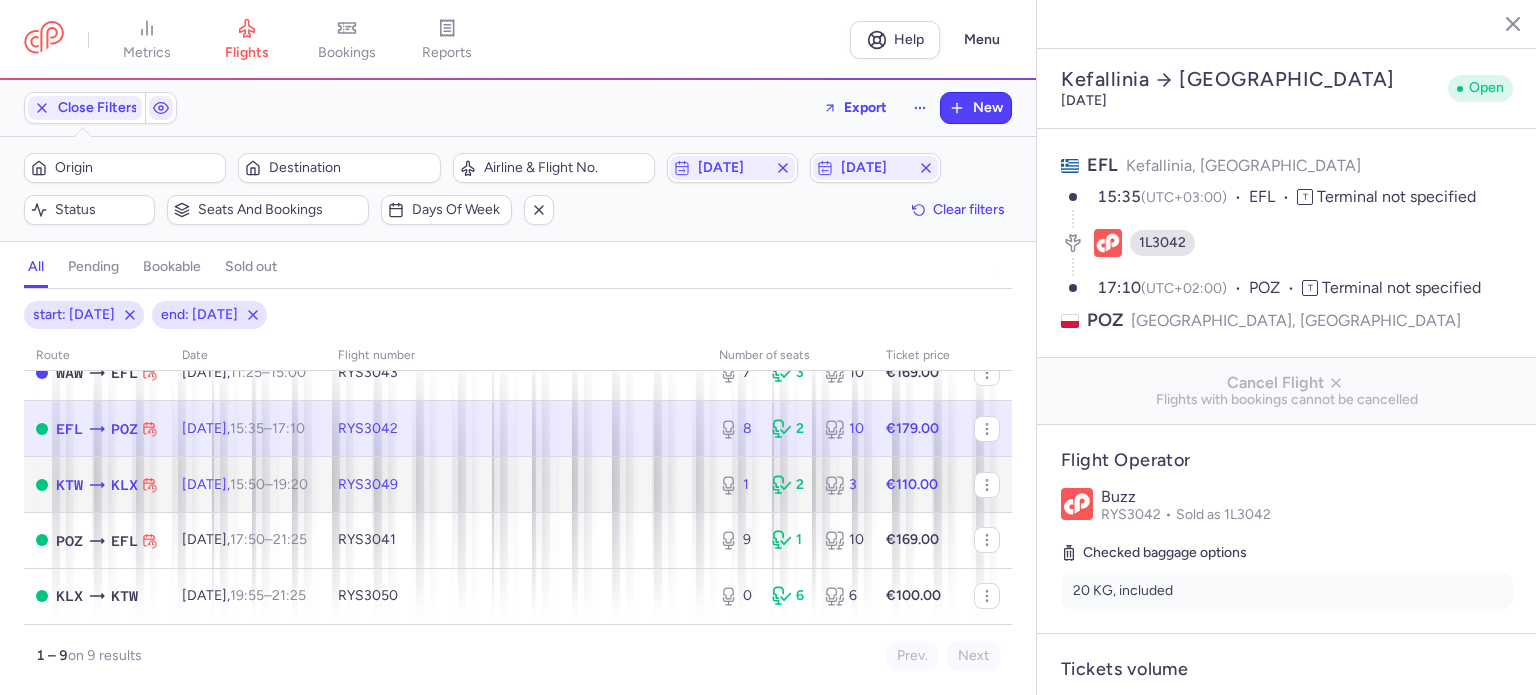 click on "19:20  +0" at bounding box center [290, 484] 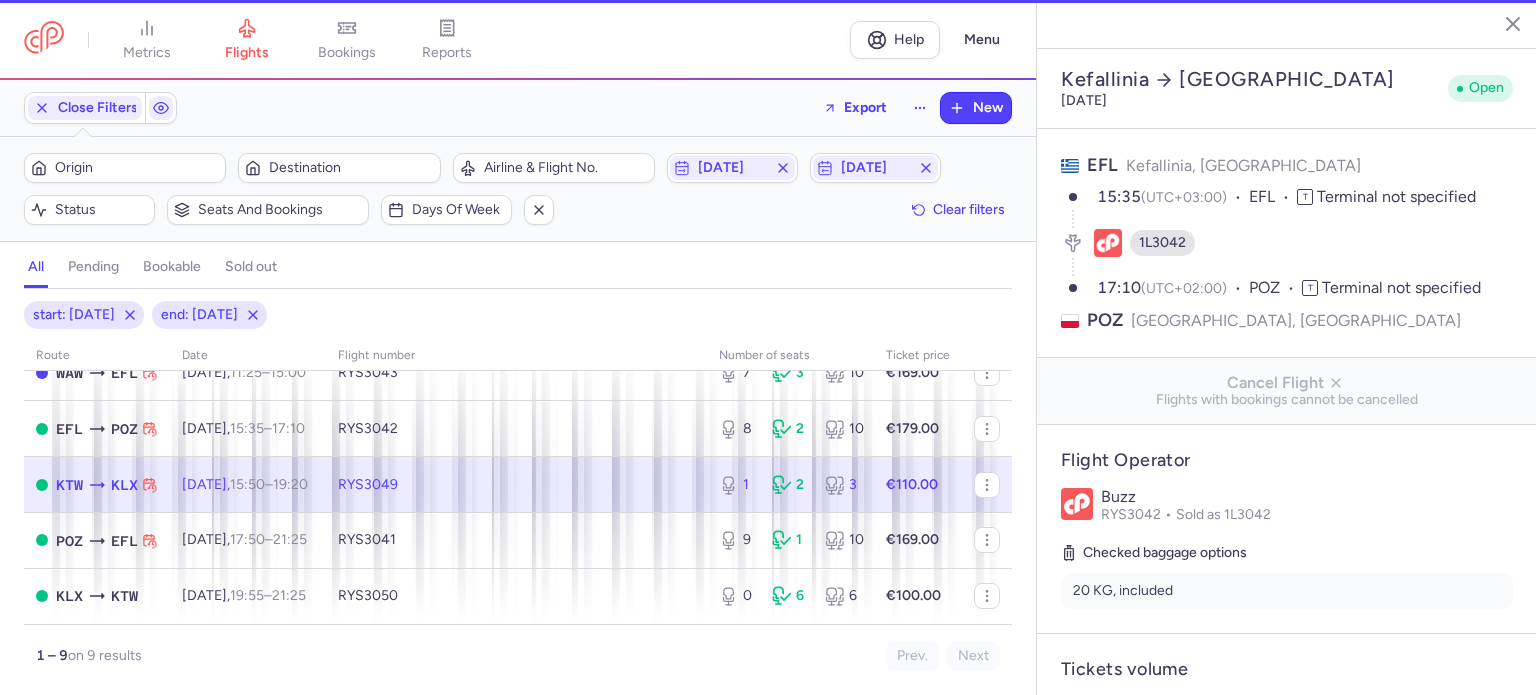 type on "1" 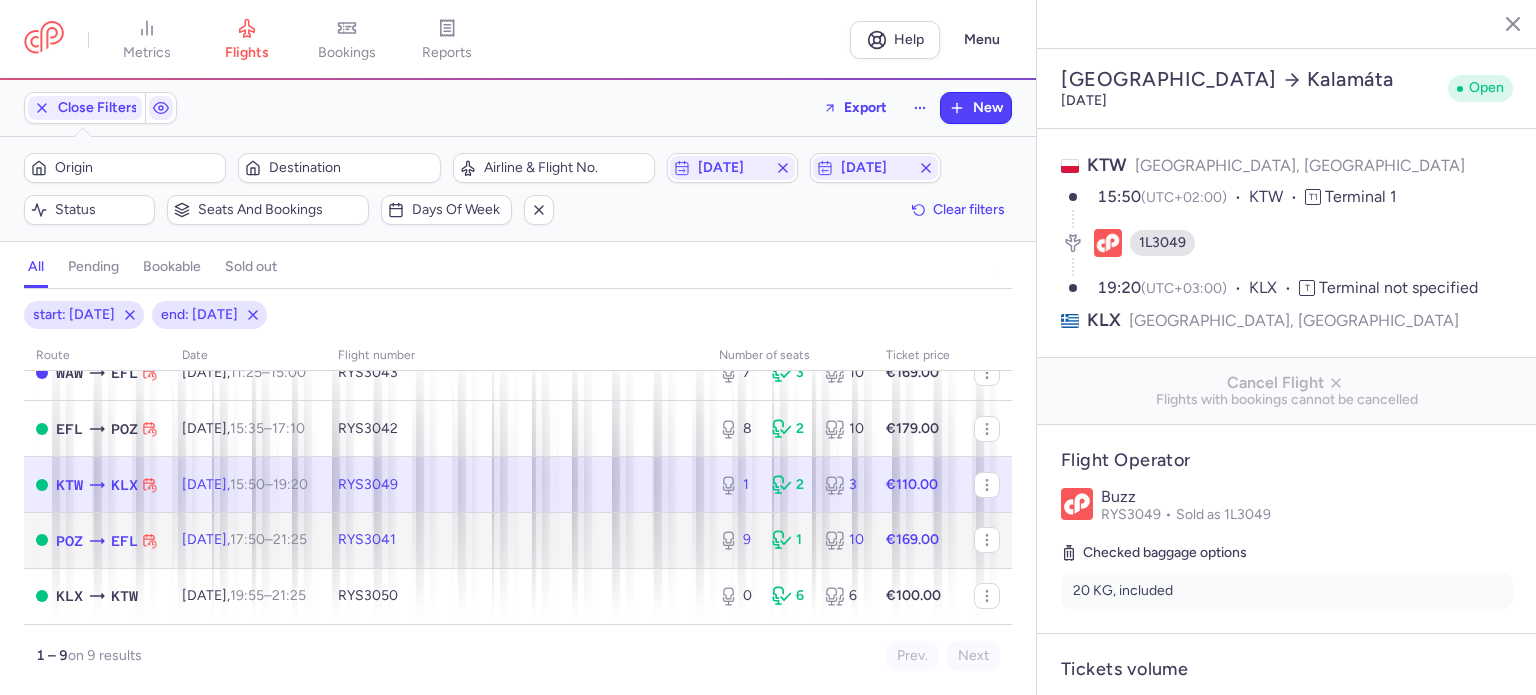 click on "[DATE]  17:50  –  21:25  +0" 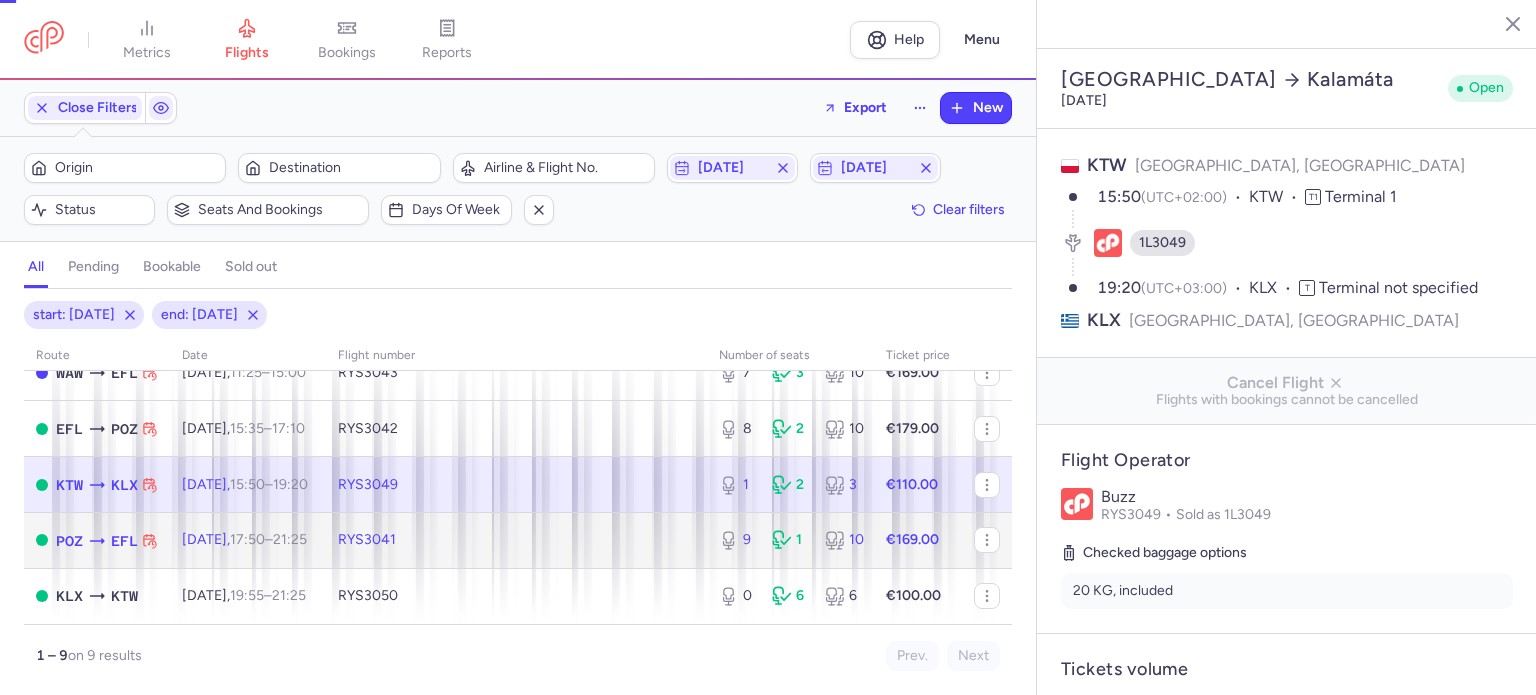 type on "9" 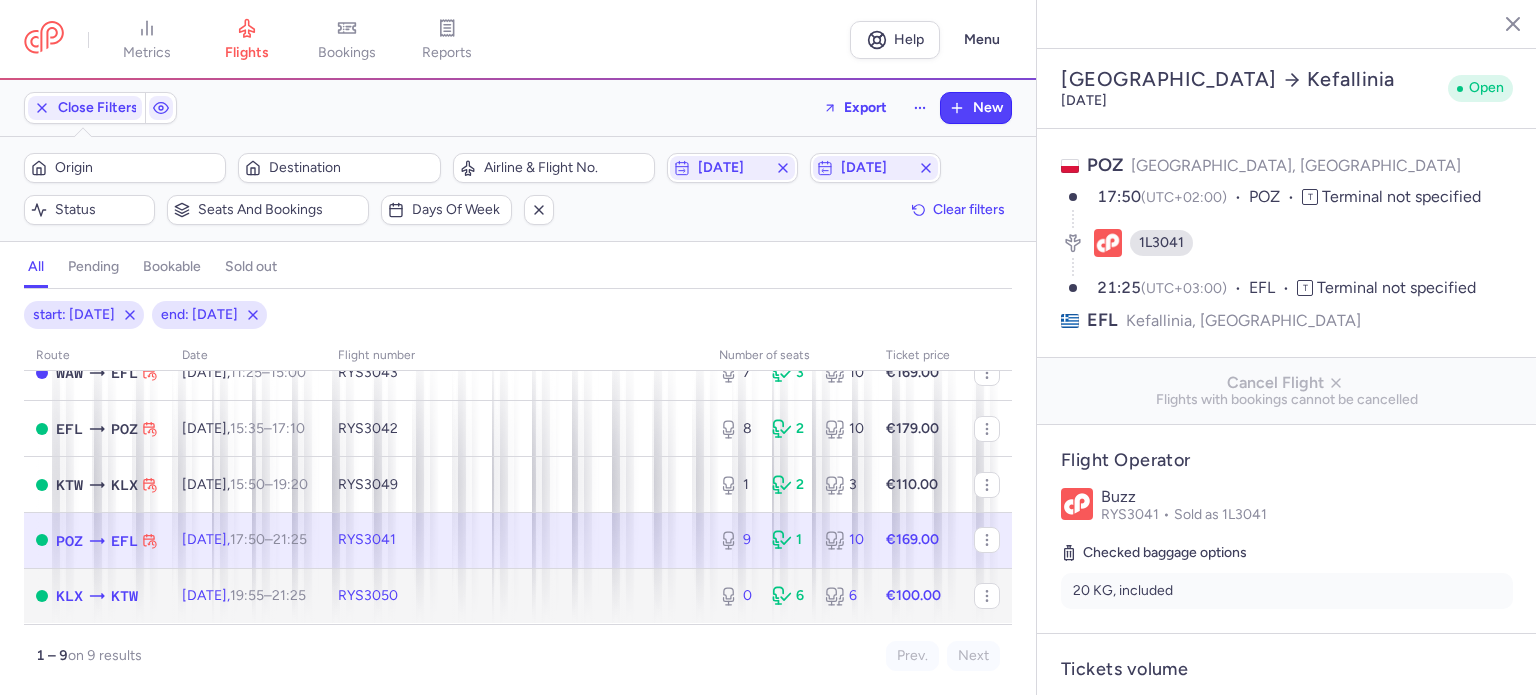 click on "19:55  –  21:25  +0" at bounding box center [268, 595] 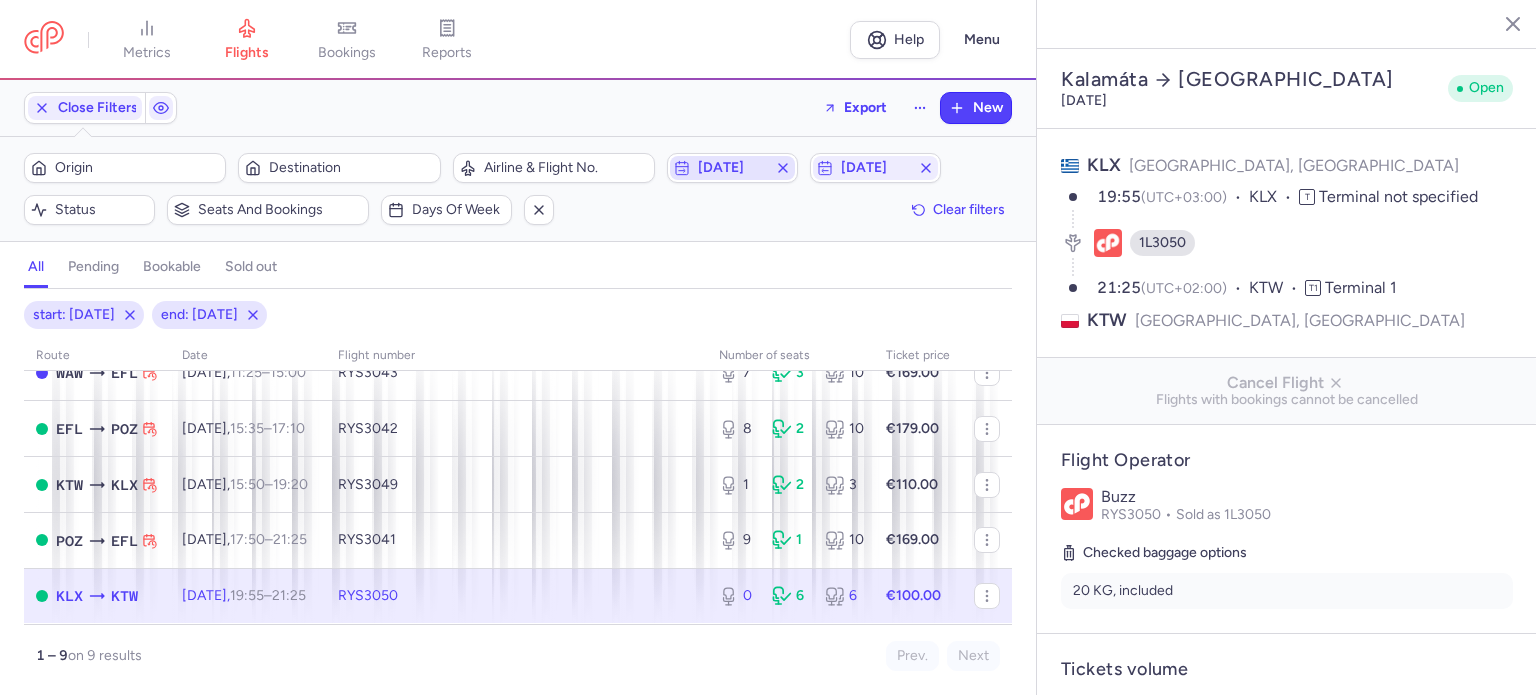click on "[DATE]" at bounding box center (732, 168) 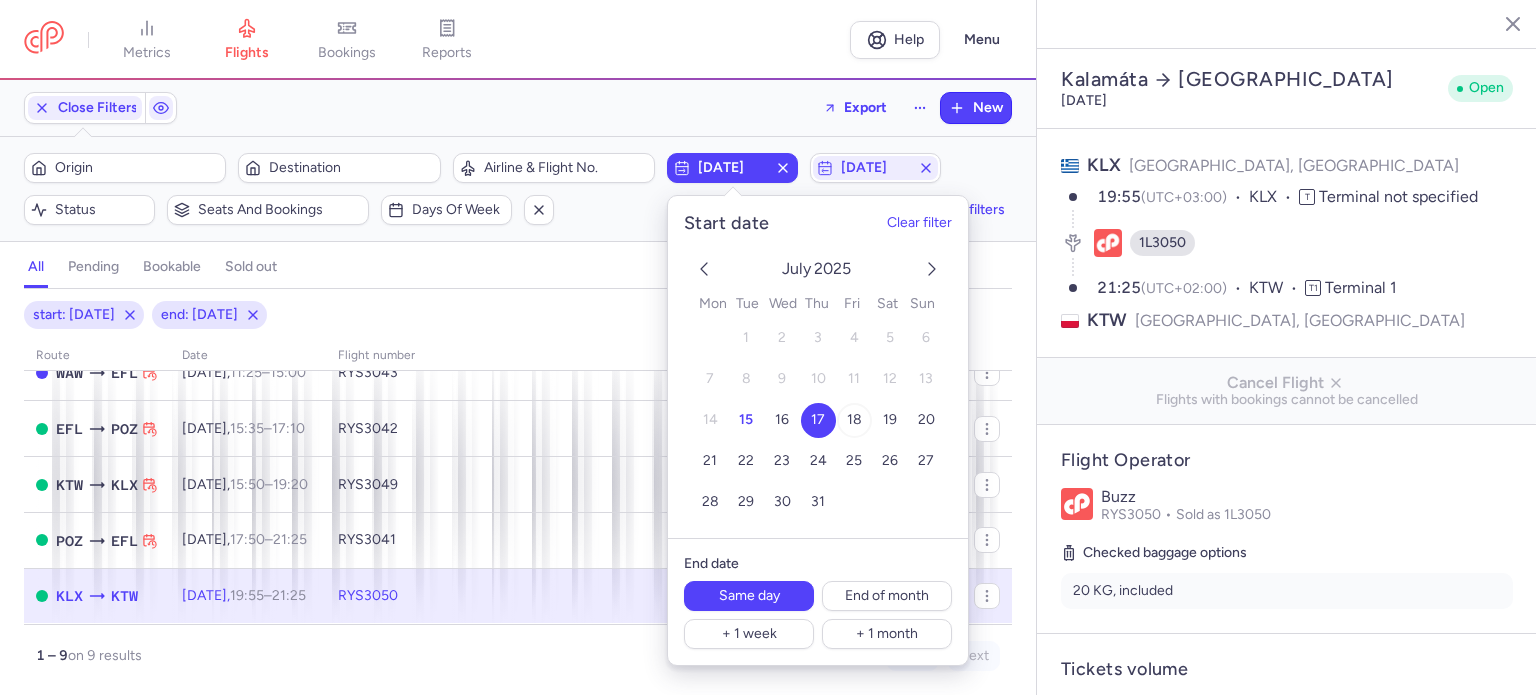 click on "18" at bounding box center (853, 420) 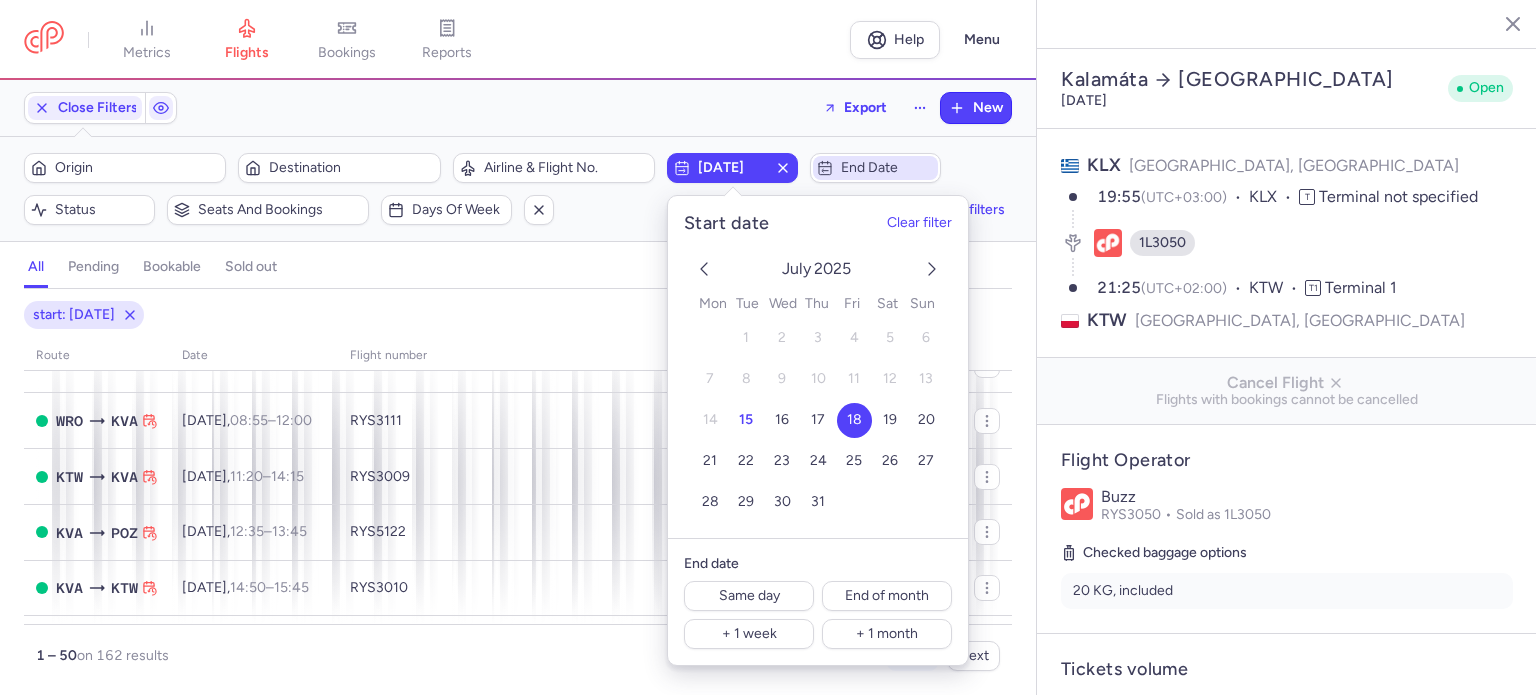 click on "End date" at bounding box center (875, 168) 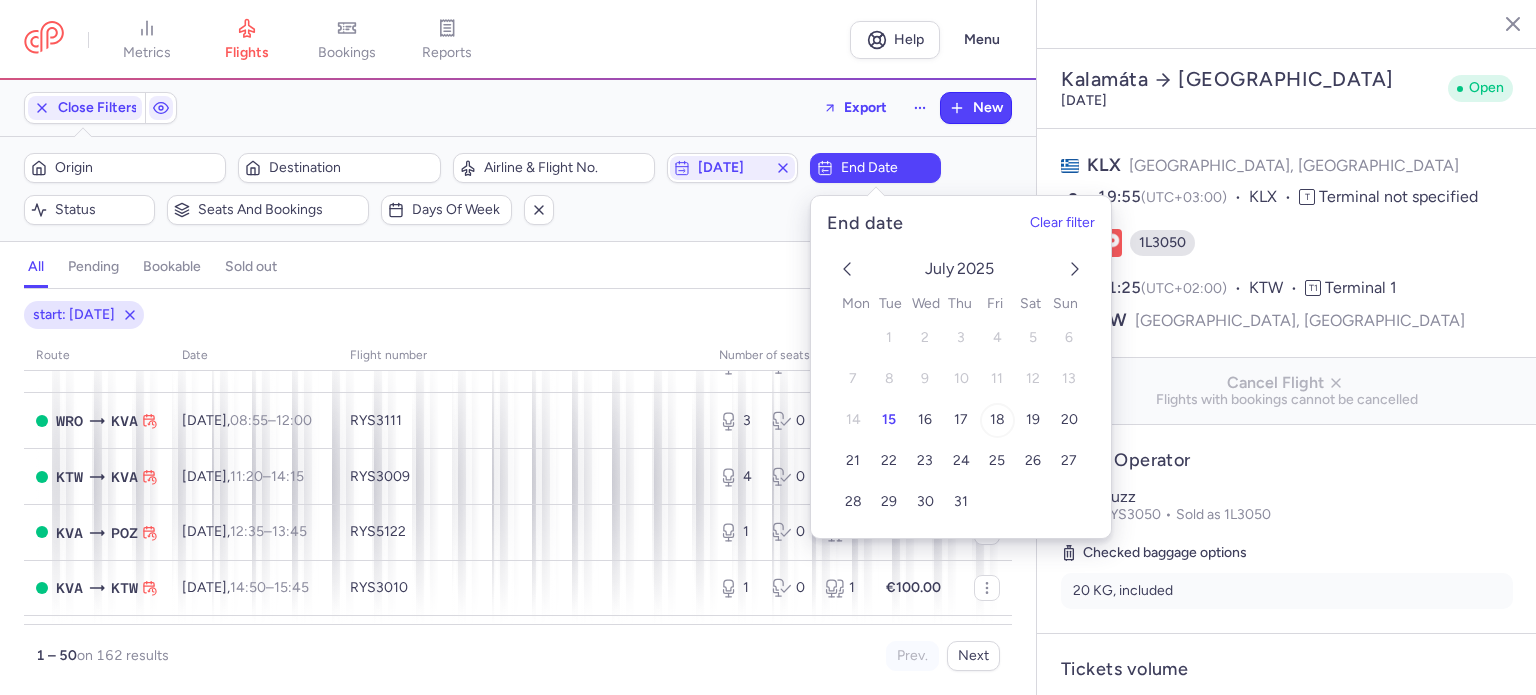 click on "18" at bounding box center [996, 419] 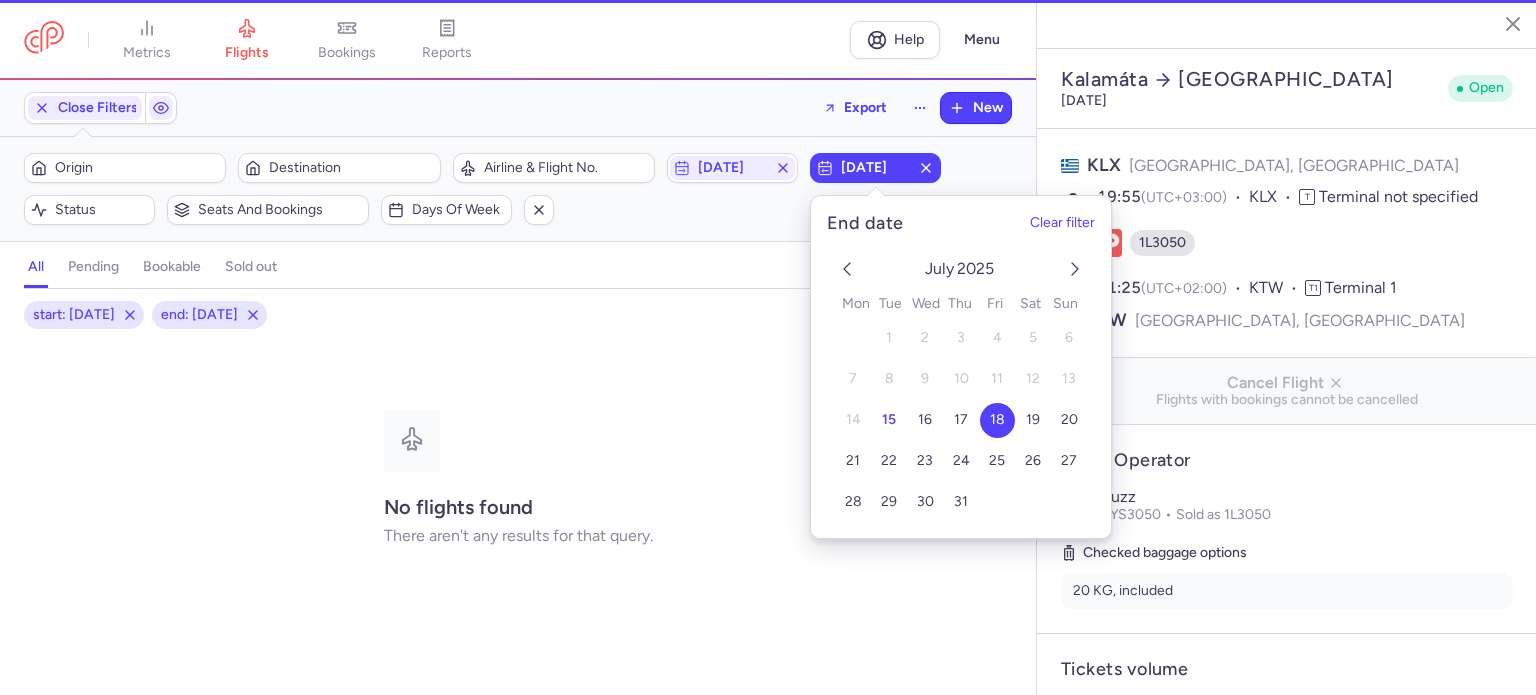 click on "Origin  Destination  Airline & Flight No.  [DATE]  [DATE]  Status  Seats and bookings  Days of week  Clear filters" 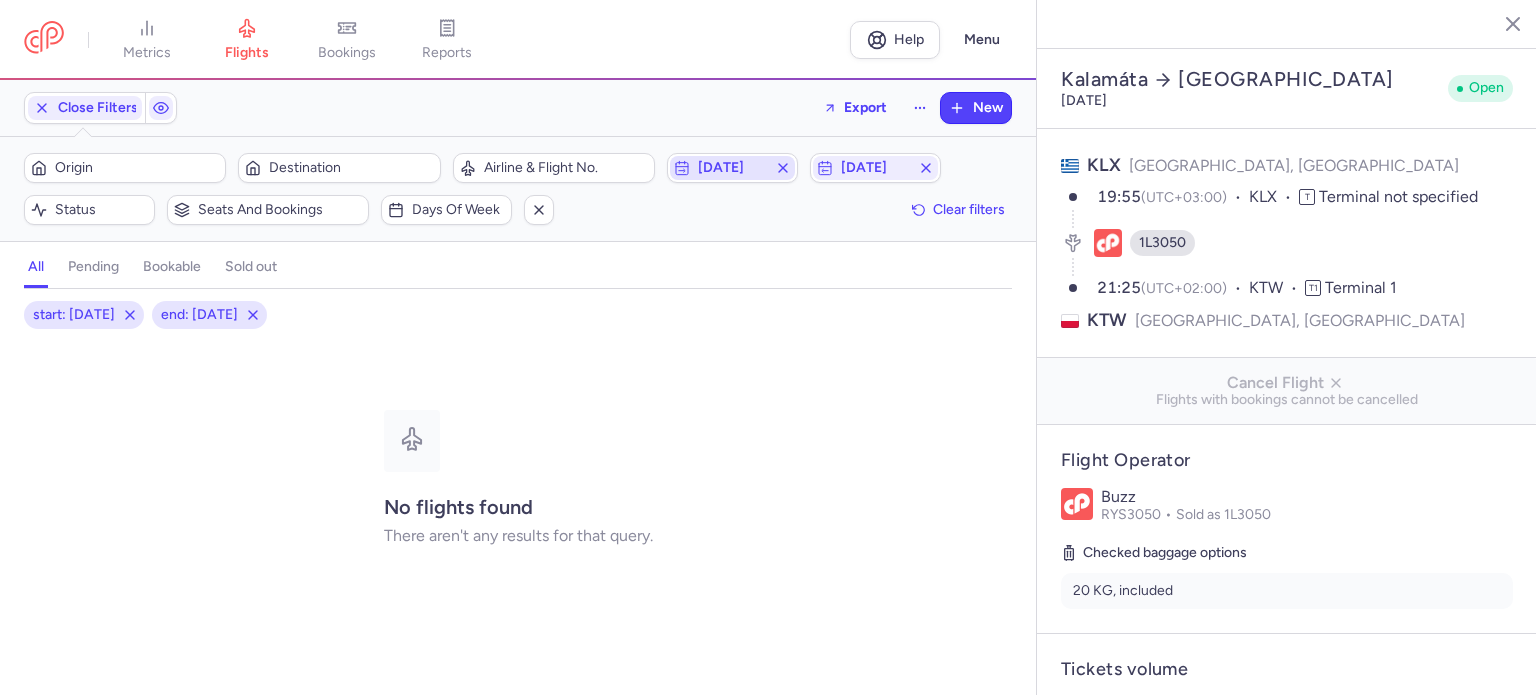 click on "[DATE]" at bounding box center [732, 168] 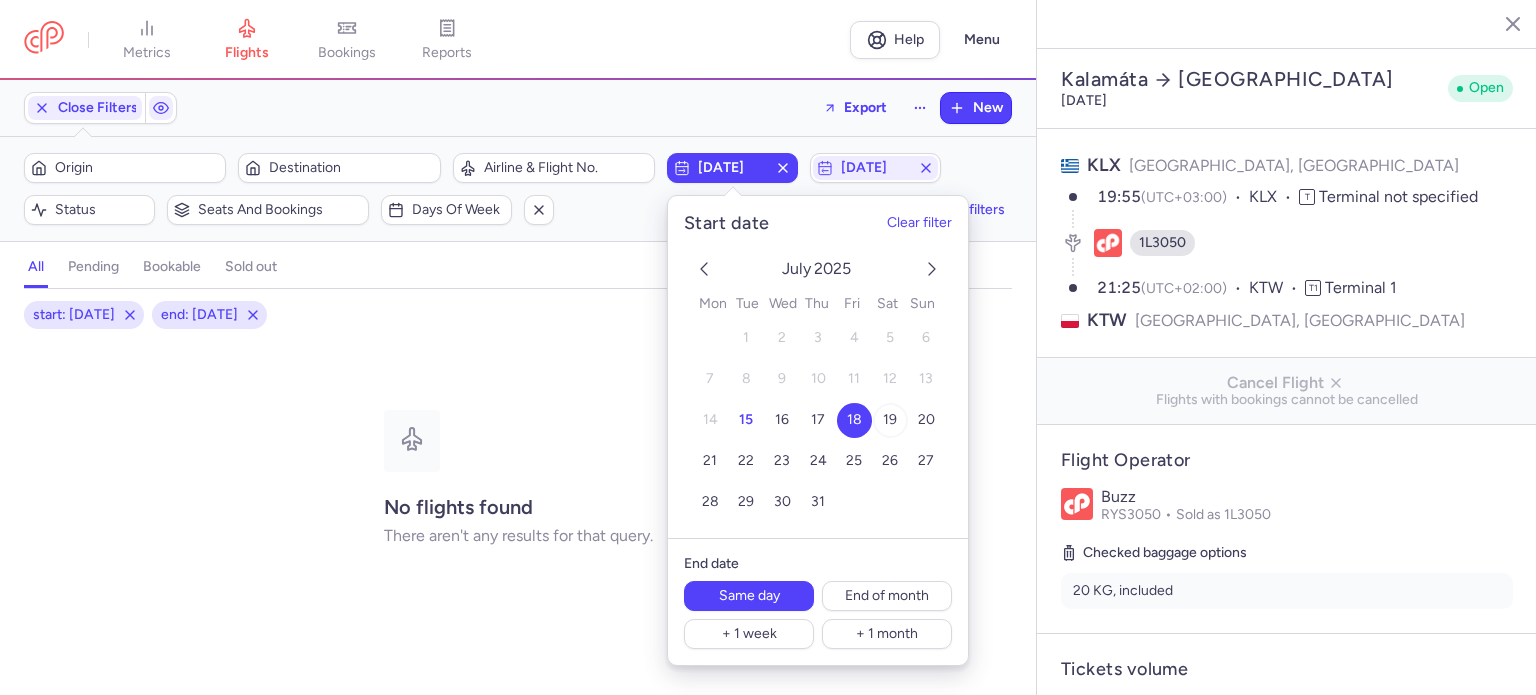 click on "19" at bounding box center (890, 419) 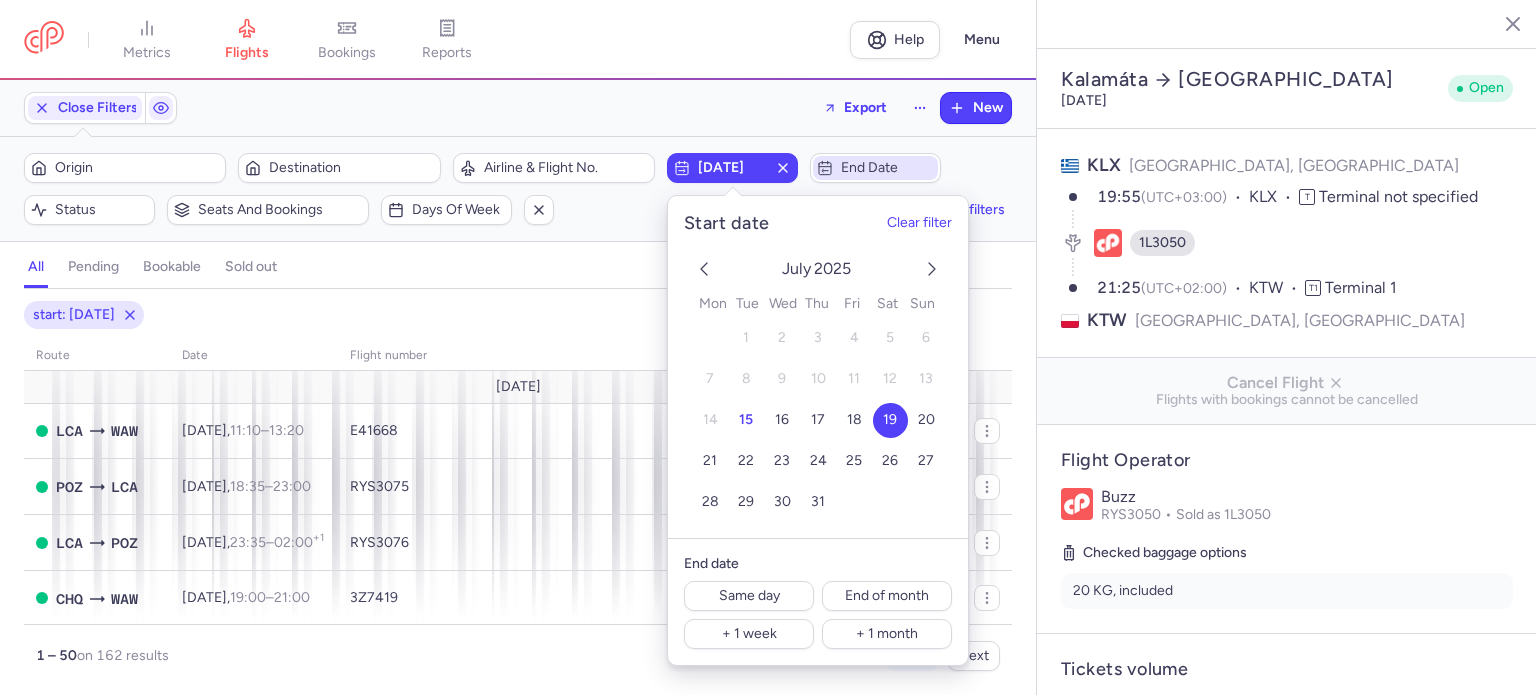 click on "End date" at bounding box center (887, 168) 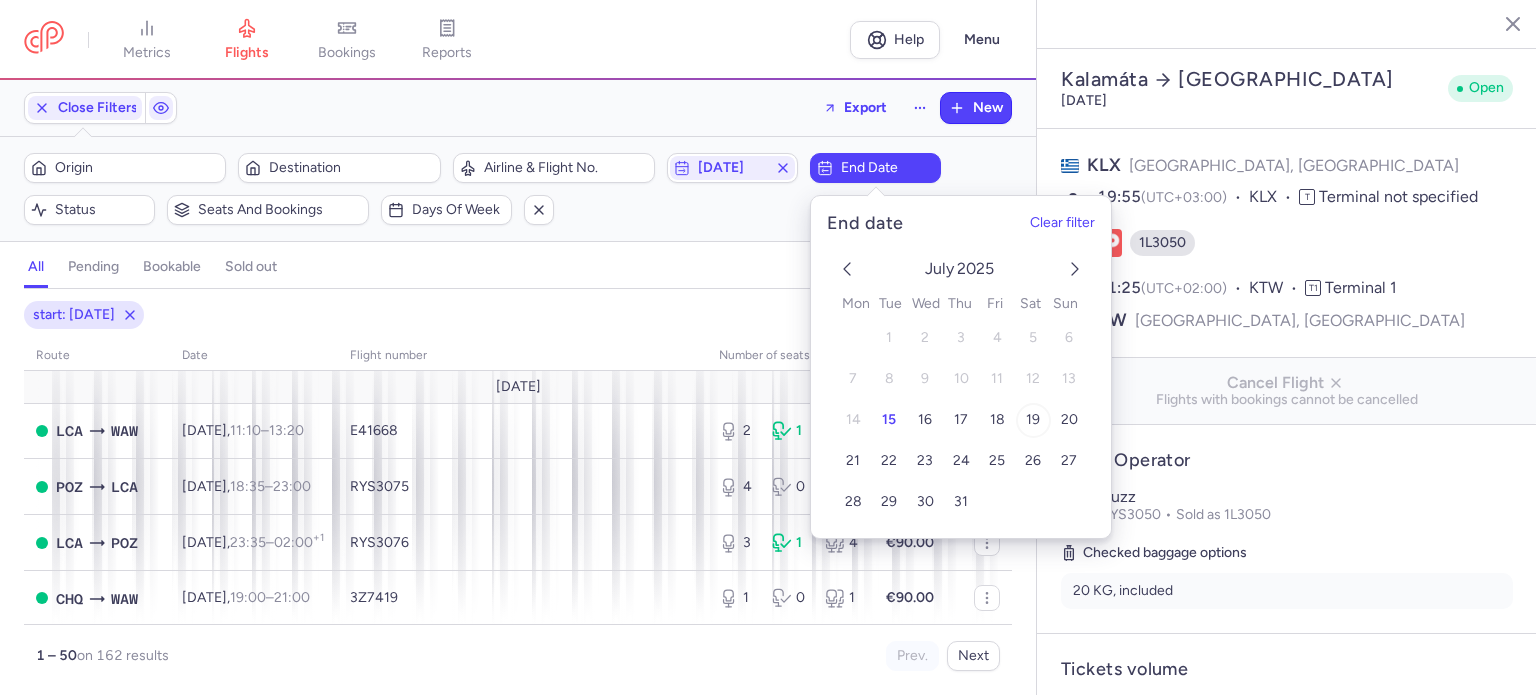 click on "19" at bounding box center [1033, 419] 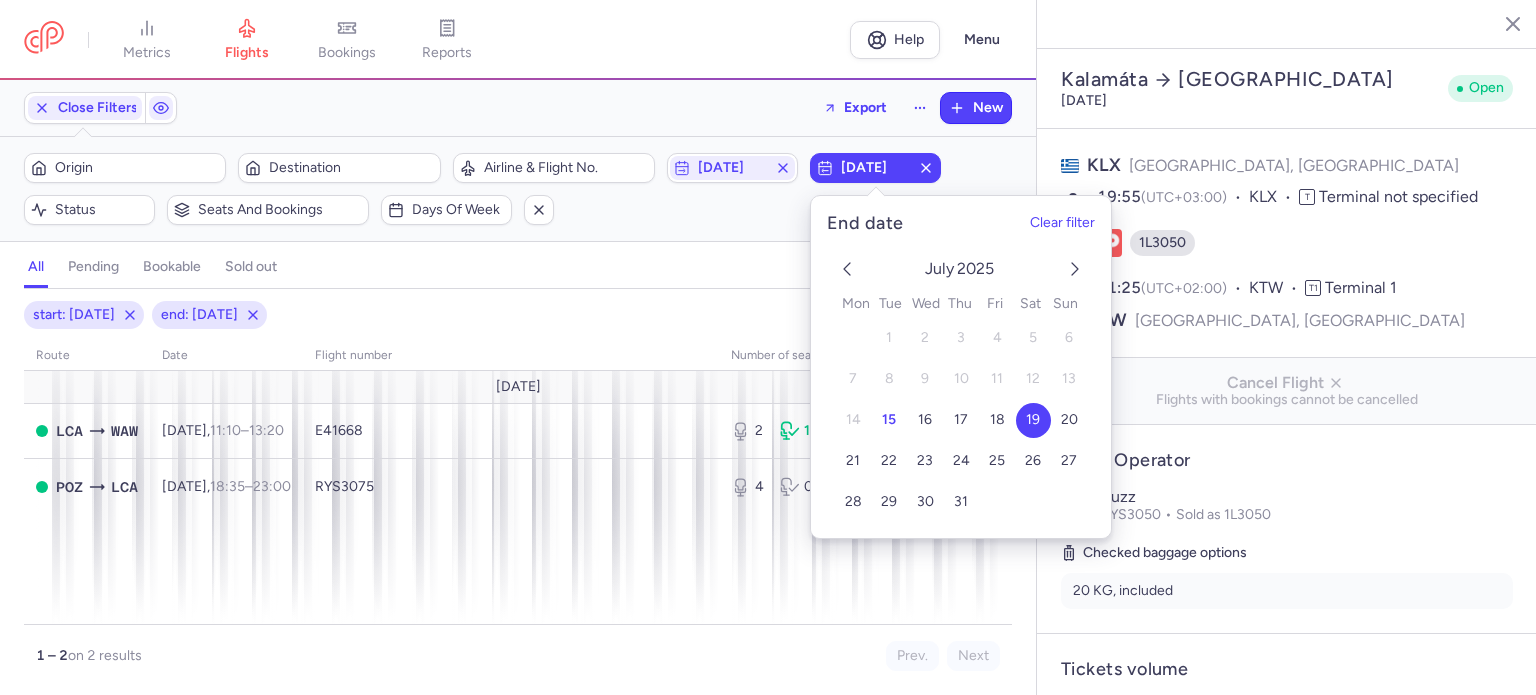 click on "Origin  Destination  Airline & Flight No.  [DATE]  [DATE]  Status  Seats and bookings  Days of week  Clear filters" 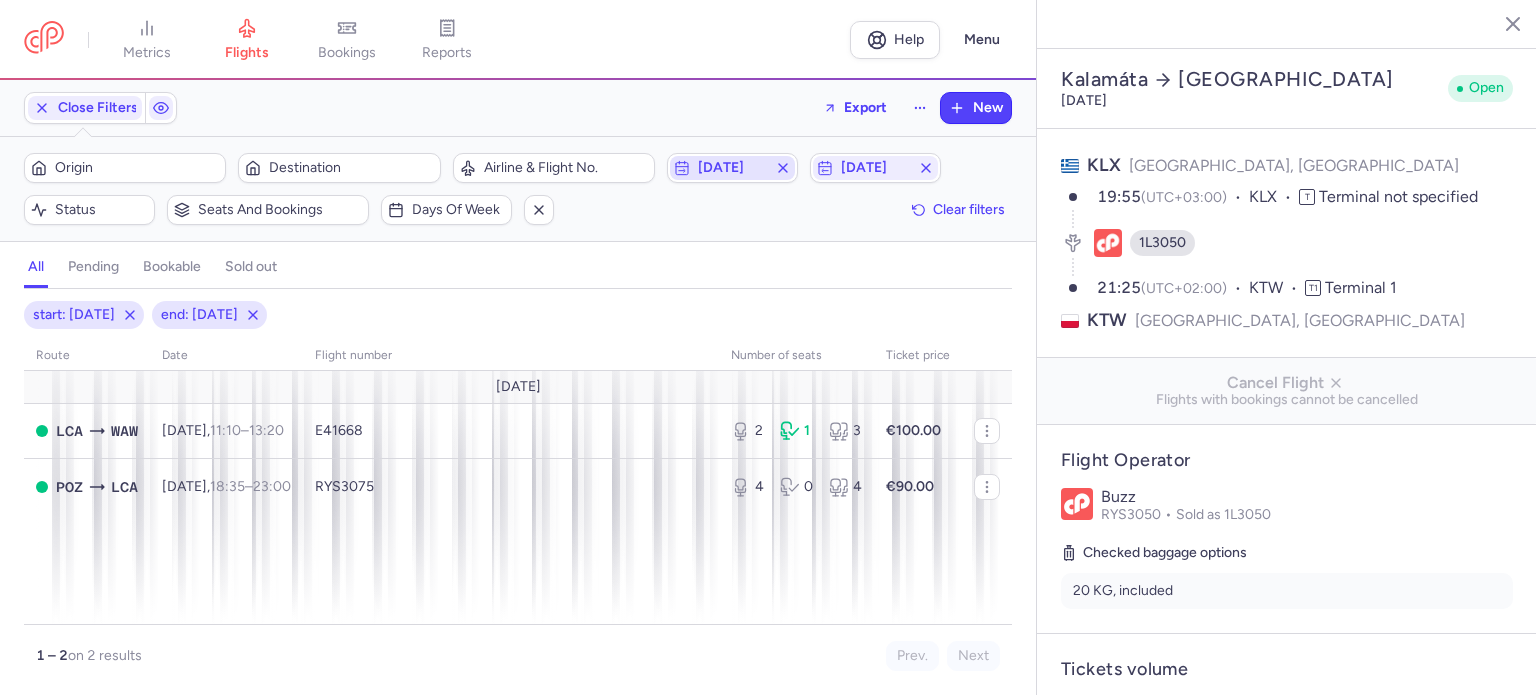 click on "[DATE]" at bounding box center [732, 168] 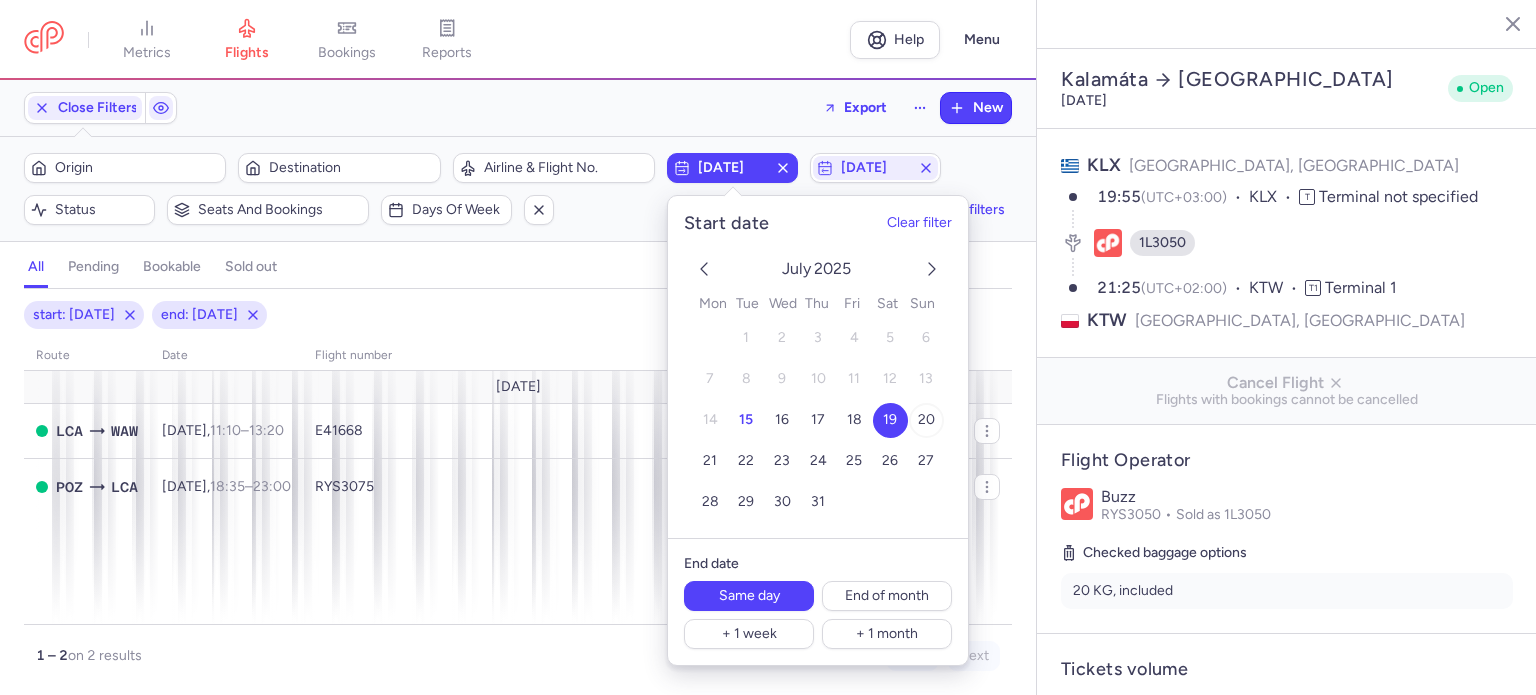 click on "20" at bounding box center [925, 419] 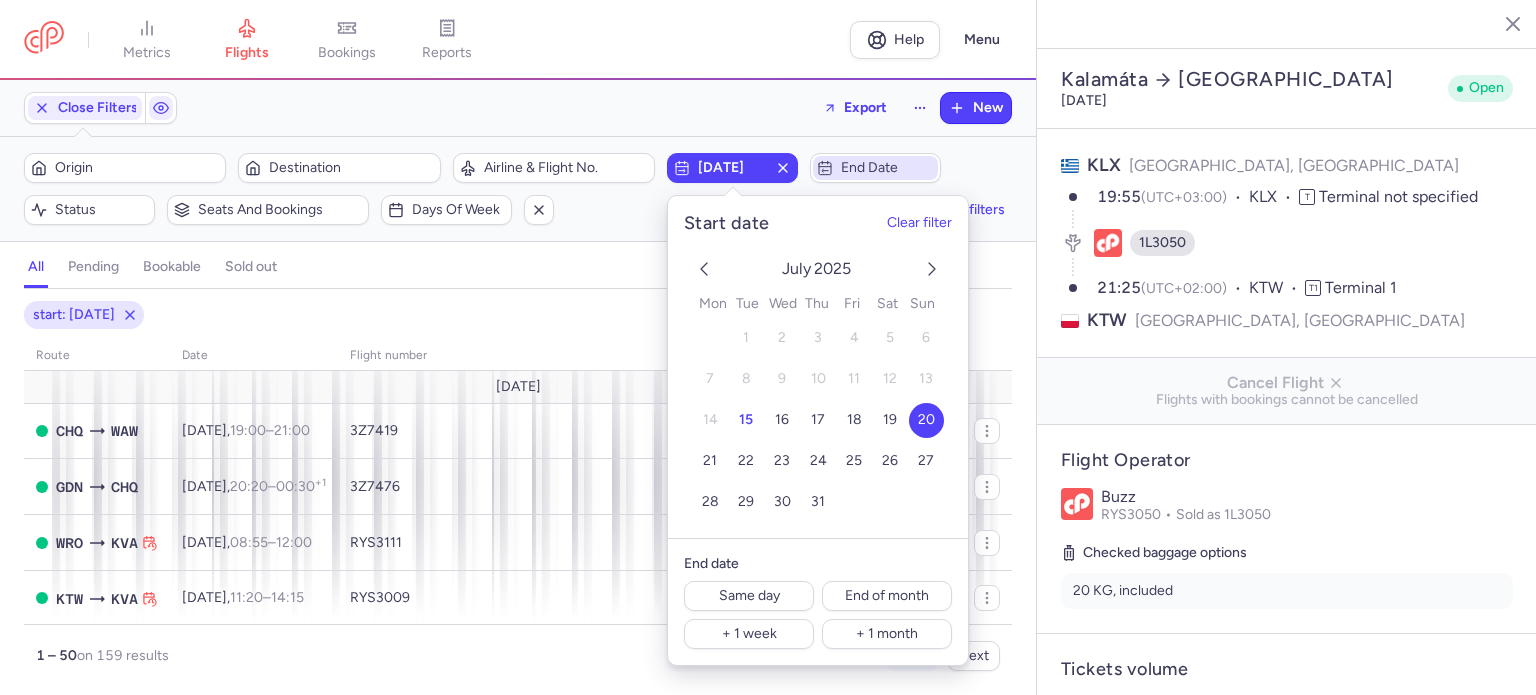 click on "End date" at bounding box center [887, 168] 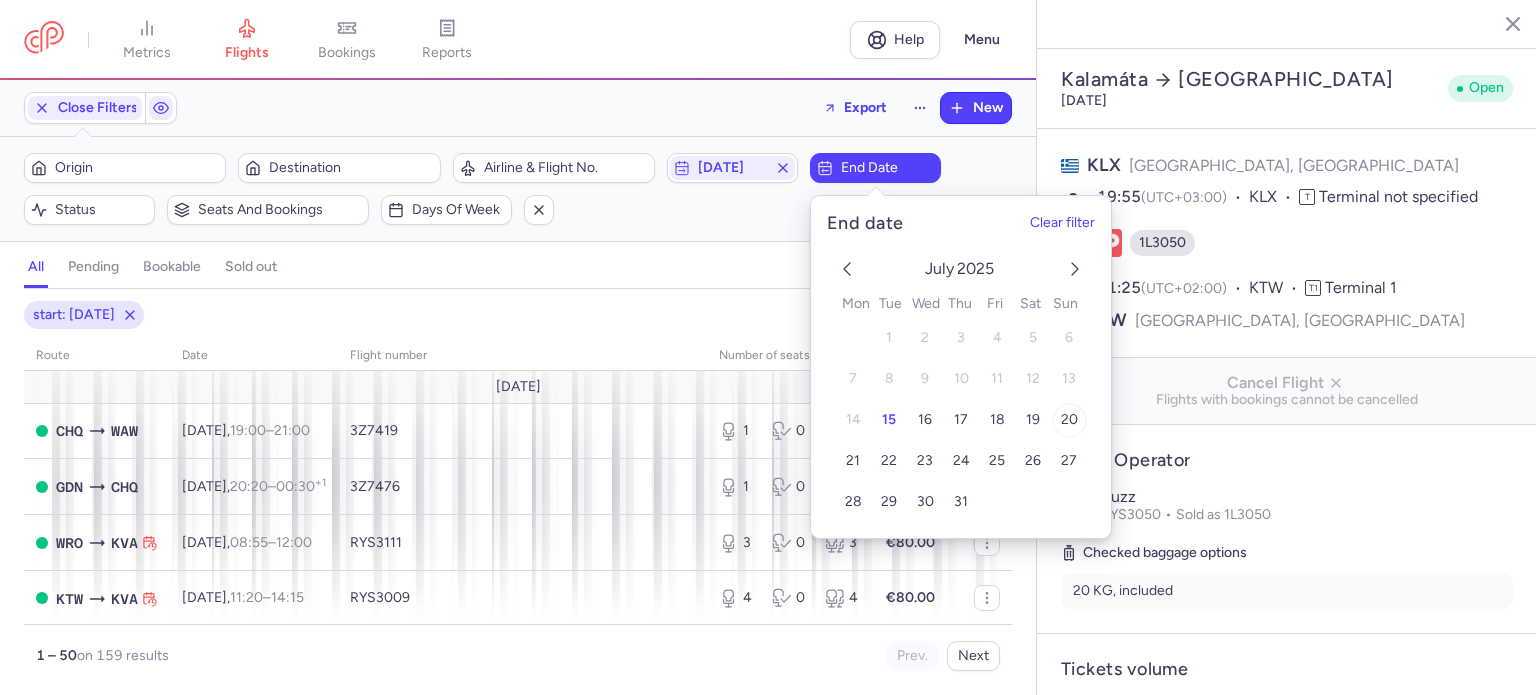 click on "20" at bounding box center [1068, 419] 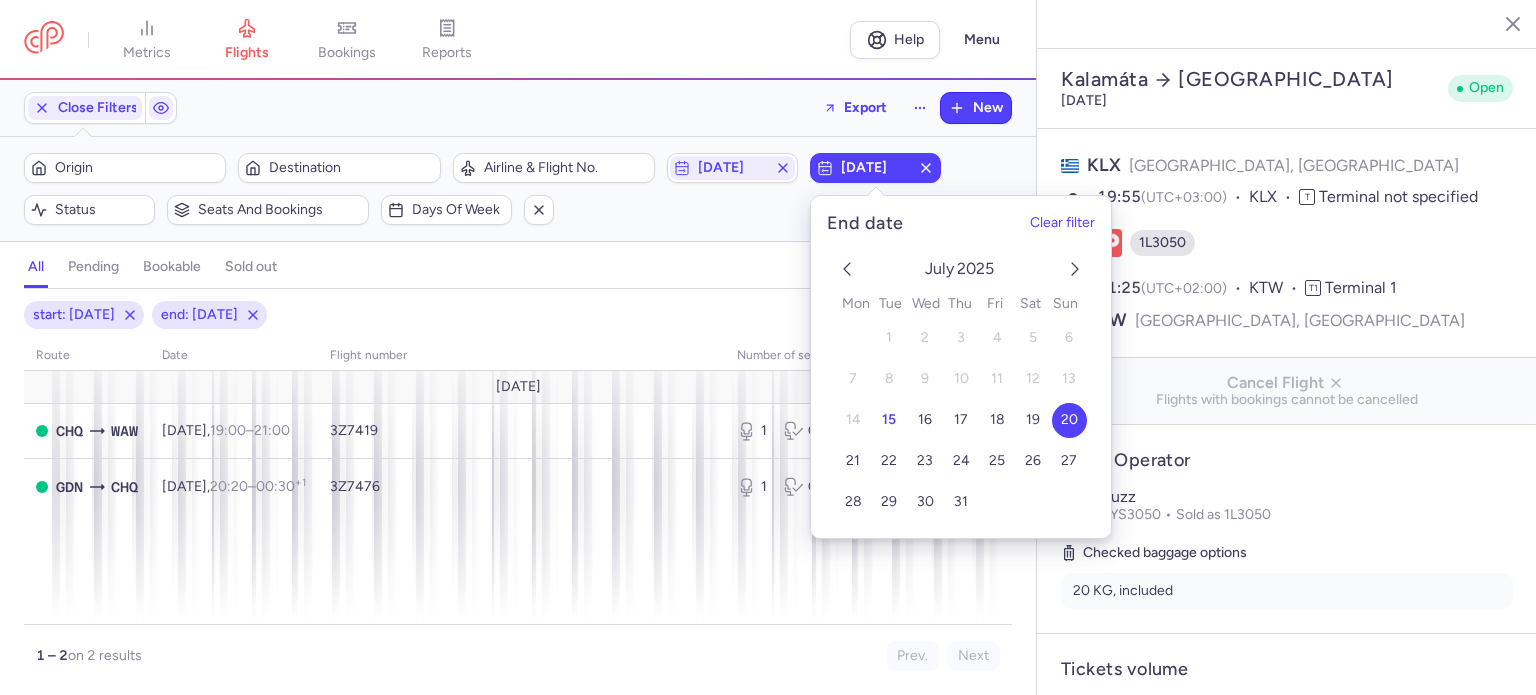click on "Filters (2) – 2 results  Origin  Destination  Airline & Flight No.  [DATE]  [DATE]  Status  Seats and bookings  Days of week  Clear filters" at bounding box center [518, 189] 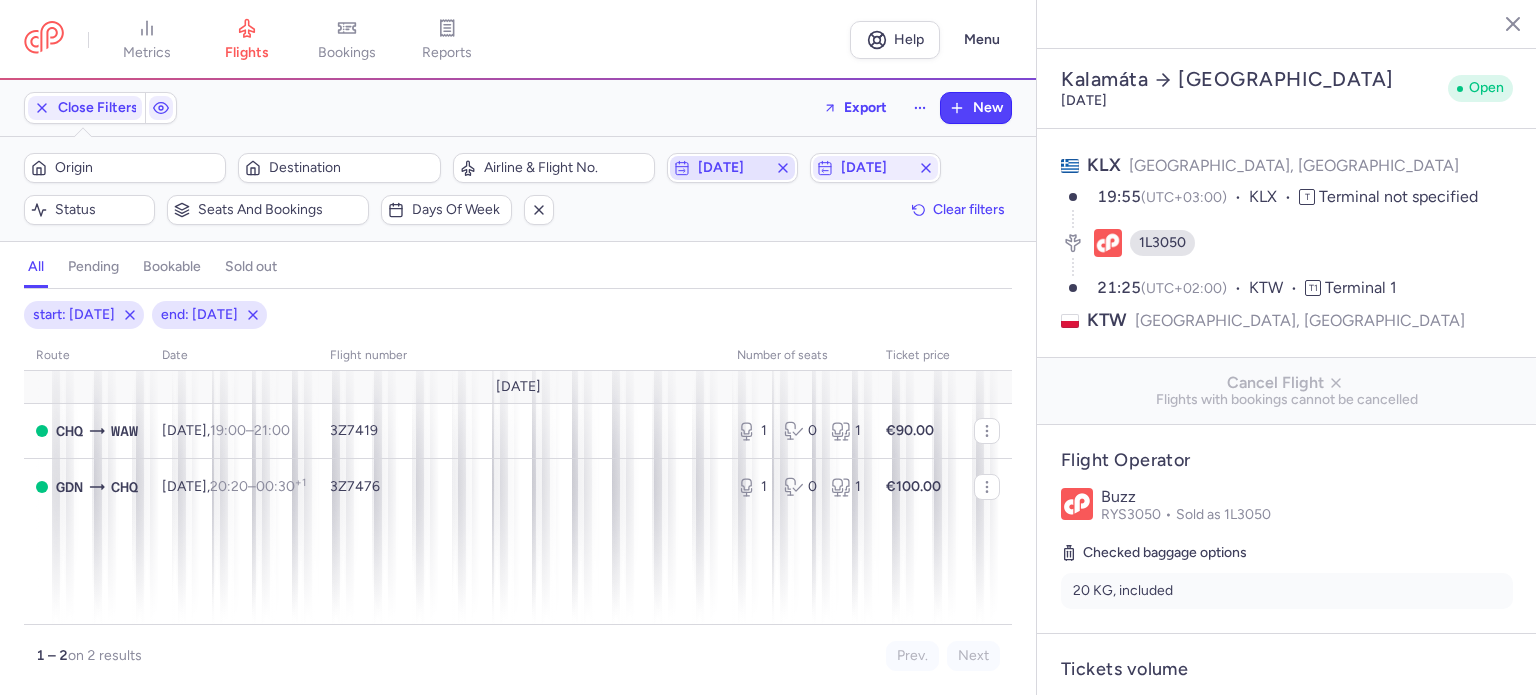 click on "[DATE]" at bounding box center (732, 168) 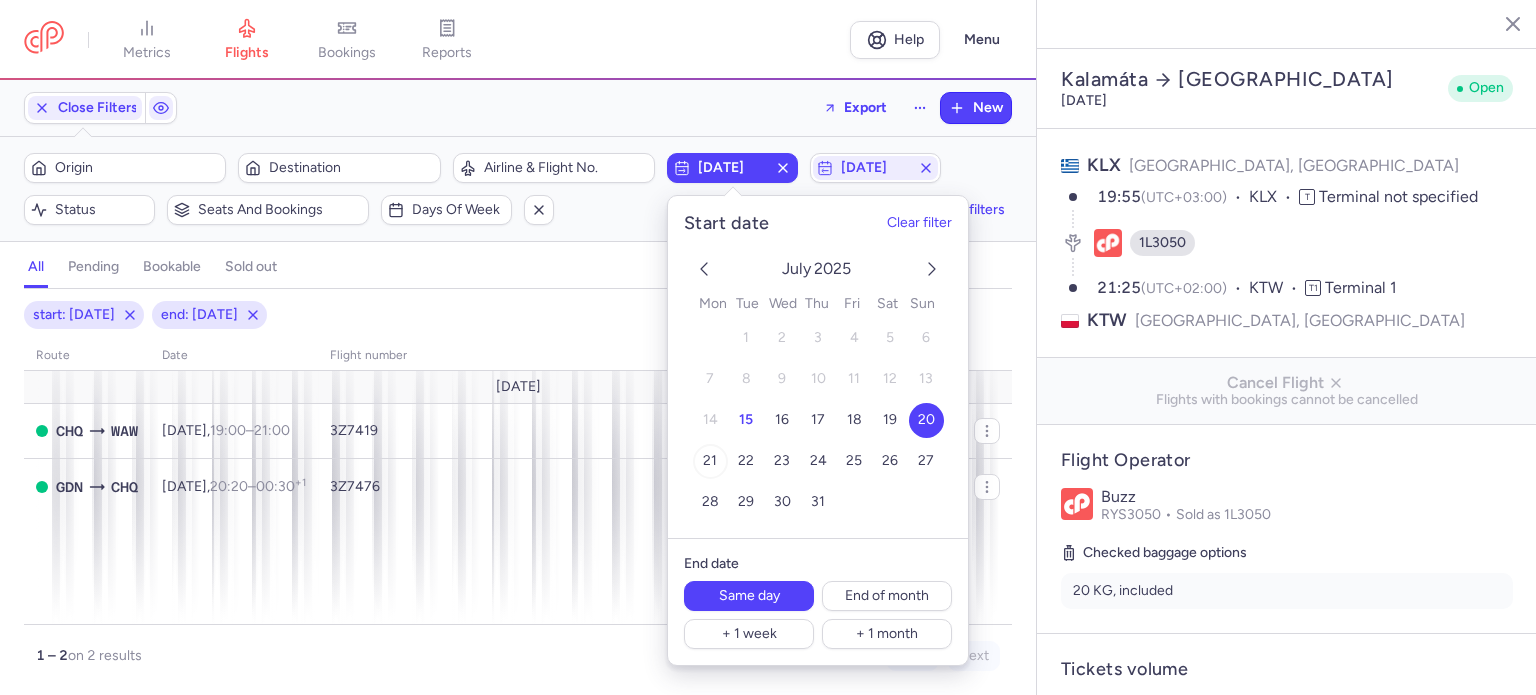 drag, startPoint x: 708, startPoint y: 458, endPoint x: 768, endPoint y: 315, distance: 155.0774 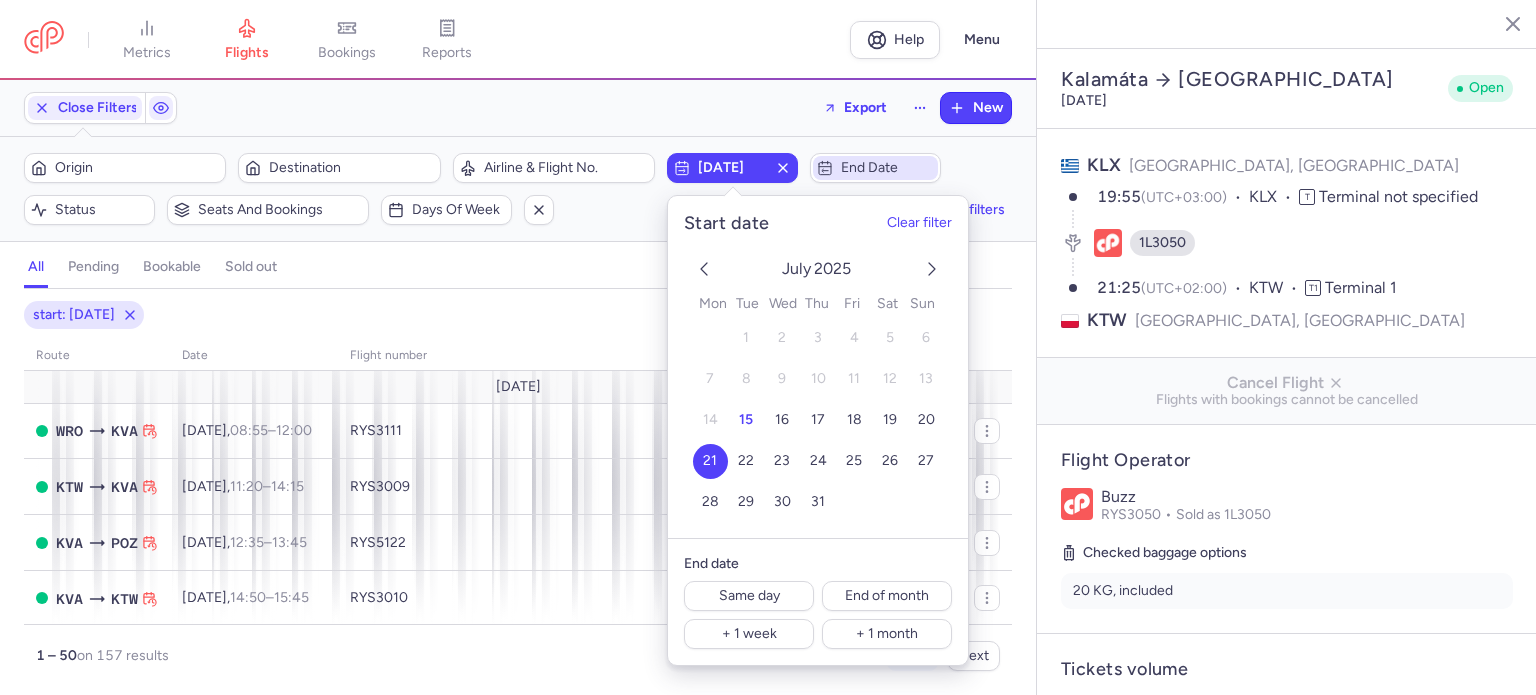click on "End date" at bounding box center [887, 168] 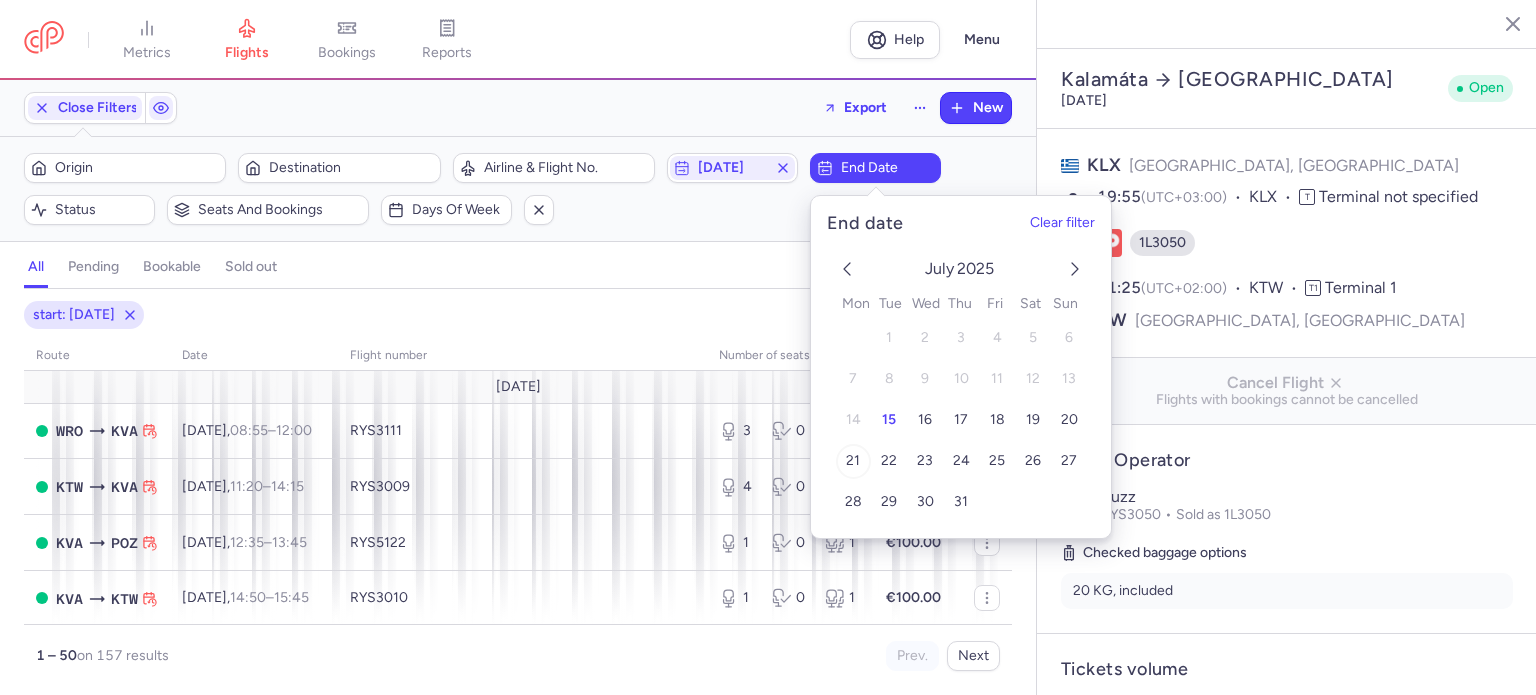 click on "21" at bounding box center (853, 460) 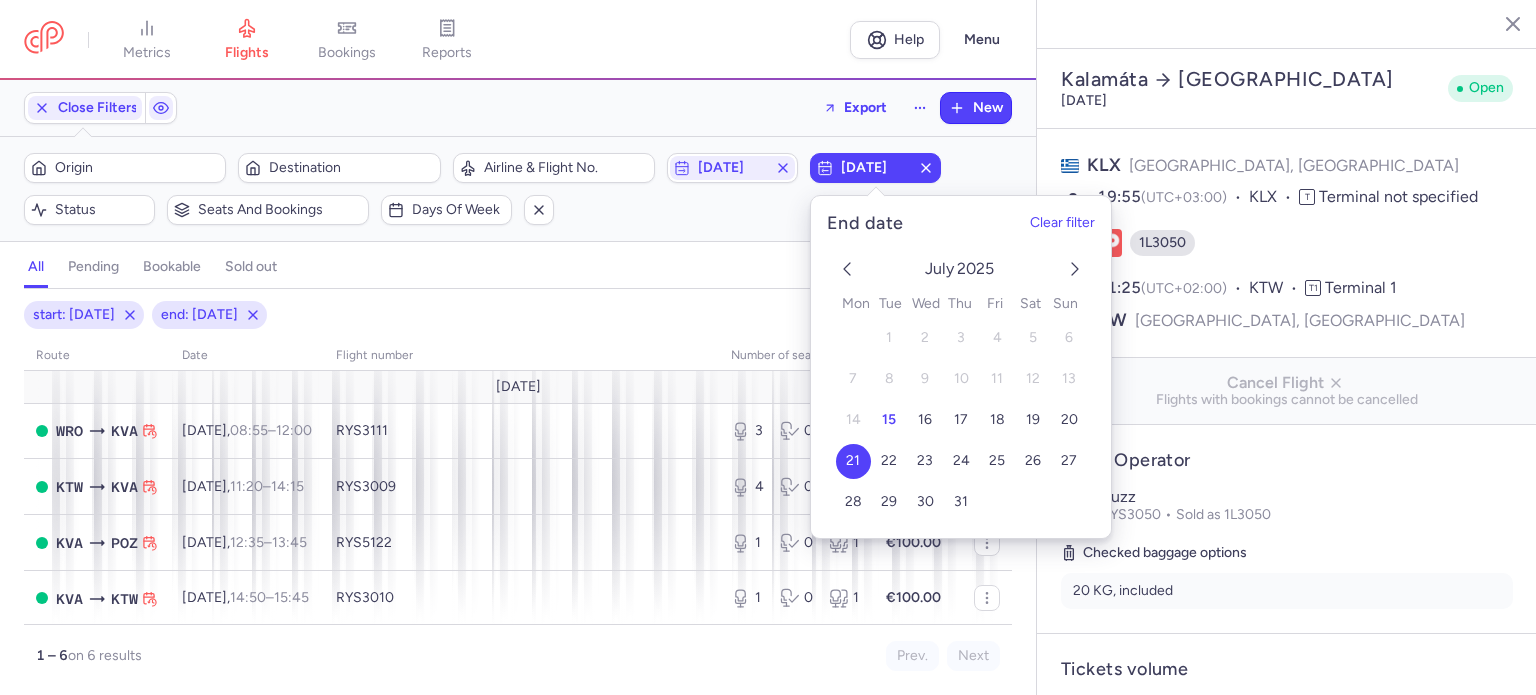 click on "Filters (2) – 6 results  Origin  Destination  Airline & Flight No.  [DATE]  [DATE]  Status  Seats and bookings  Days of week  Clear filters" at bounding box center [518, 189] 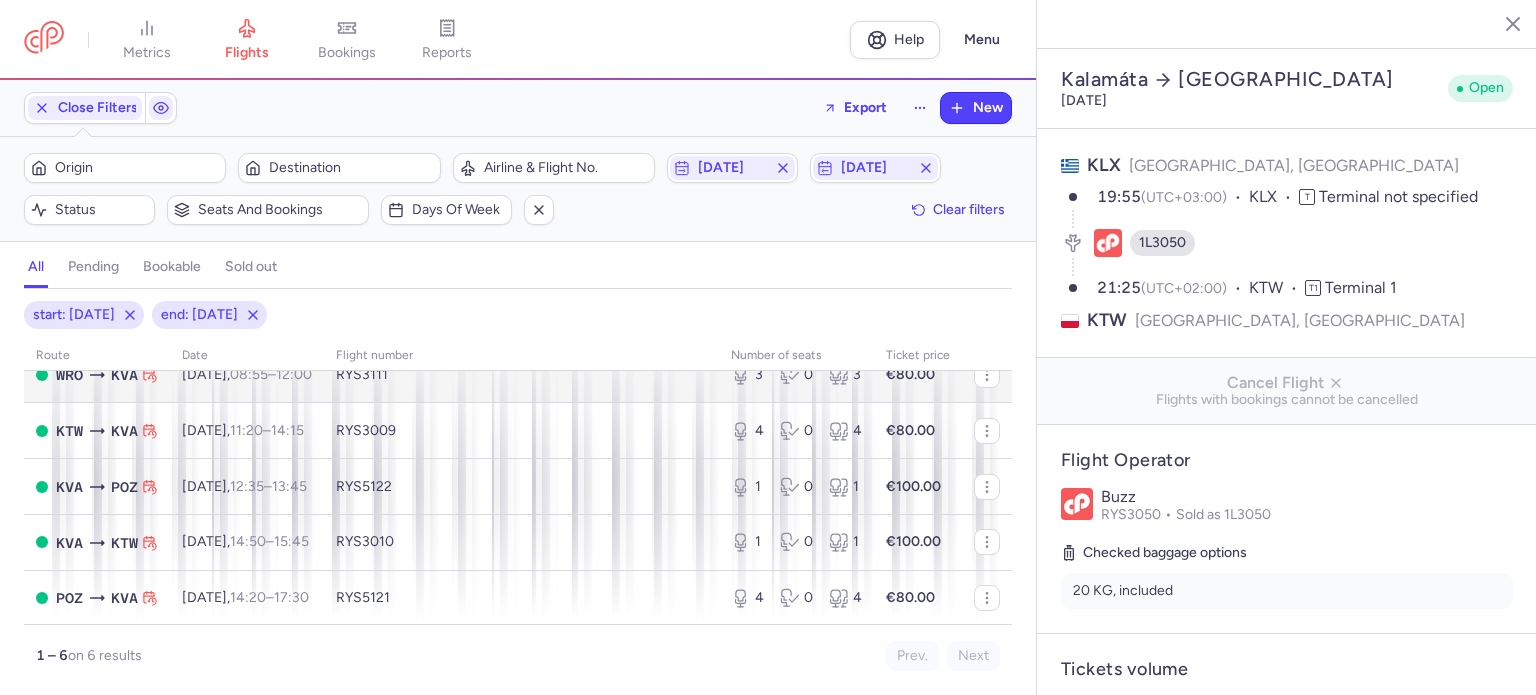 scroll, scrollTop: 0, scrollLeft: 0, axis: both 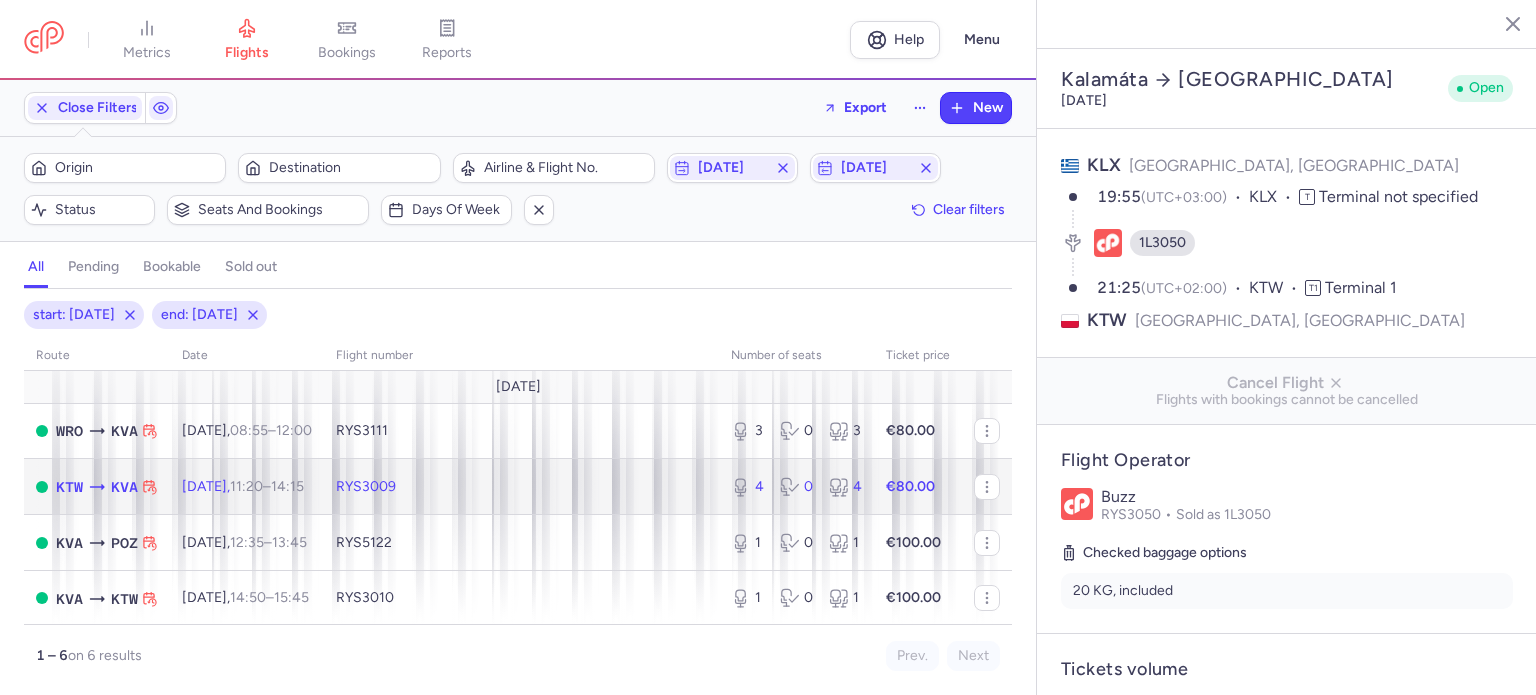 click on "RYS3009" 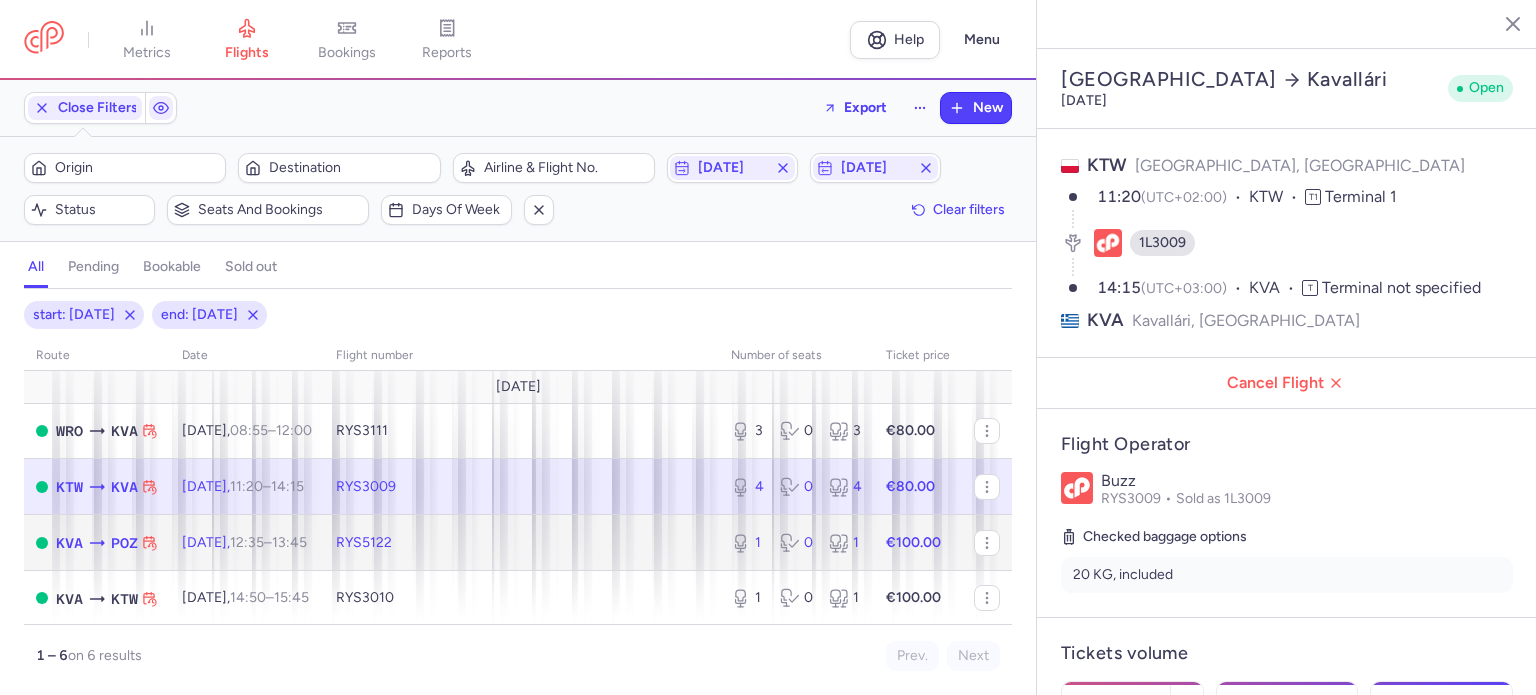 click on "RYS5122" 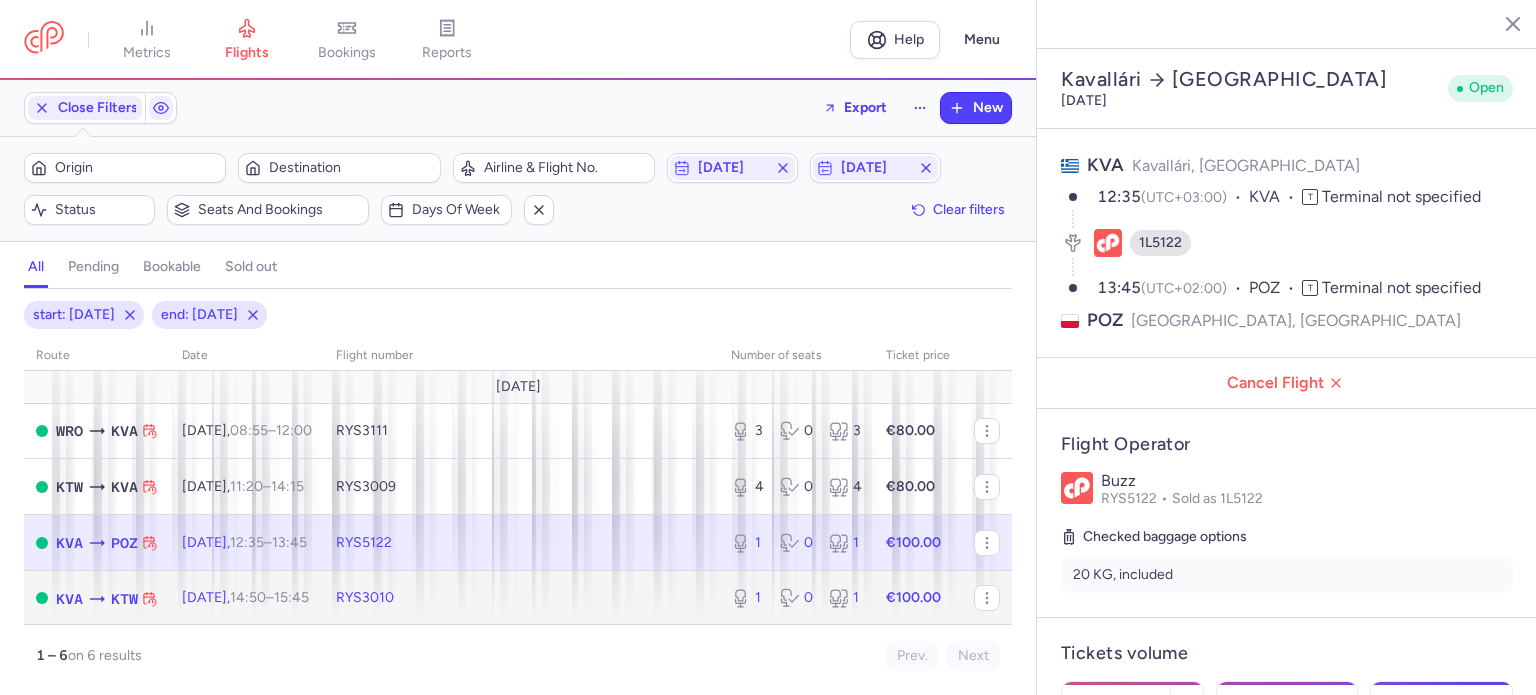 click on "14:50  –  15:45  +0" at bounding box center [269, 597] 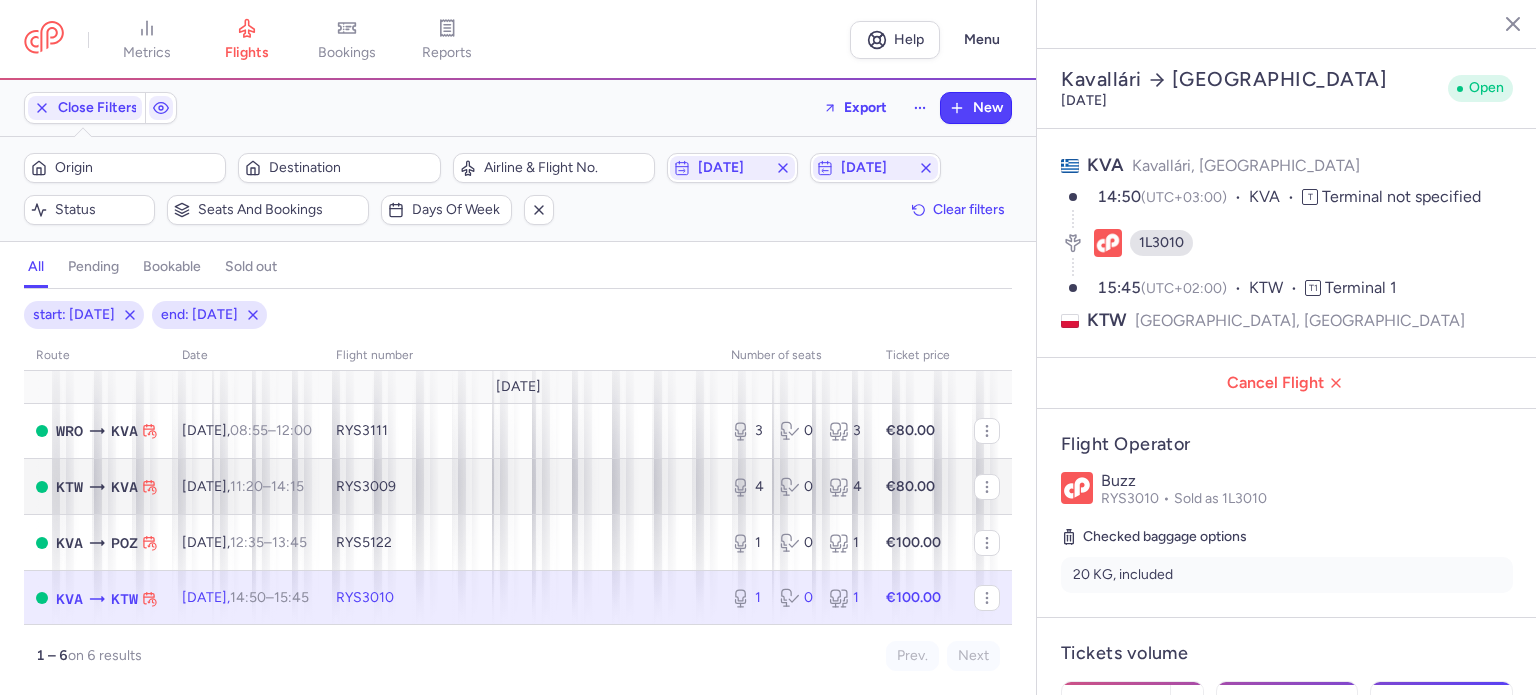 scroll, scrollTop: 100, scrollLeft: 0, axis: vertical 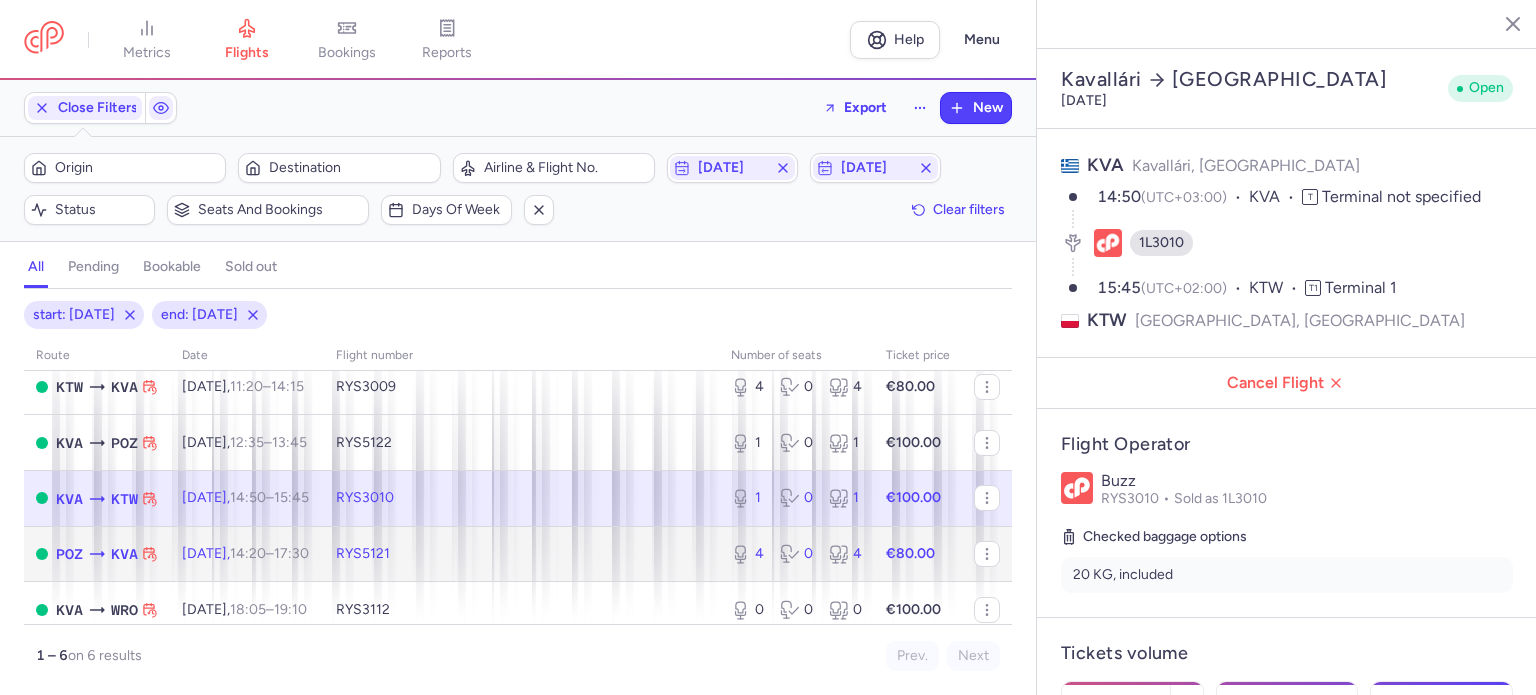 click on "[DATE]  14:20  –  17:30  +0" 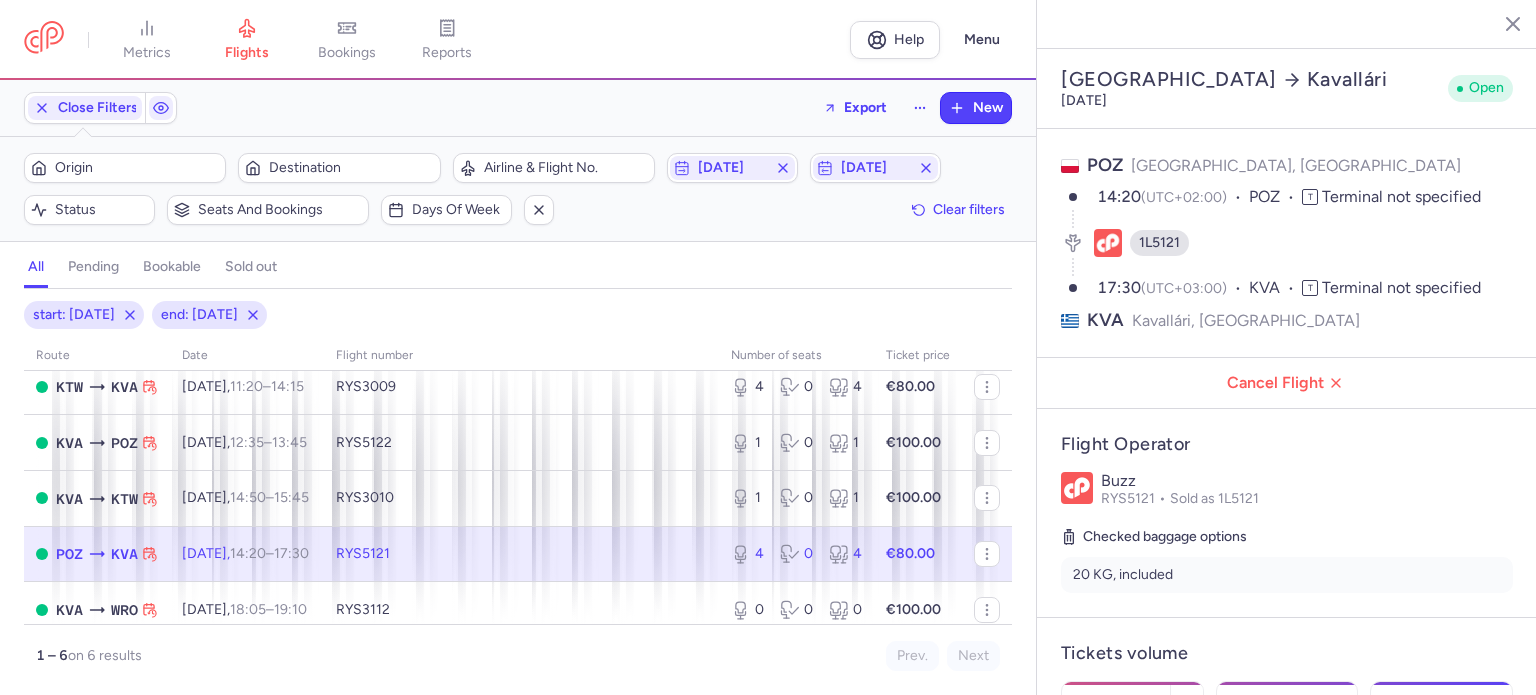click on "RYS5121" 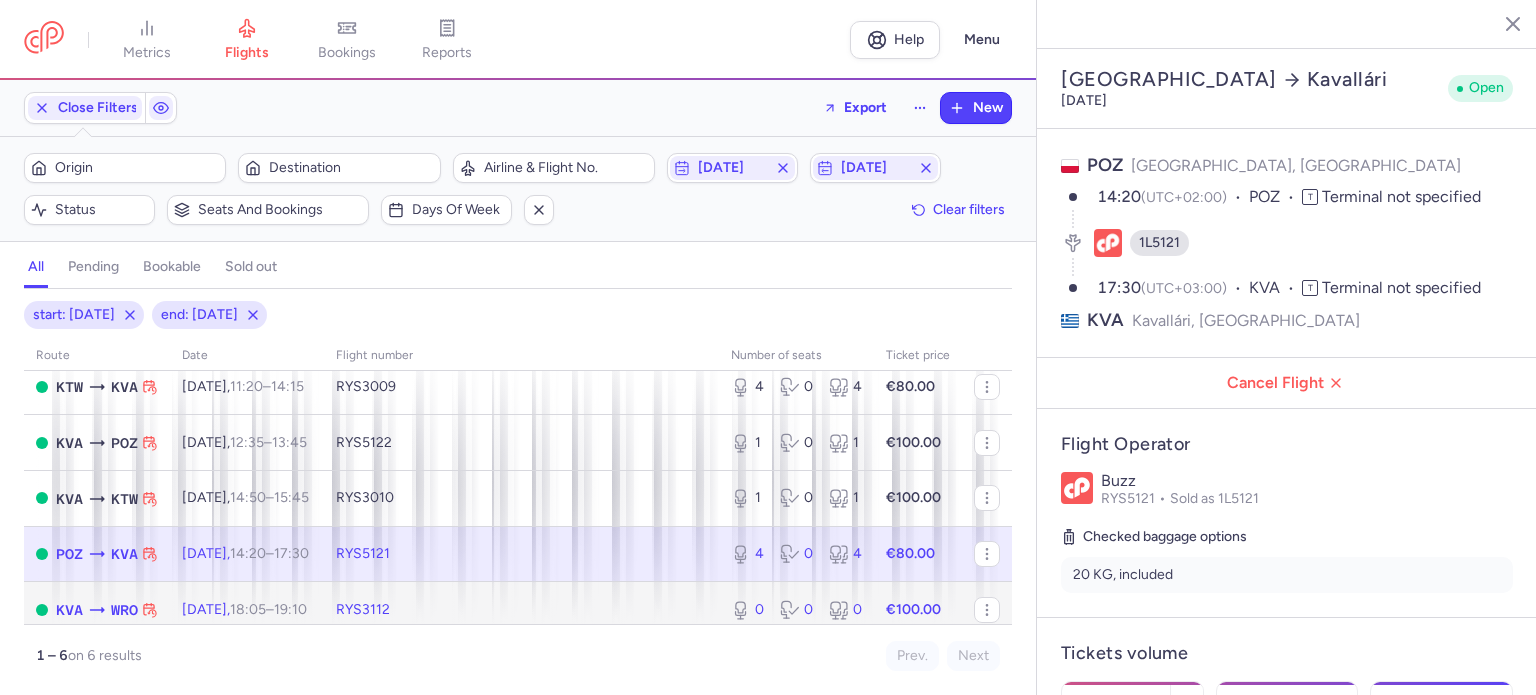 click on "RYS3112" 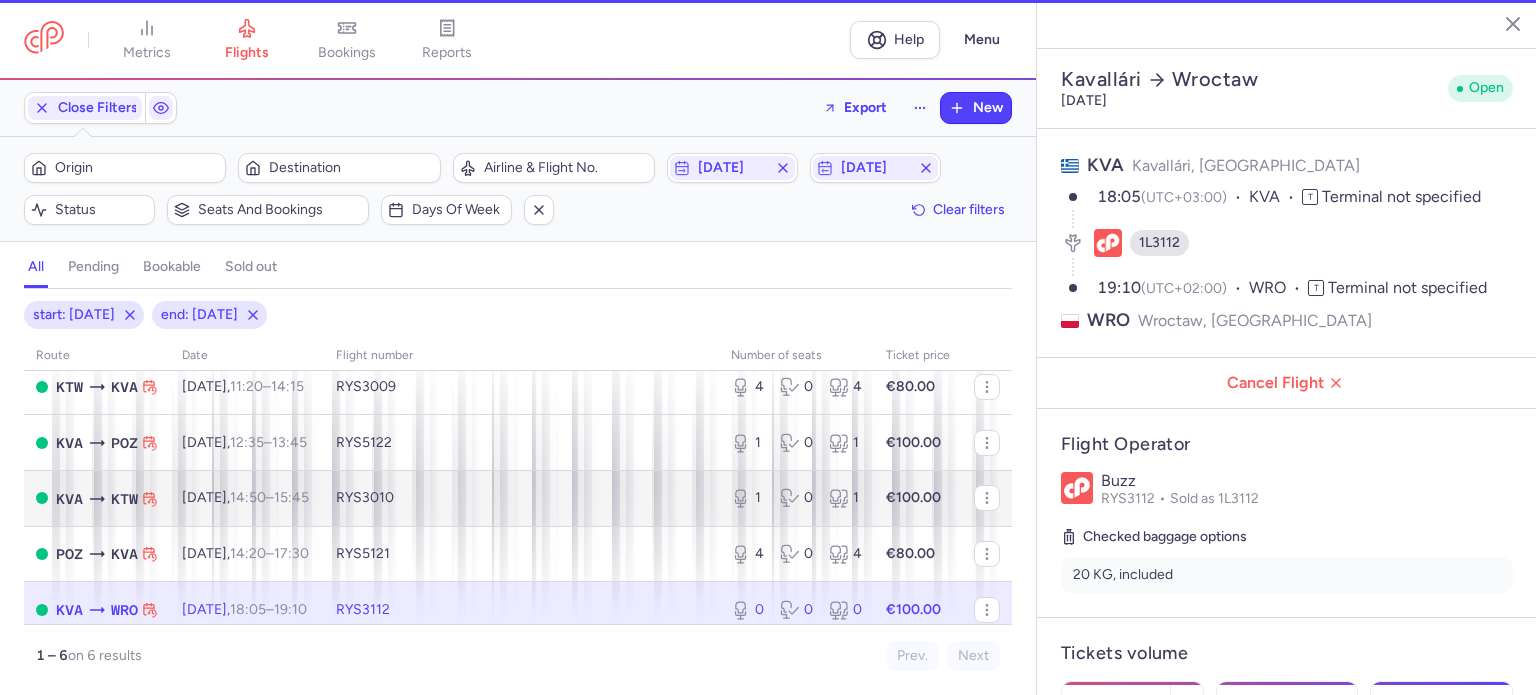 scroll, scrollTop: 118, scrollLeft: 0, axis: vertical 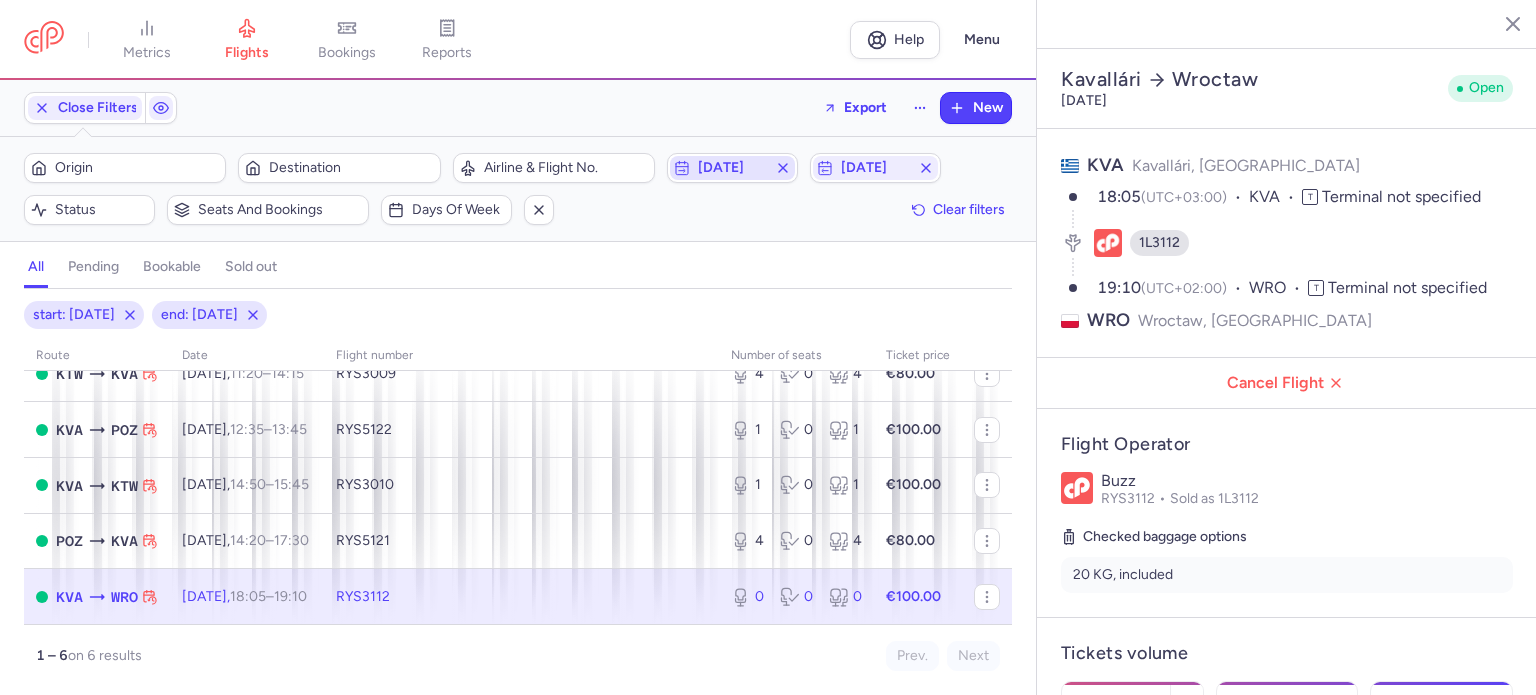 click on "[DATE]" at bounding box center [732, 168] 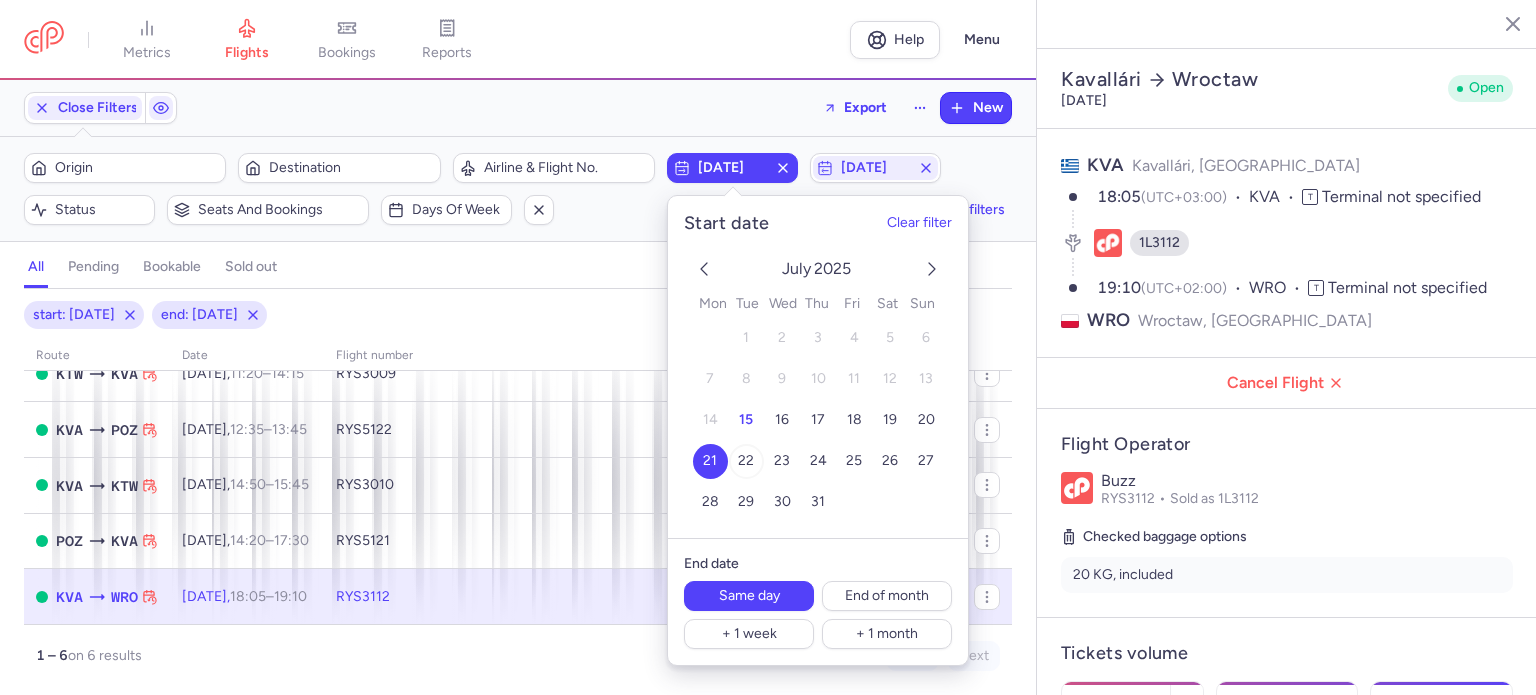 click on "22" at bounding box center [746, 460] 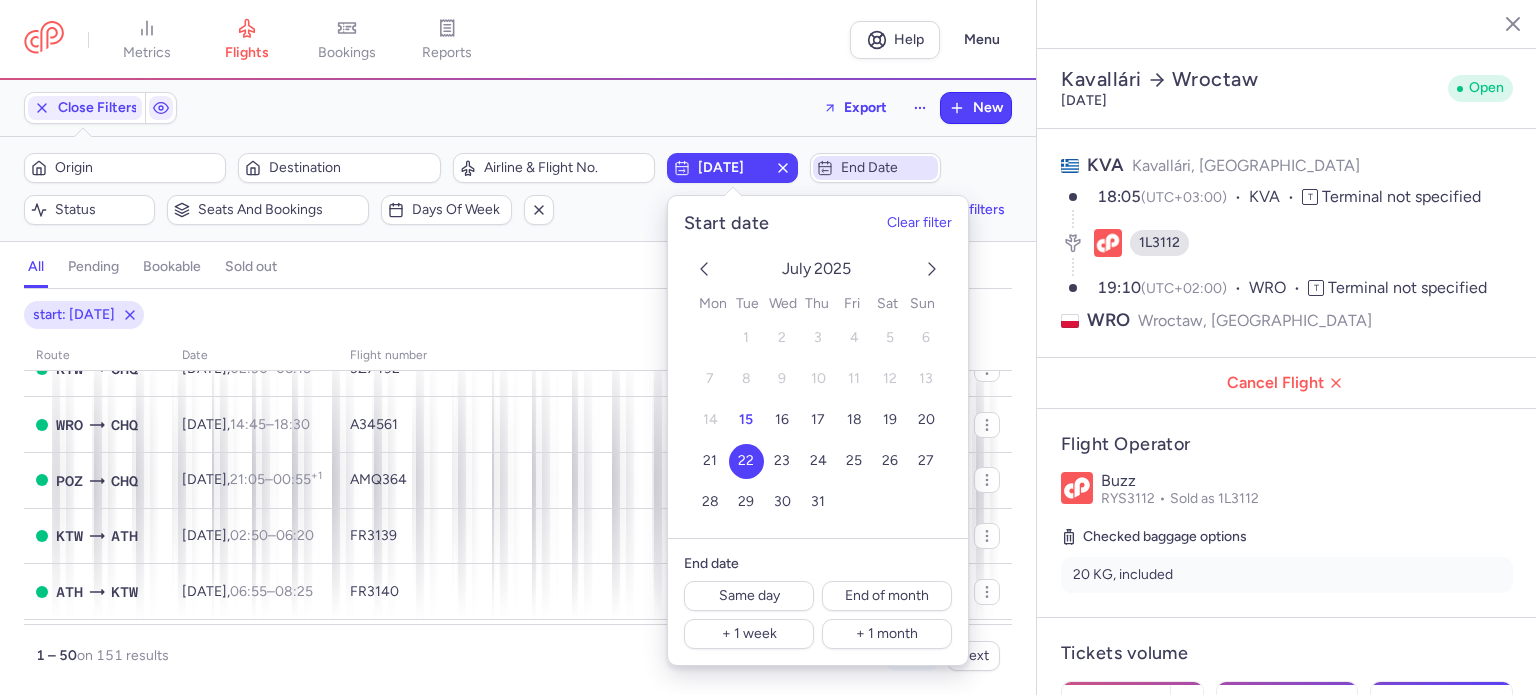 click on "End date" at bounding box center (887, 168) 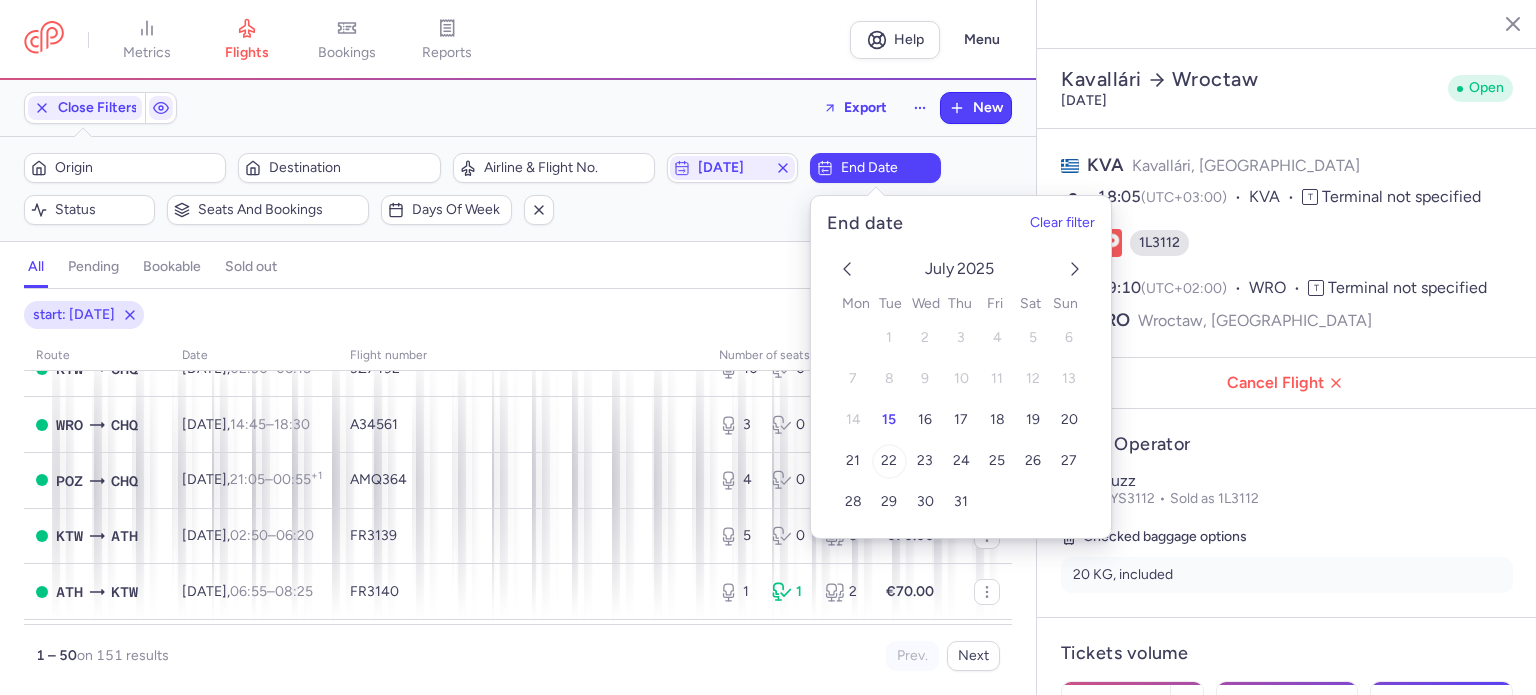 click on "22" at bounding box center [889, 460] 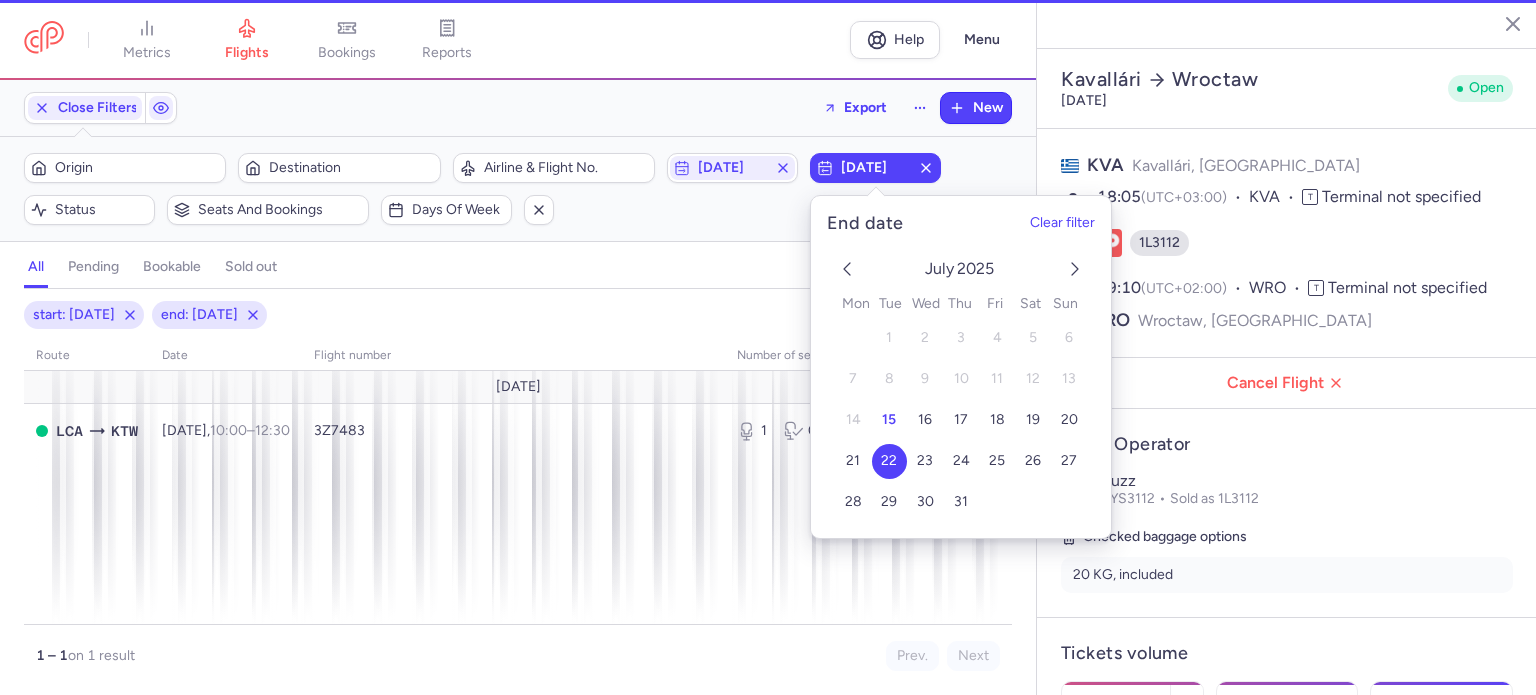 scroll, scrollTop: 0, scrollLeft: 0, axis: both 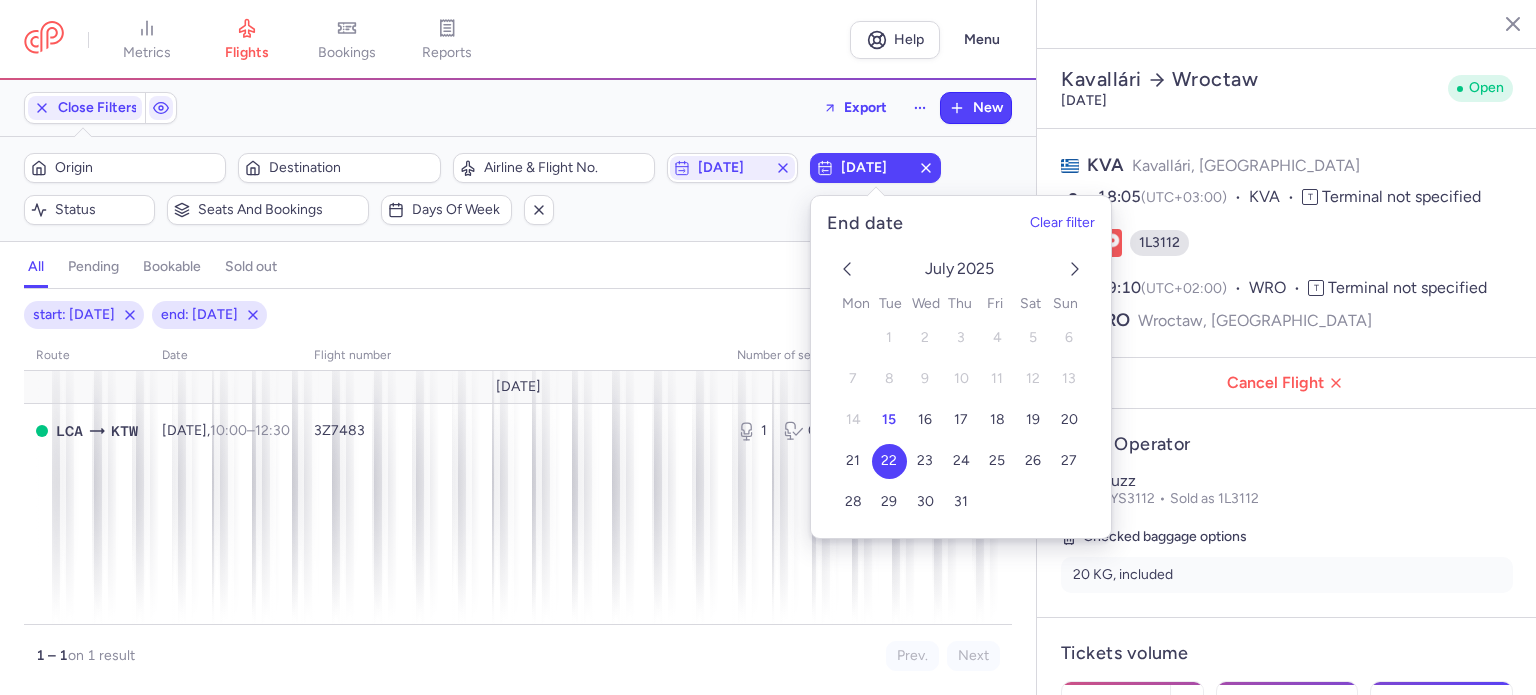 click on "Origin  Destination  Airline & Flight No.  [DATE]  [DATE]  Status  Seats and bookings  Days of week  Clear filters" 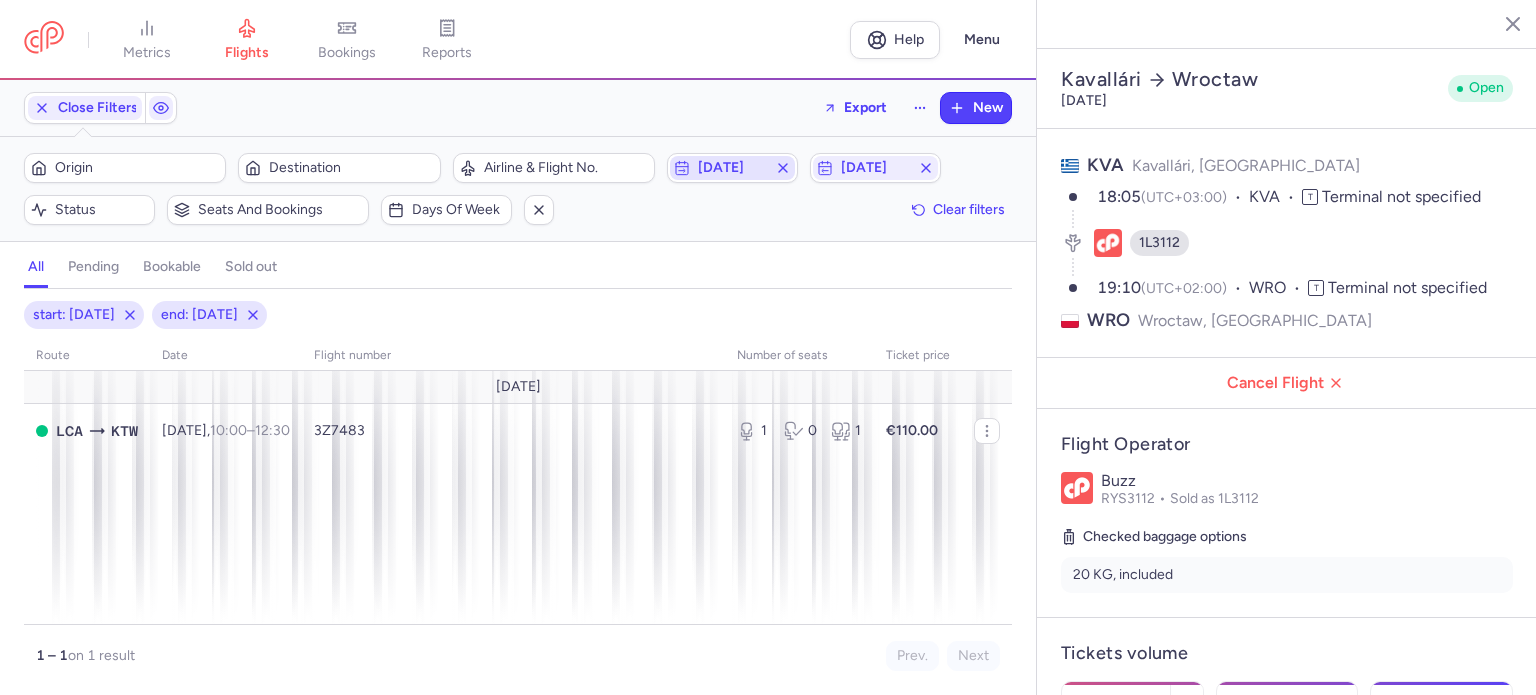 click on "[DATE]" at bounding box center [732, 168] 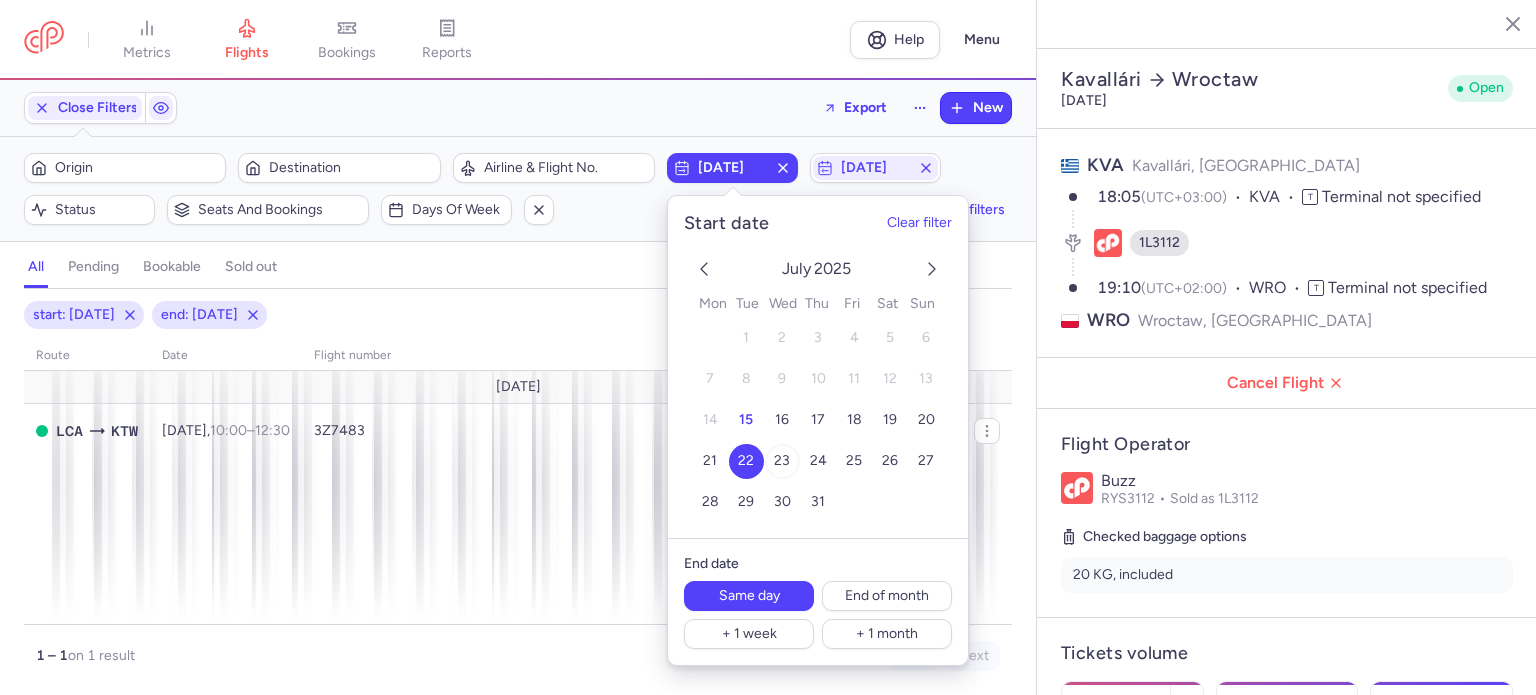 click on "23" at bounding box center (782, 460) 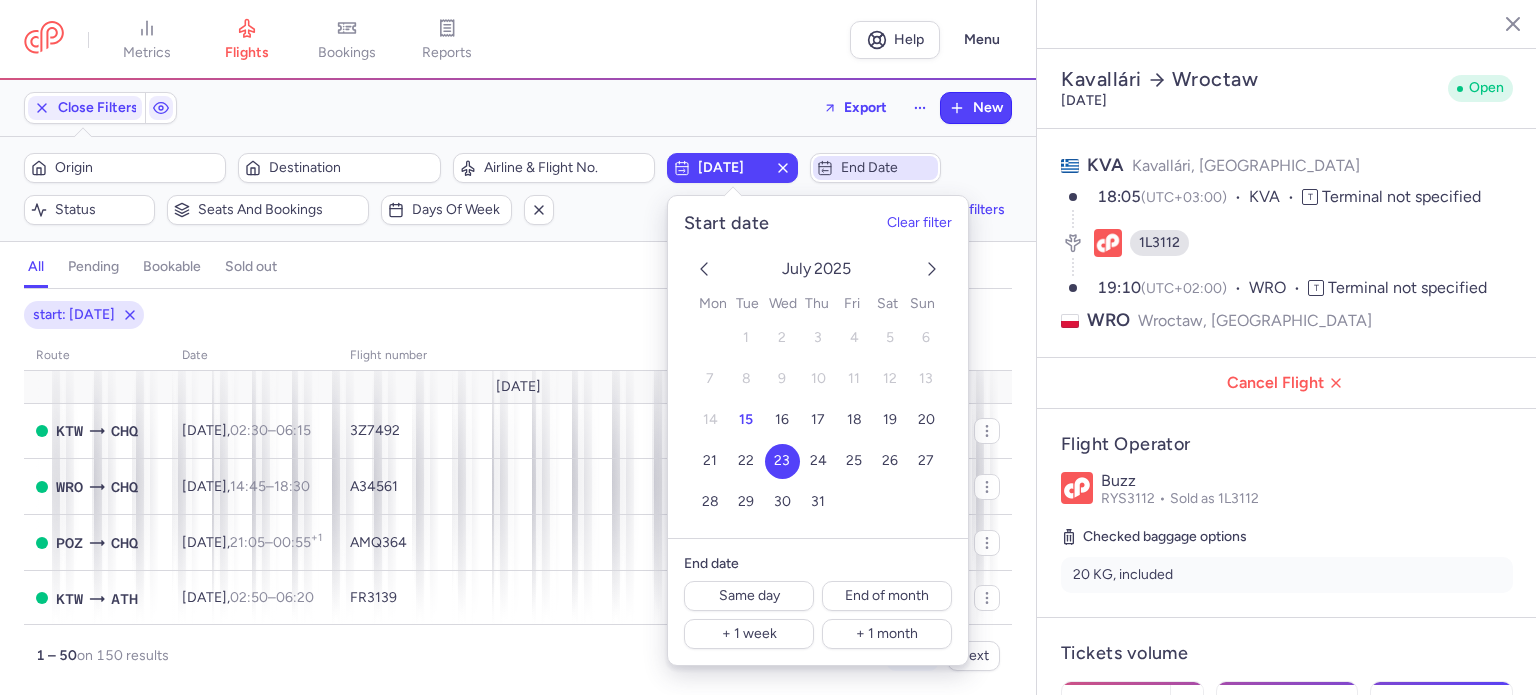 click on "End date" at bounding box center [887, 168] 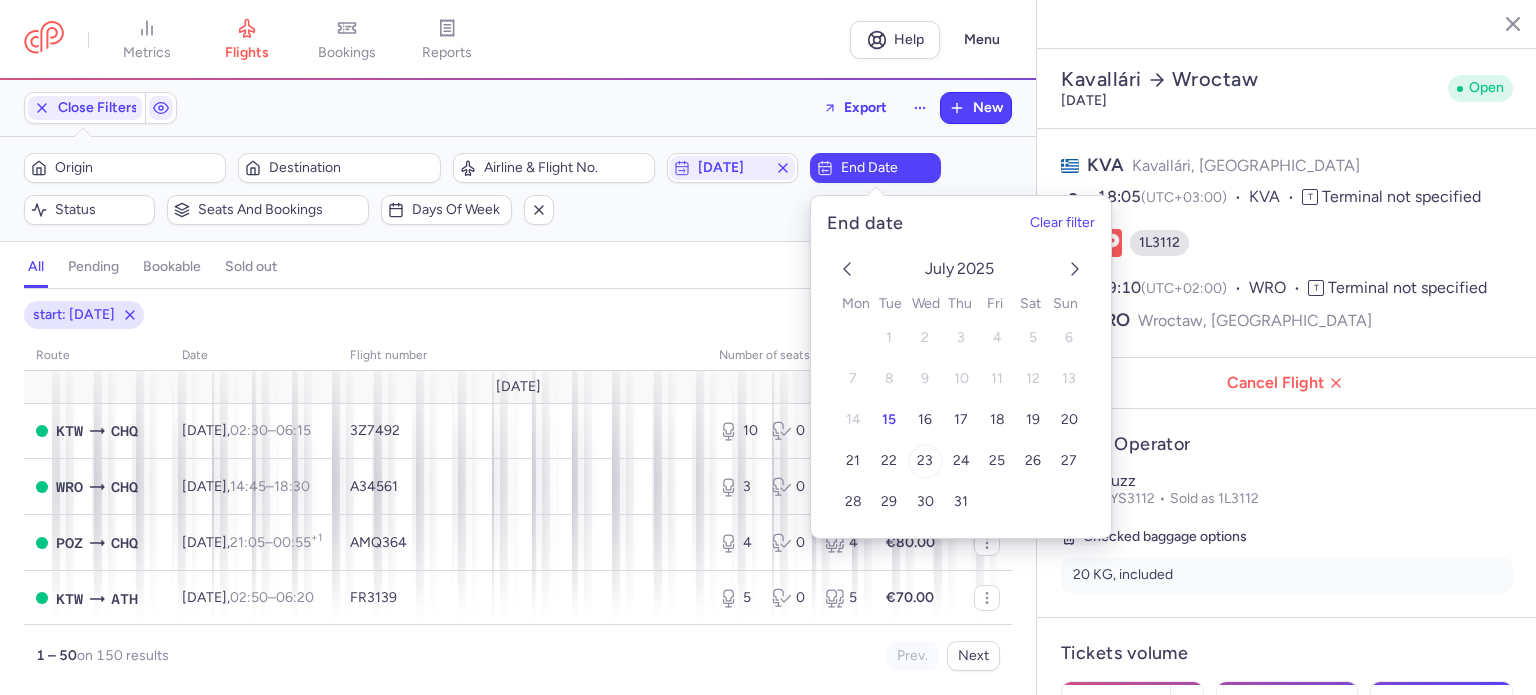 click on "23" at bounding box center (925, 460) 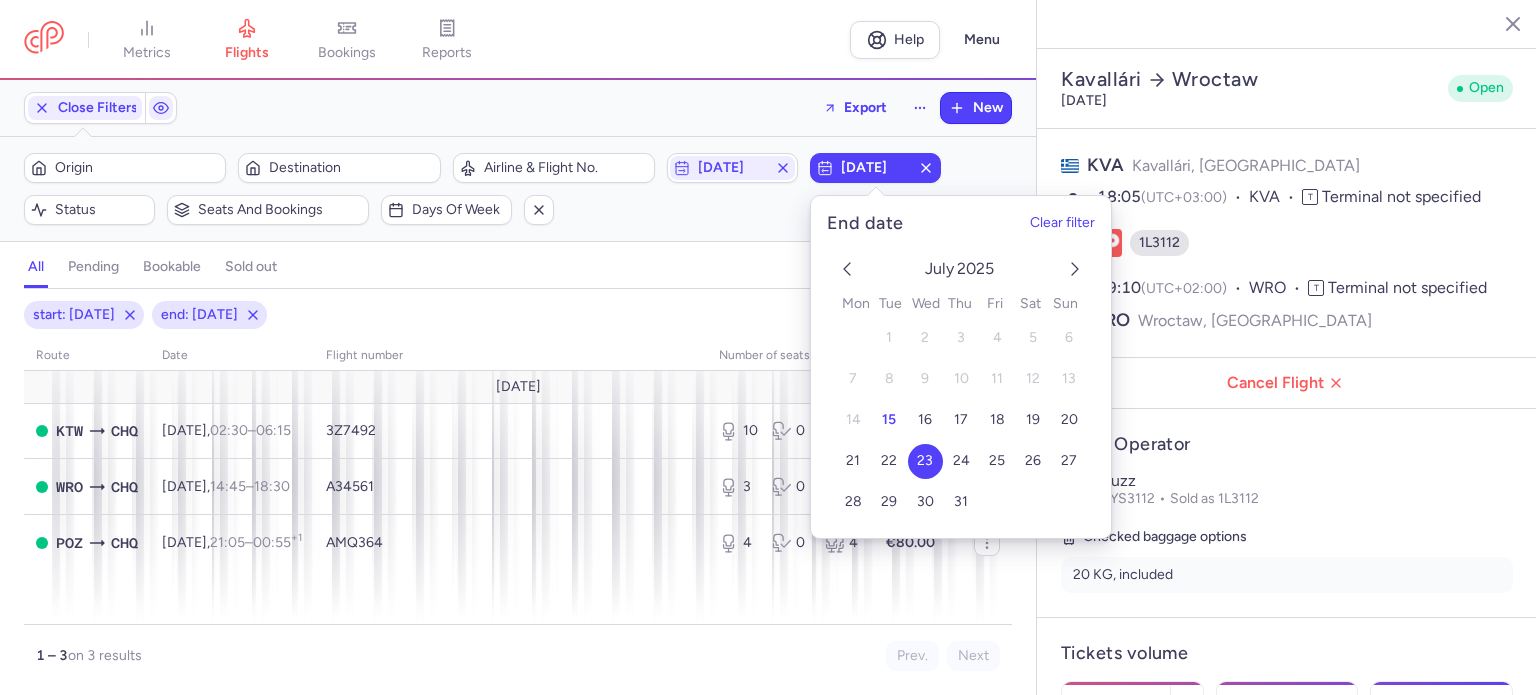 click on "Filters (2) – 3 results  Origin  Destination  Airline & Flight No.  [DATE]  [DATE]  Status  Seats and bookings  Days of week  Clear filters" at bounding box center (518, 189) 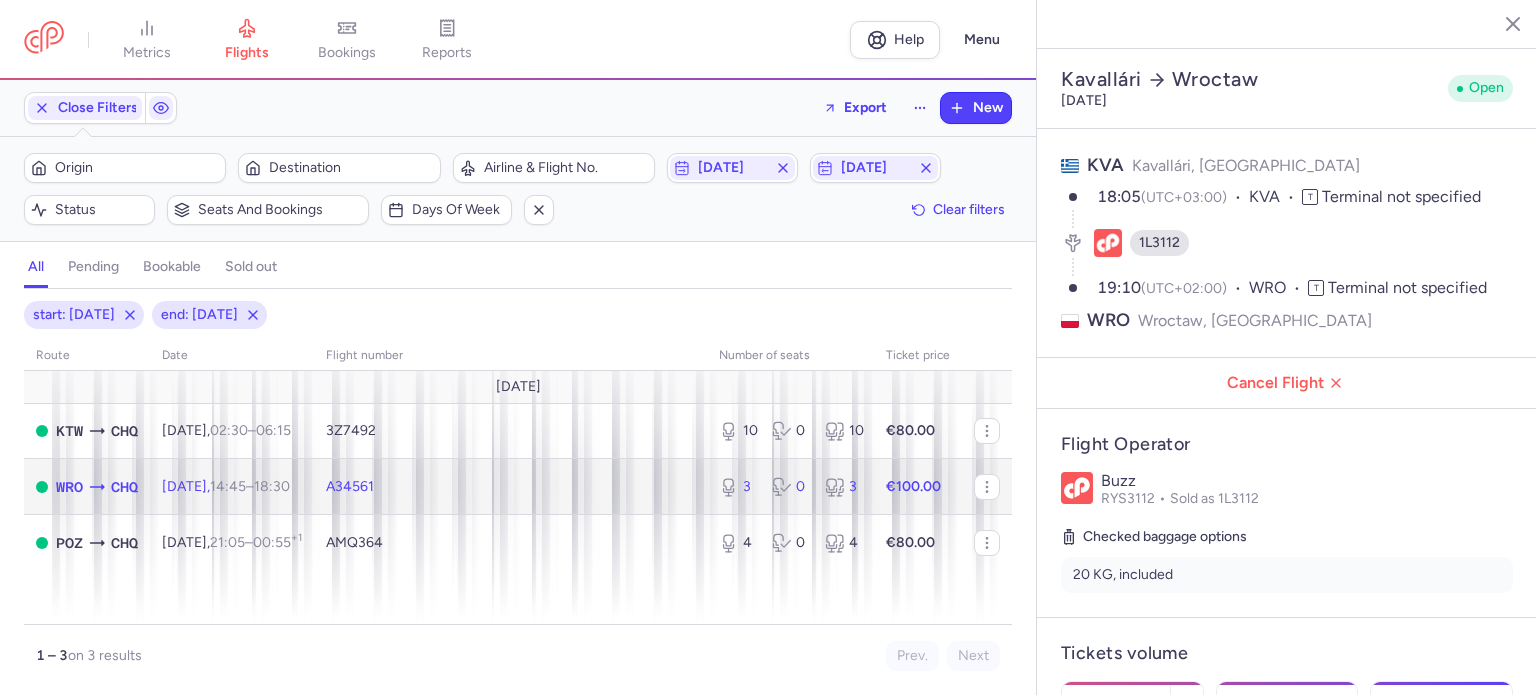 click on "A34561" 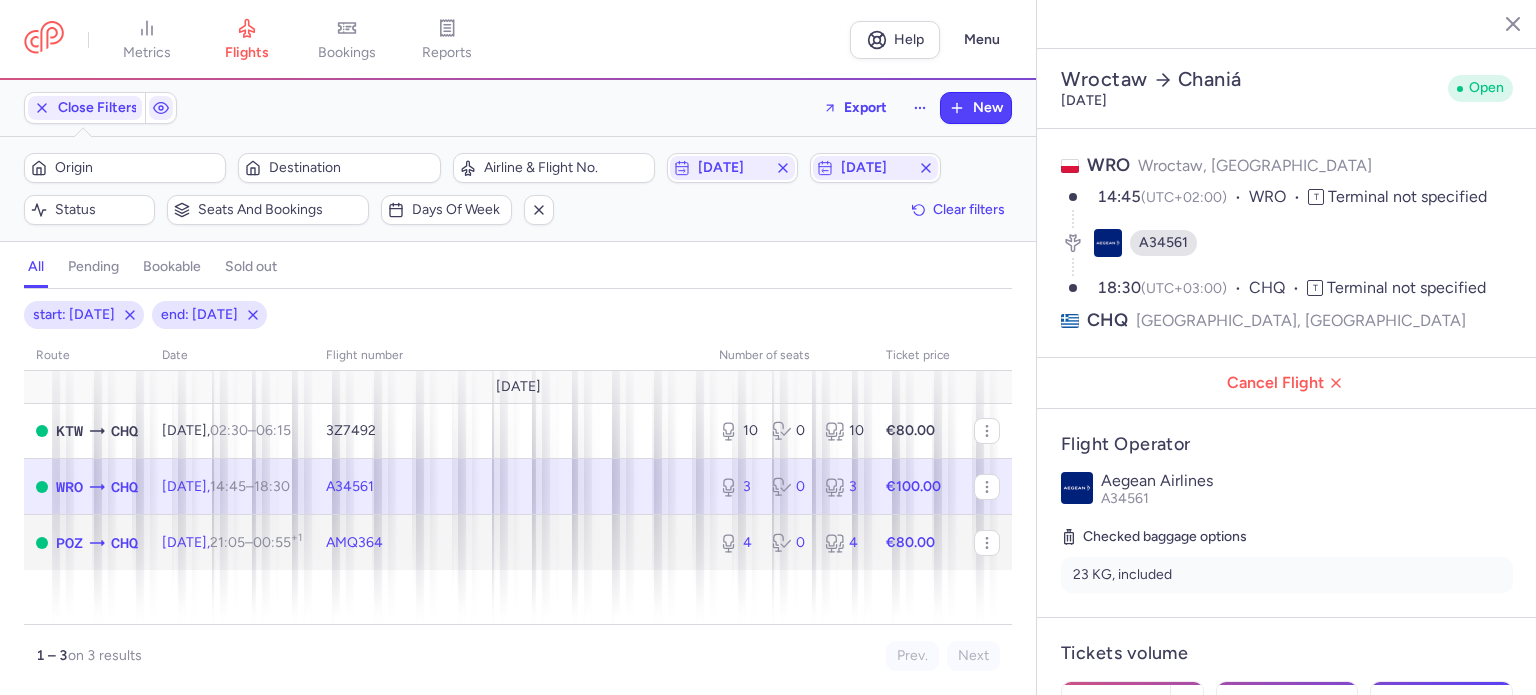 click on "21:05" at bounding box center (227, 542) 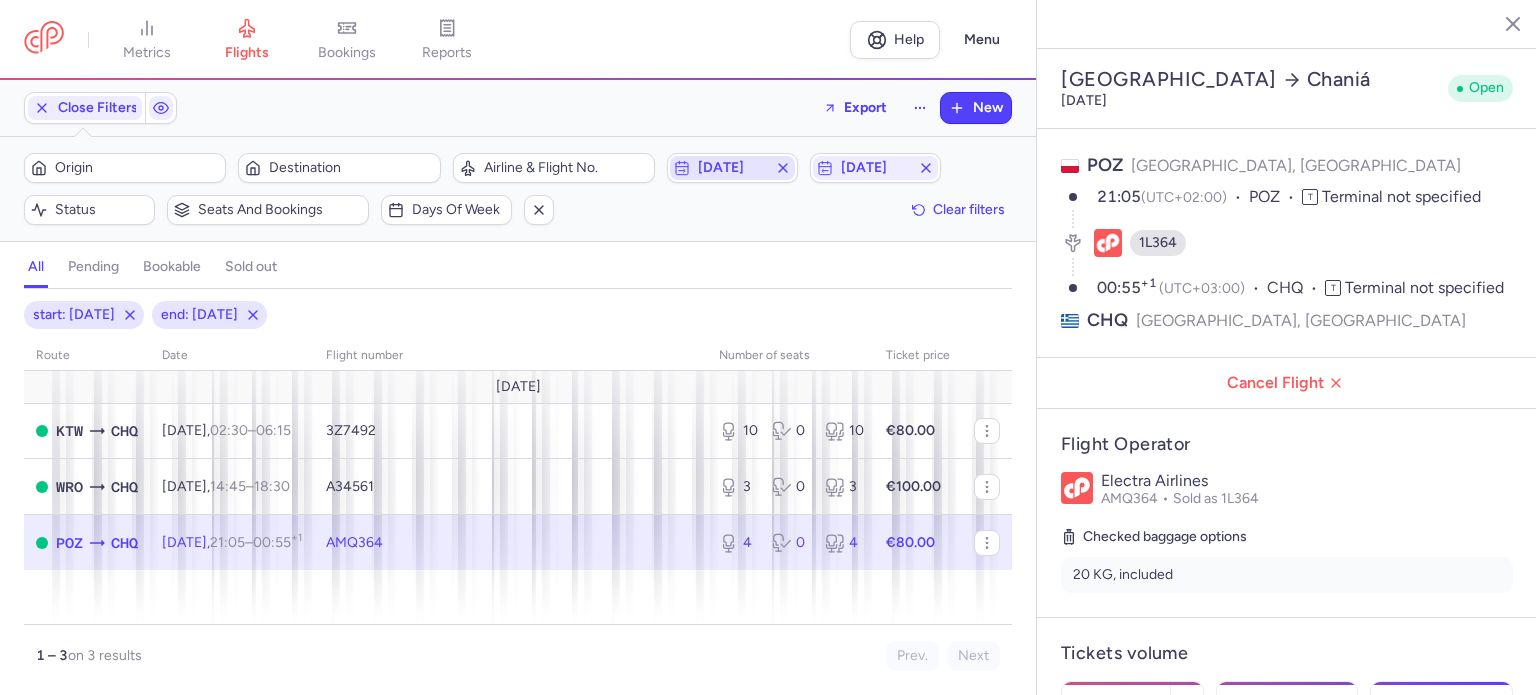 click on "[DATE]" at bounding box center [732, 168] 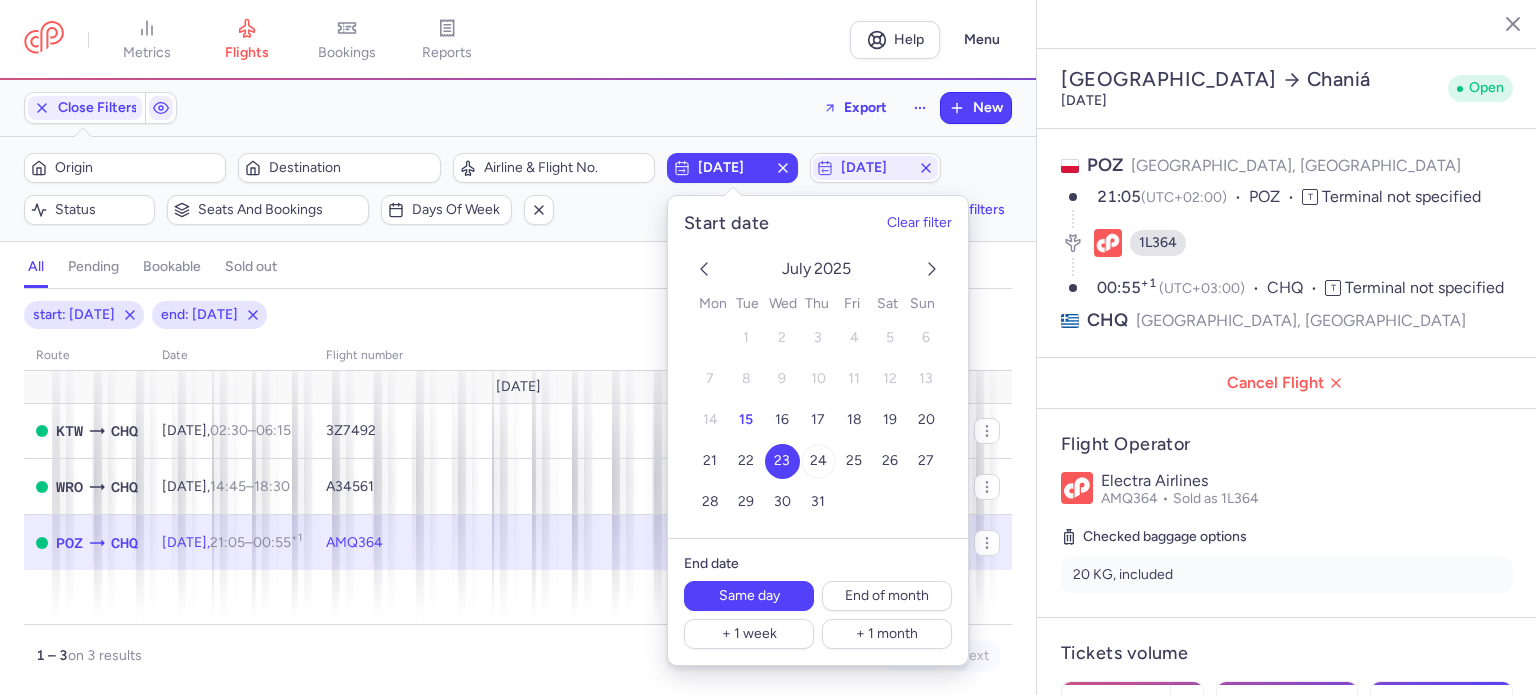 click on "24" at bounding box center [817, 460] 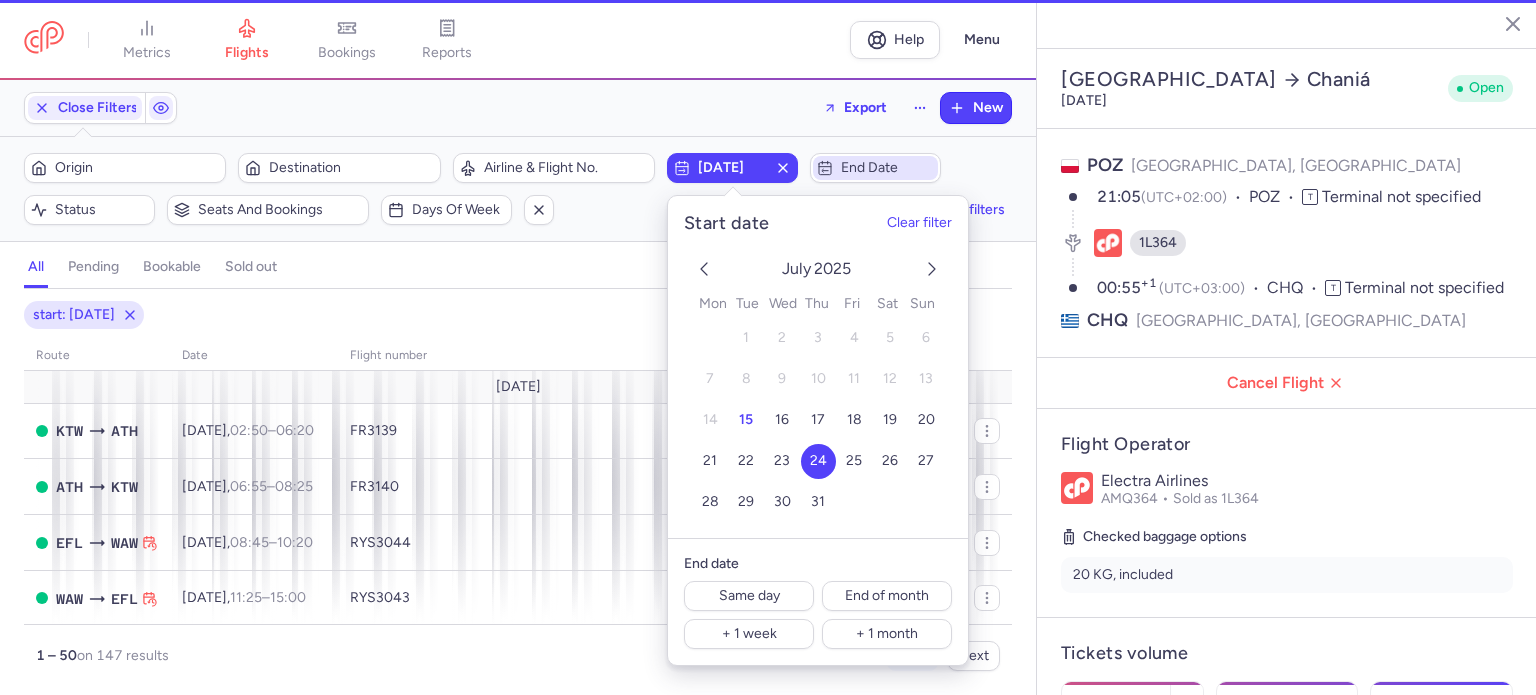 click on "End date" at bounding box center [887, 168] 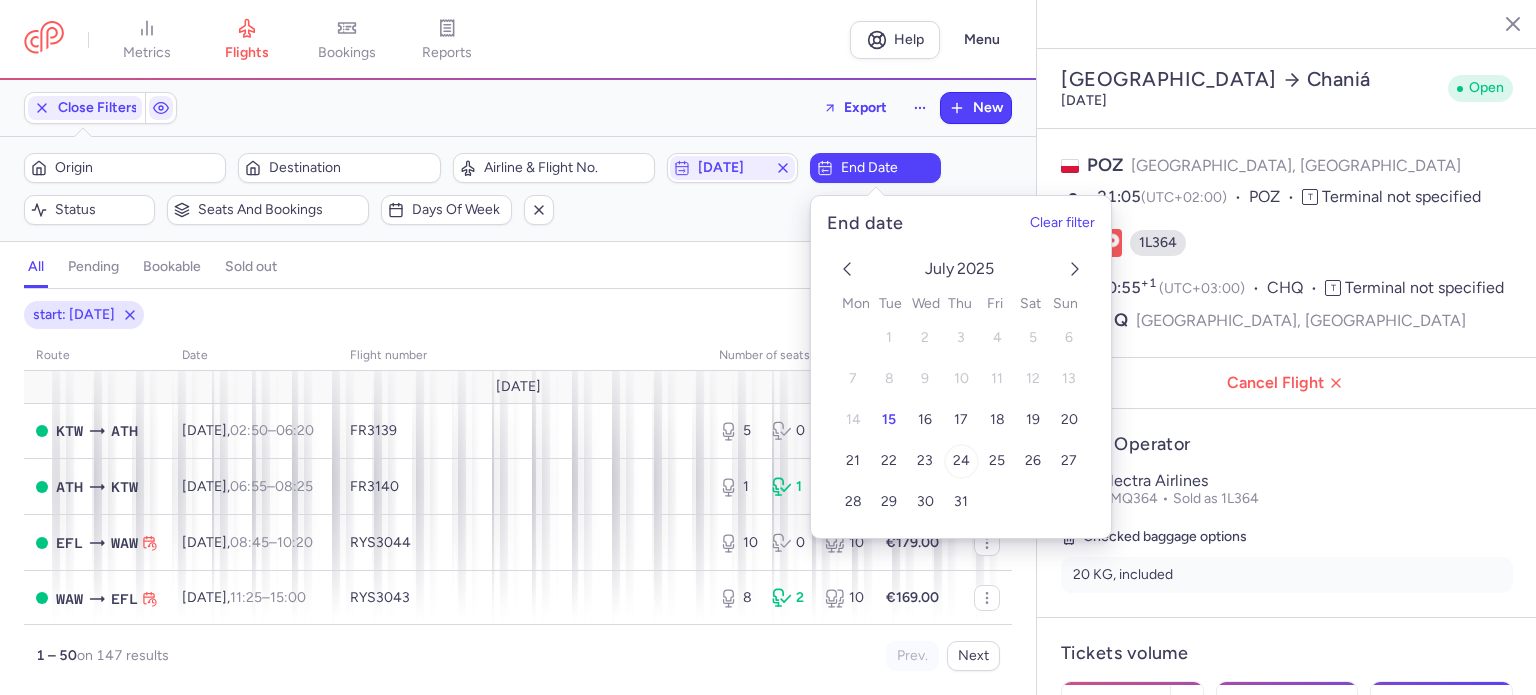 click on "24" at bounding box center (960, 460) 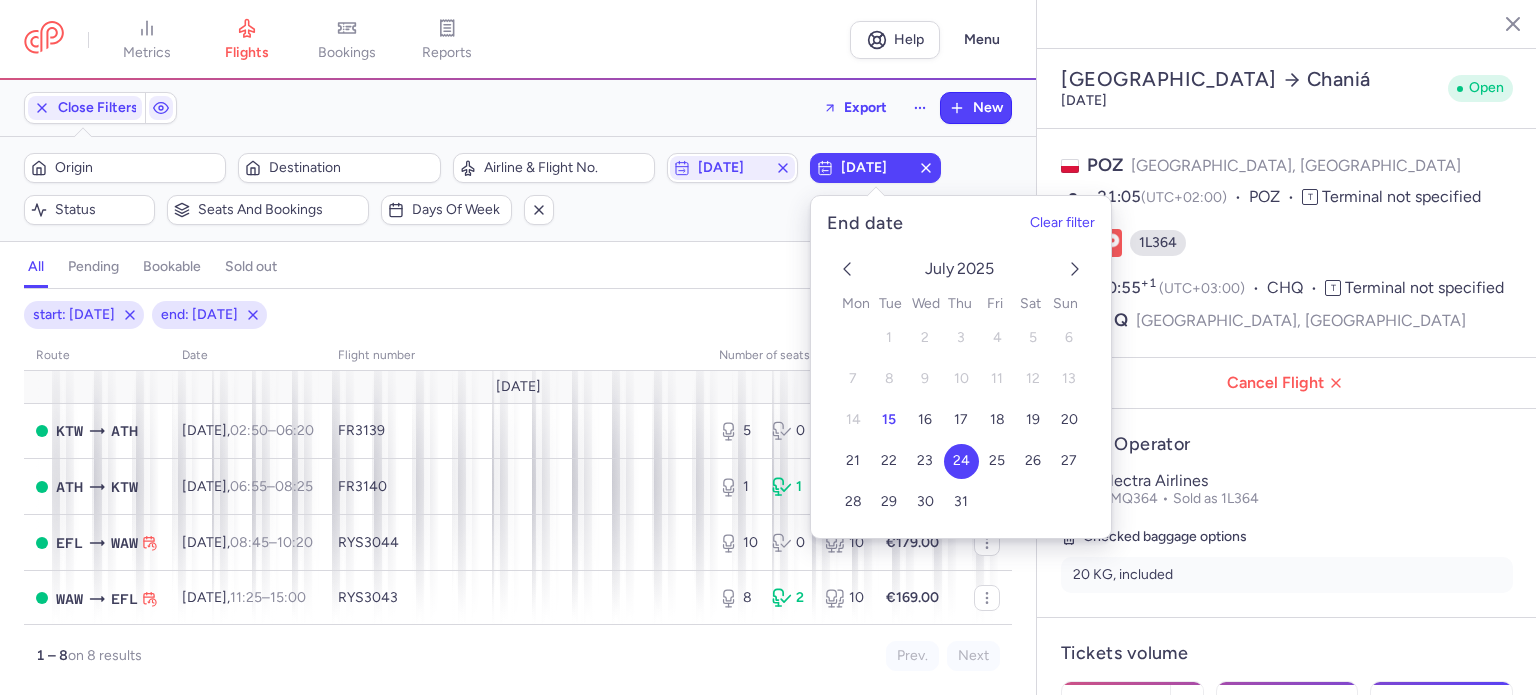 click on "Filters (2) – 8 results  Origin  Destination  Airline & Flight No.  [DATE]  [DATE]  Status  Seats and bookings  Days of week  Clear filters" at bounding box center [518, 189] 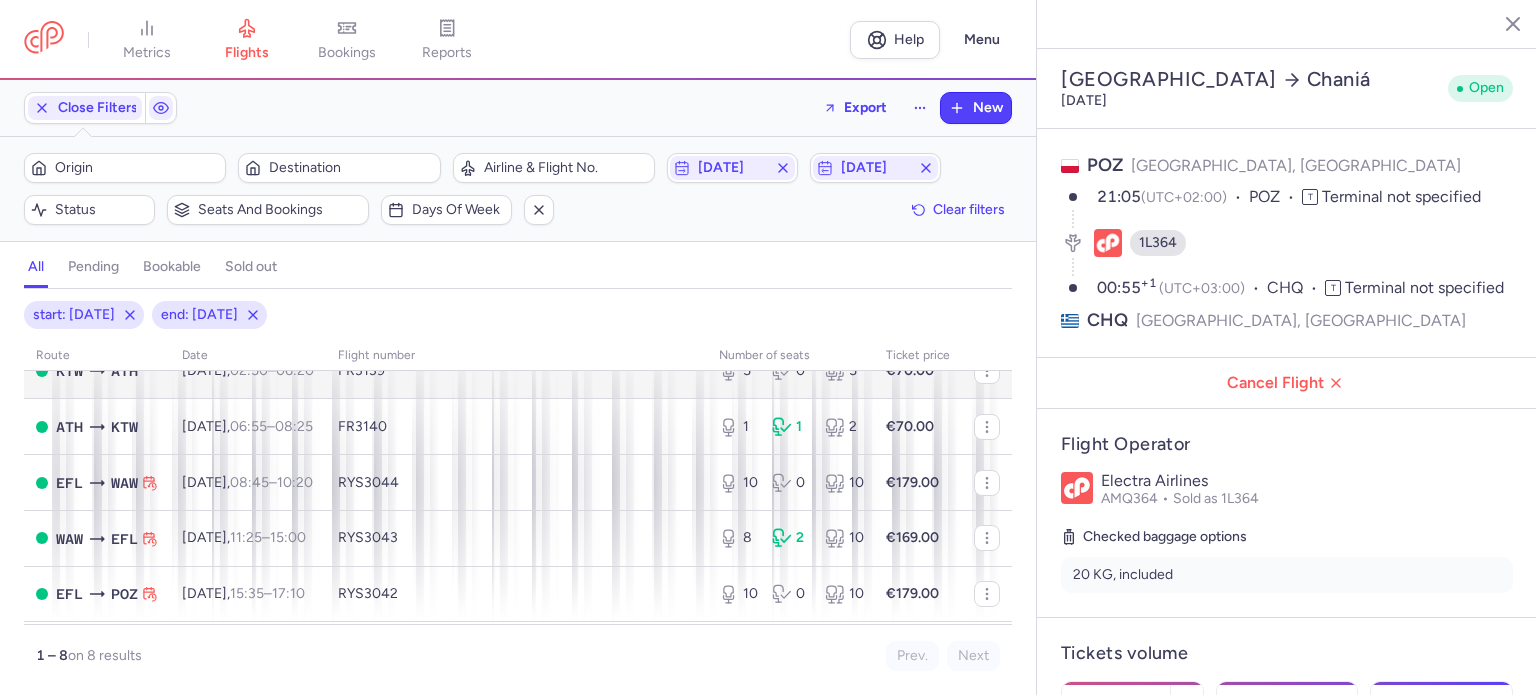 scroll, scrollTop: 0, scrollLeft: 0, axis: both 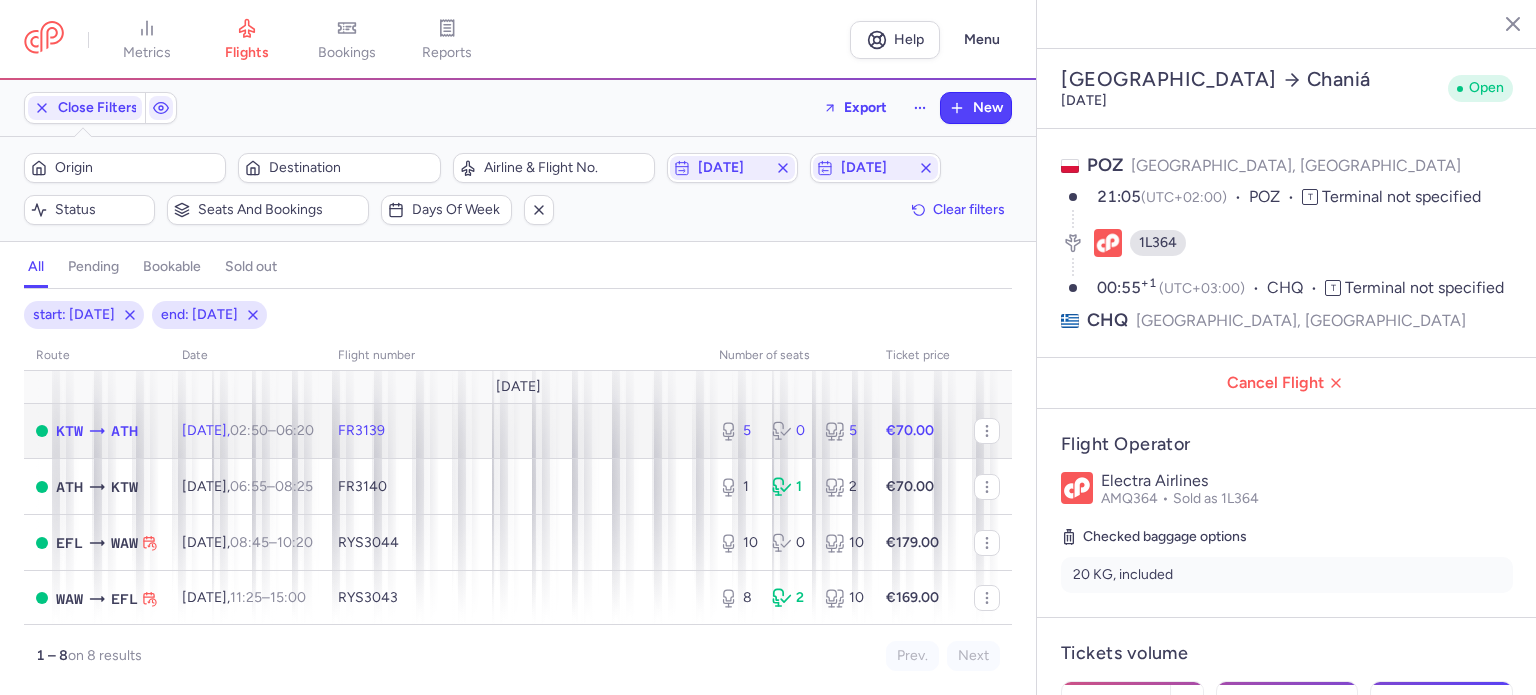 click on "[DATE]  02:50  –  06:20  +0" 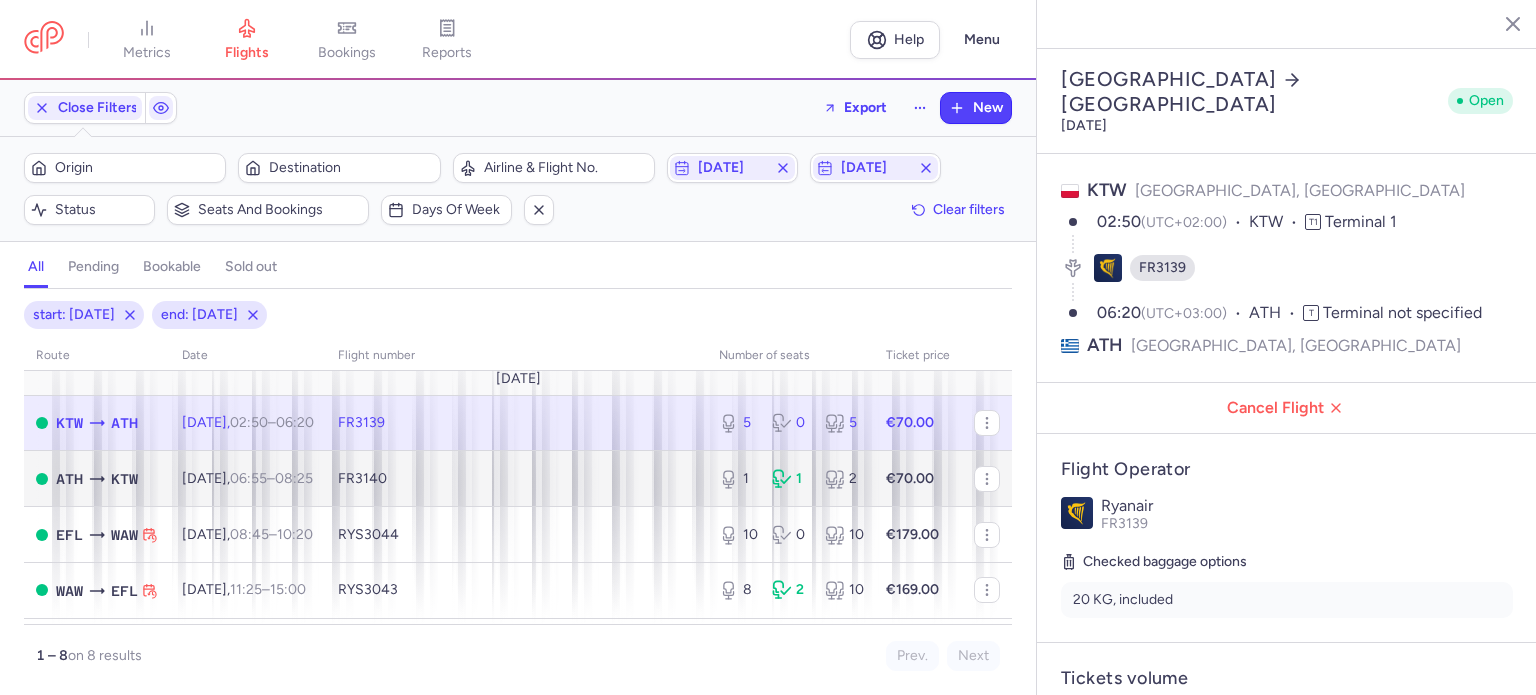 scroll, scrollTop: 0, scrollLeft: 0, axis: both 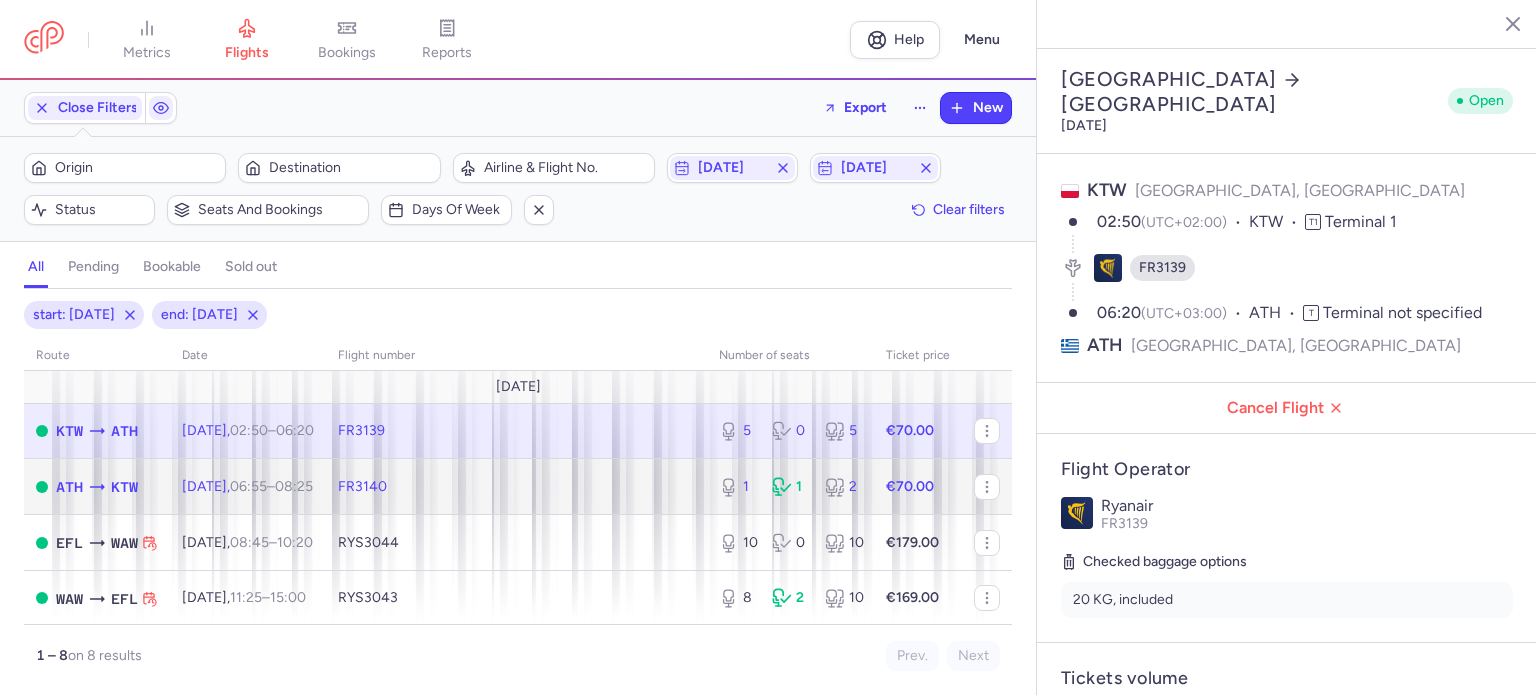 click on "FR3140" 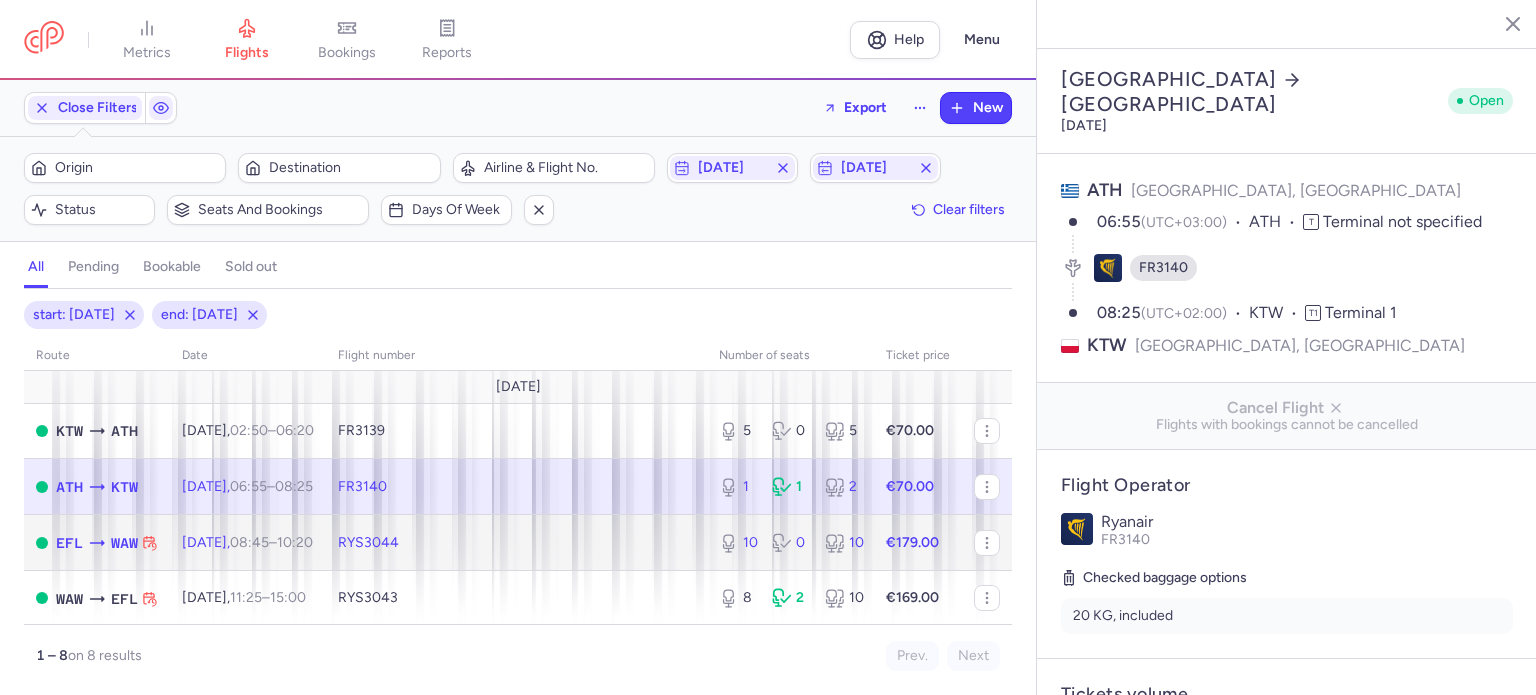 click on "RYS3044" 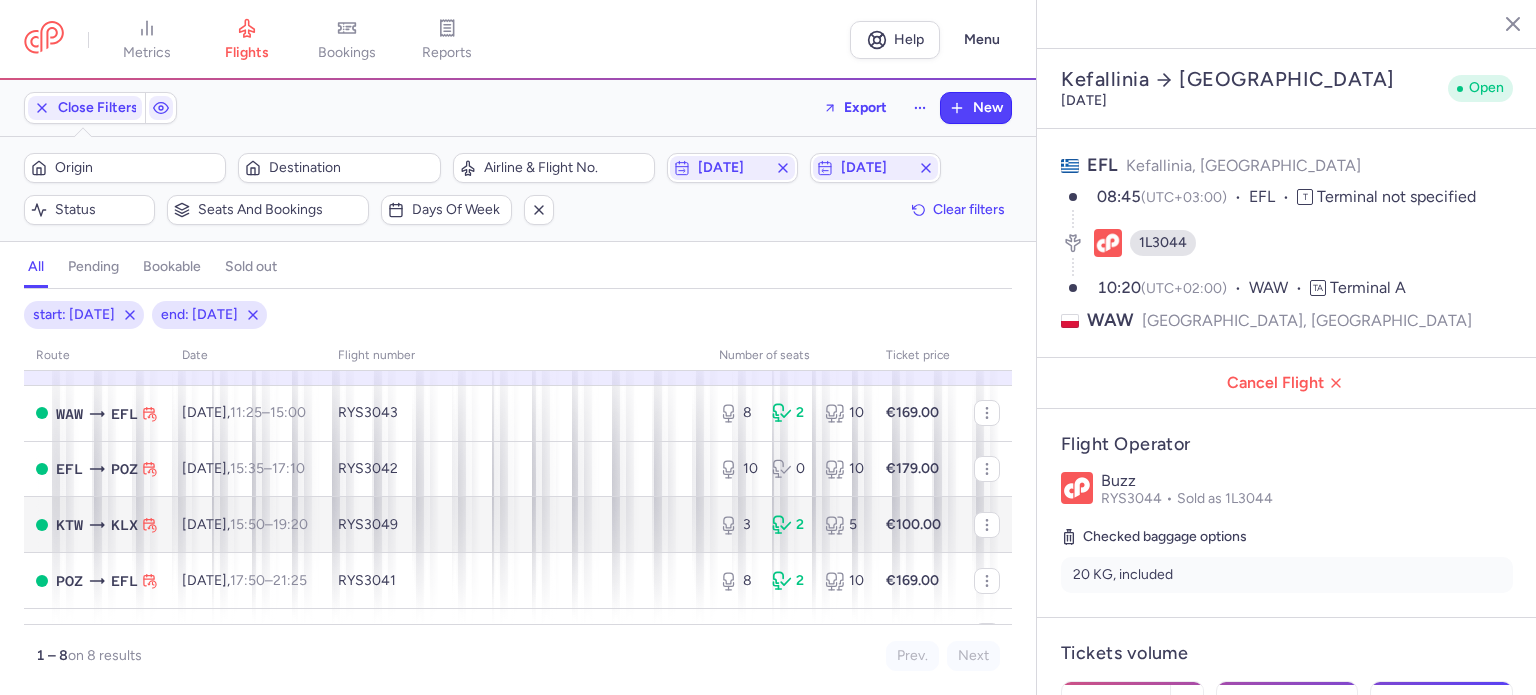 scroll, scrollTop: 232, scrollLeft: 0, axis: vertical 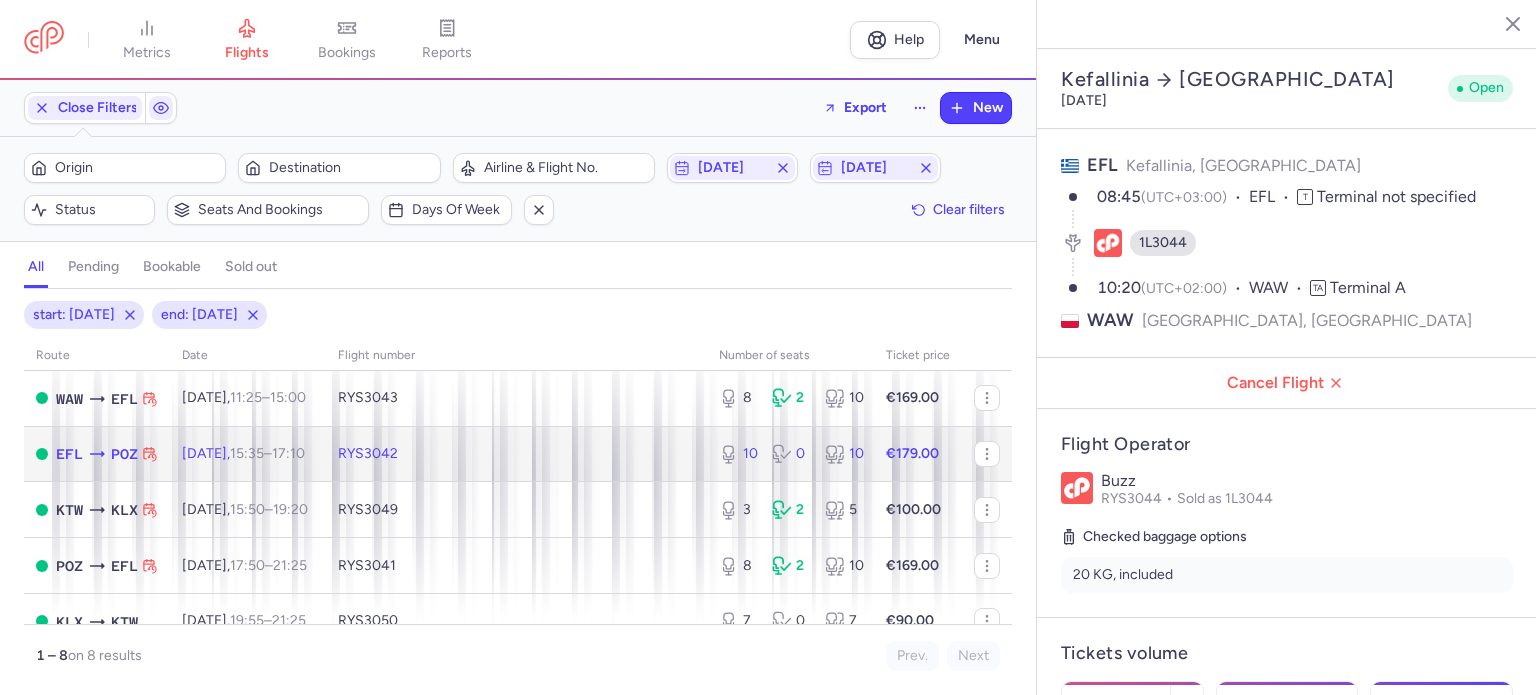 click on "RYS3042" 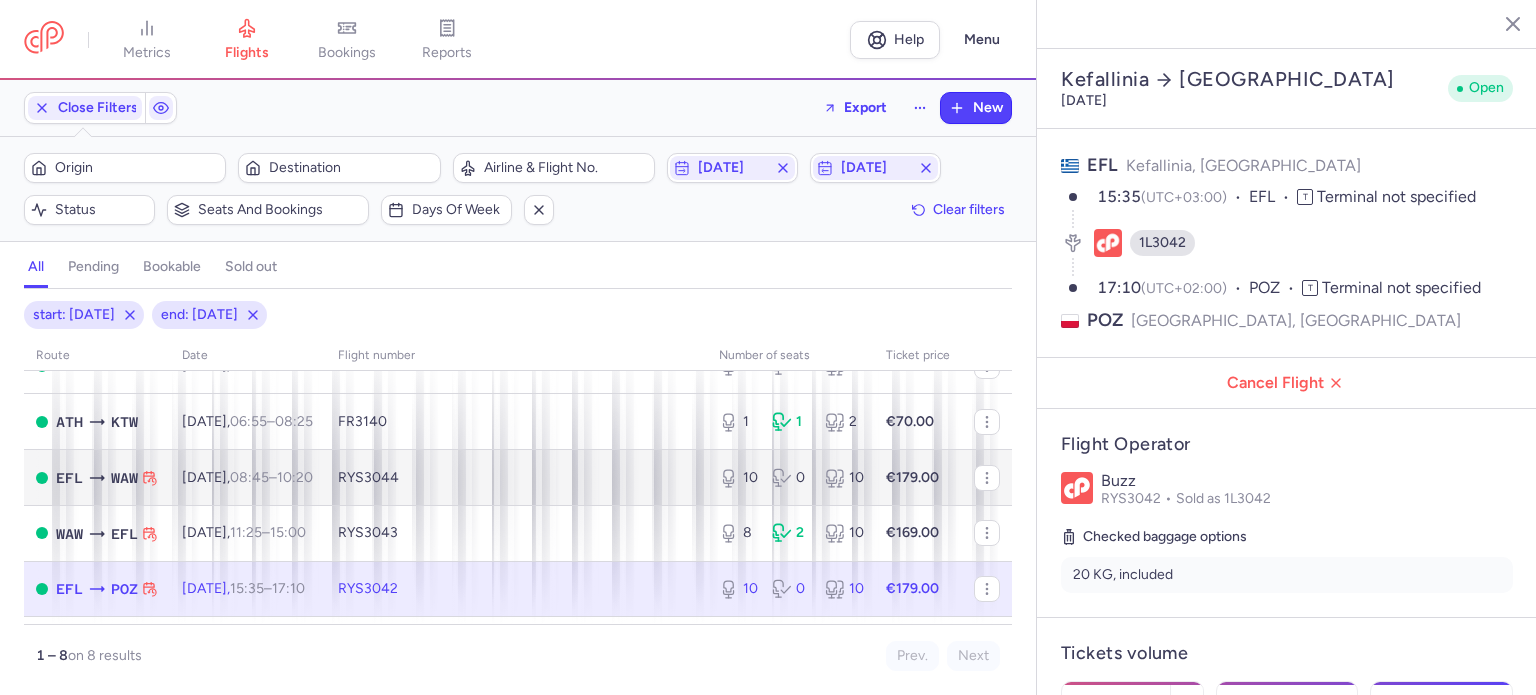 scroll, scrollTop: 100, scrollLeft: 0, axis: vertical 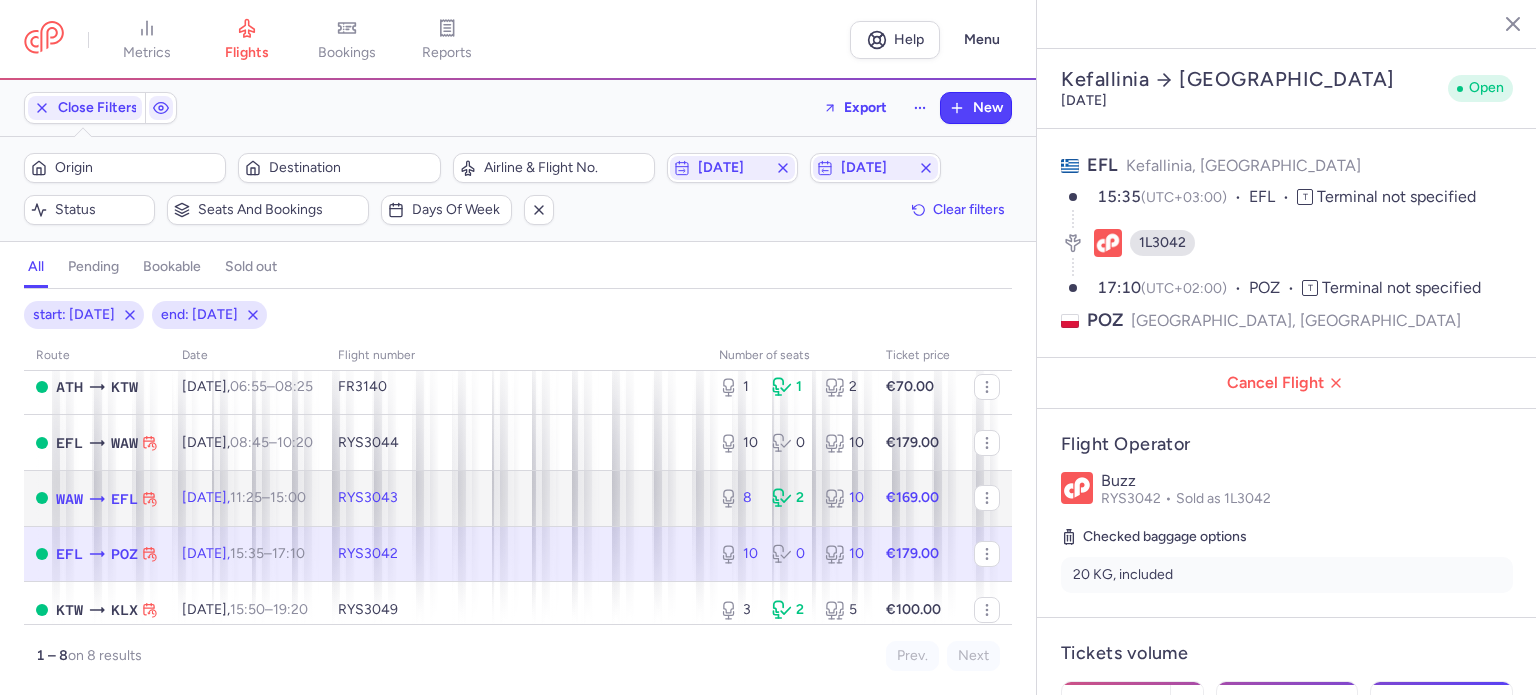click on "[DATE]  11:25  –  15:00  +0" 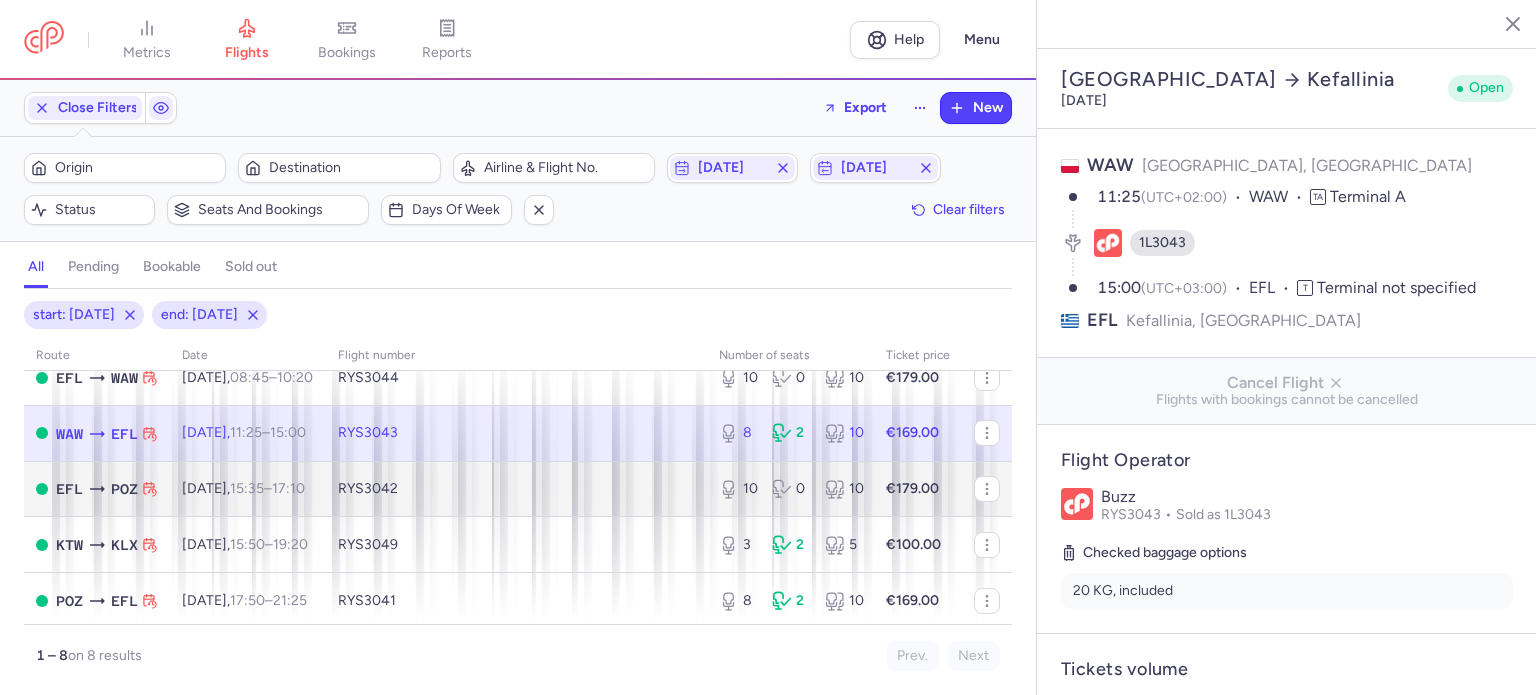 scroll, scrollTop: 200, scrollLeft: 0, axis: vertical 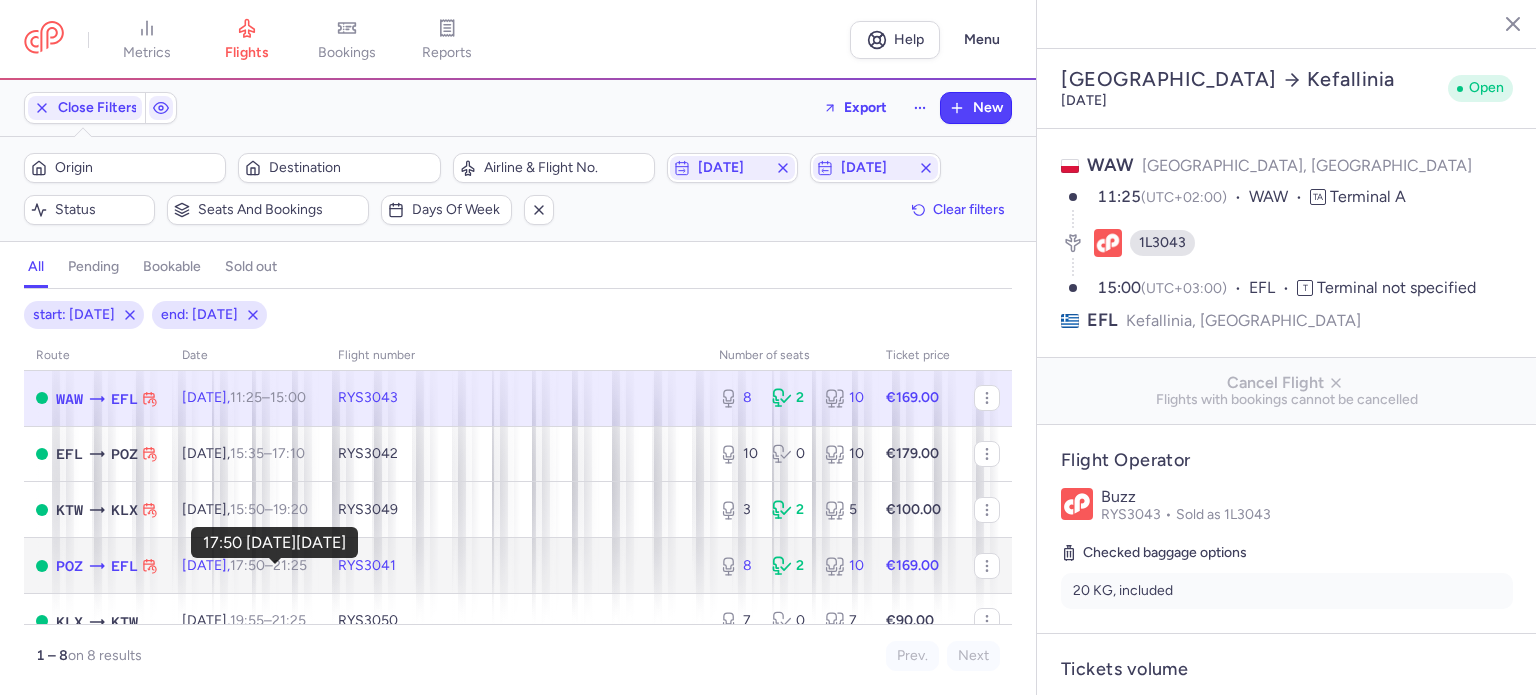 click on "17:50" at bounding box center [247, 565] 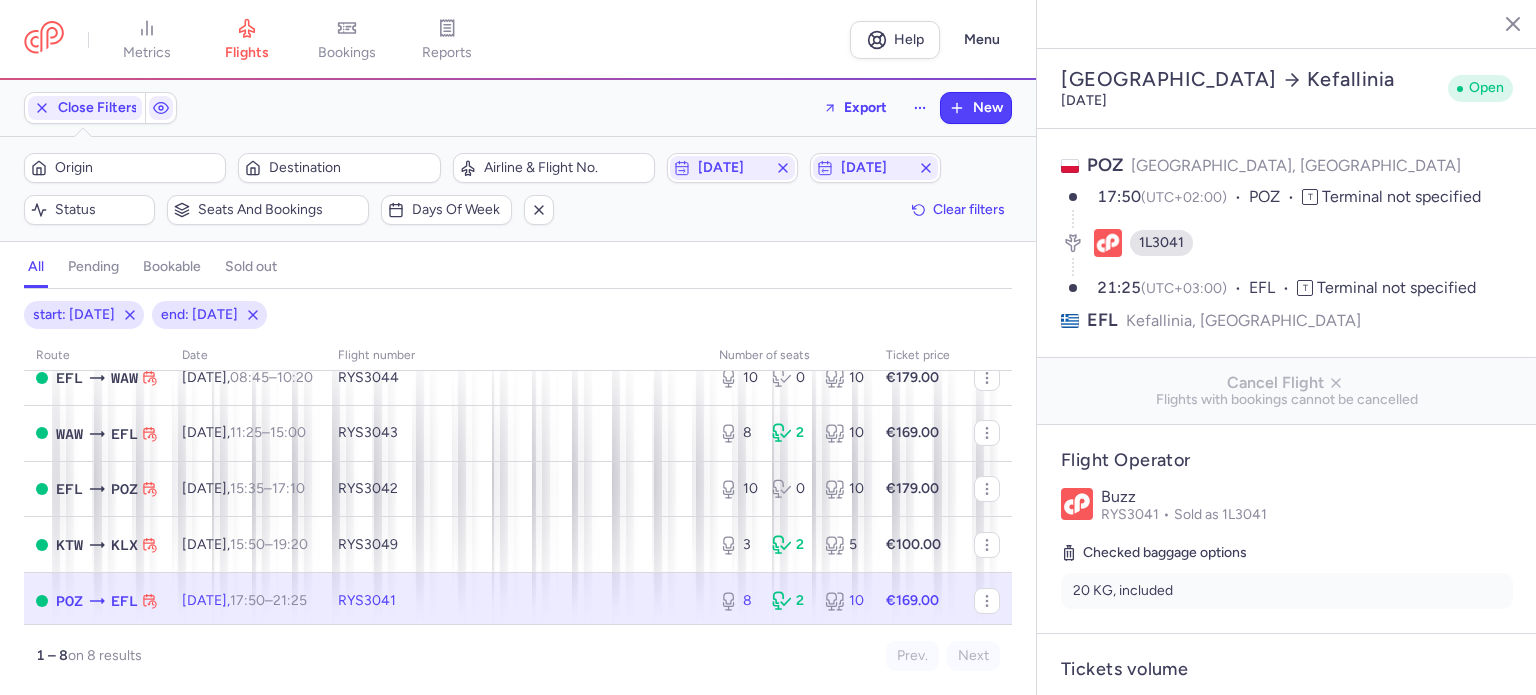scroll, scrollTop: 200, scrollLeft: 0, axis: vertical 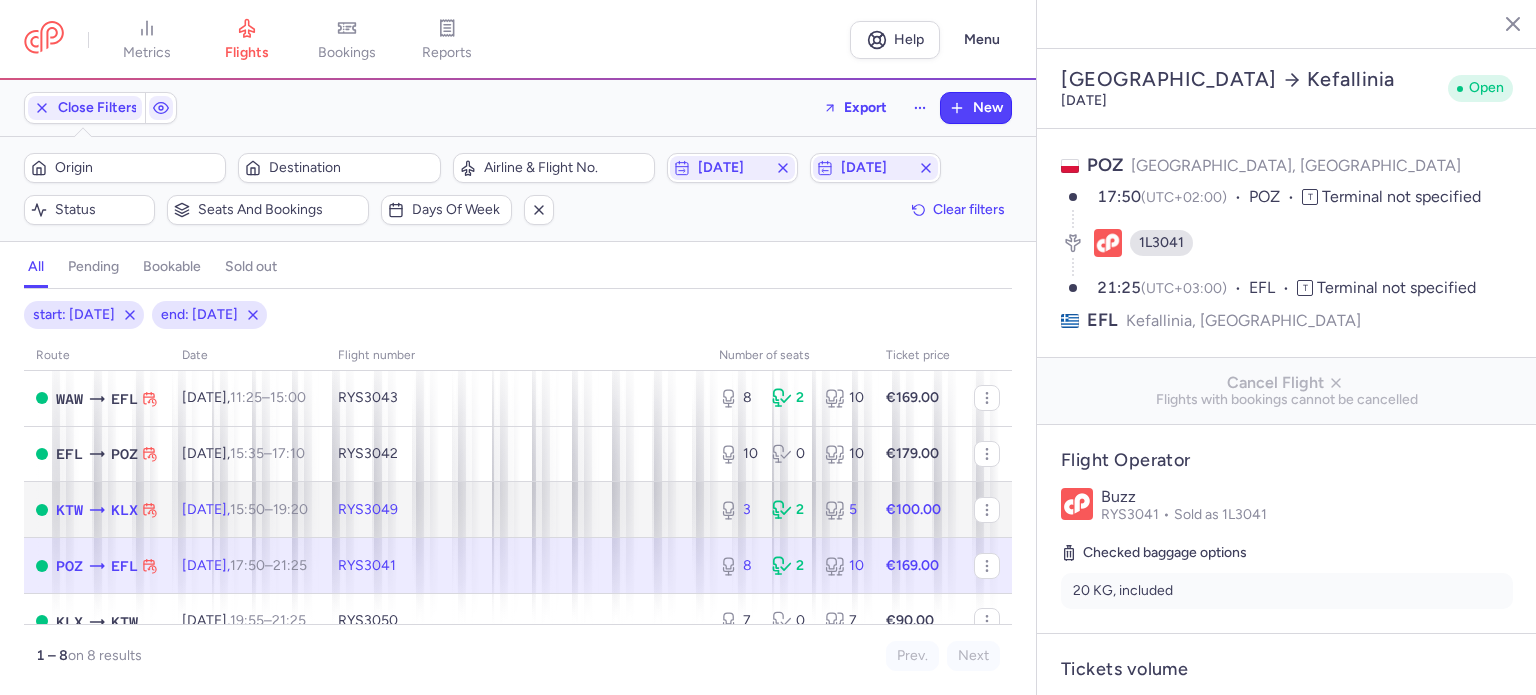 click on "[DATE]  15:50  –  19:20  +0" 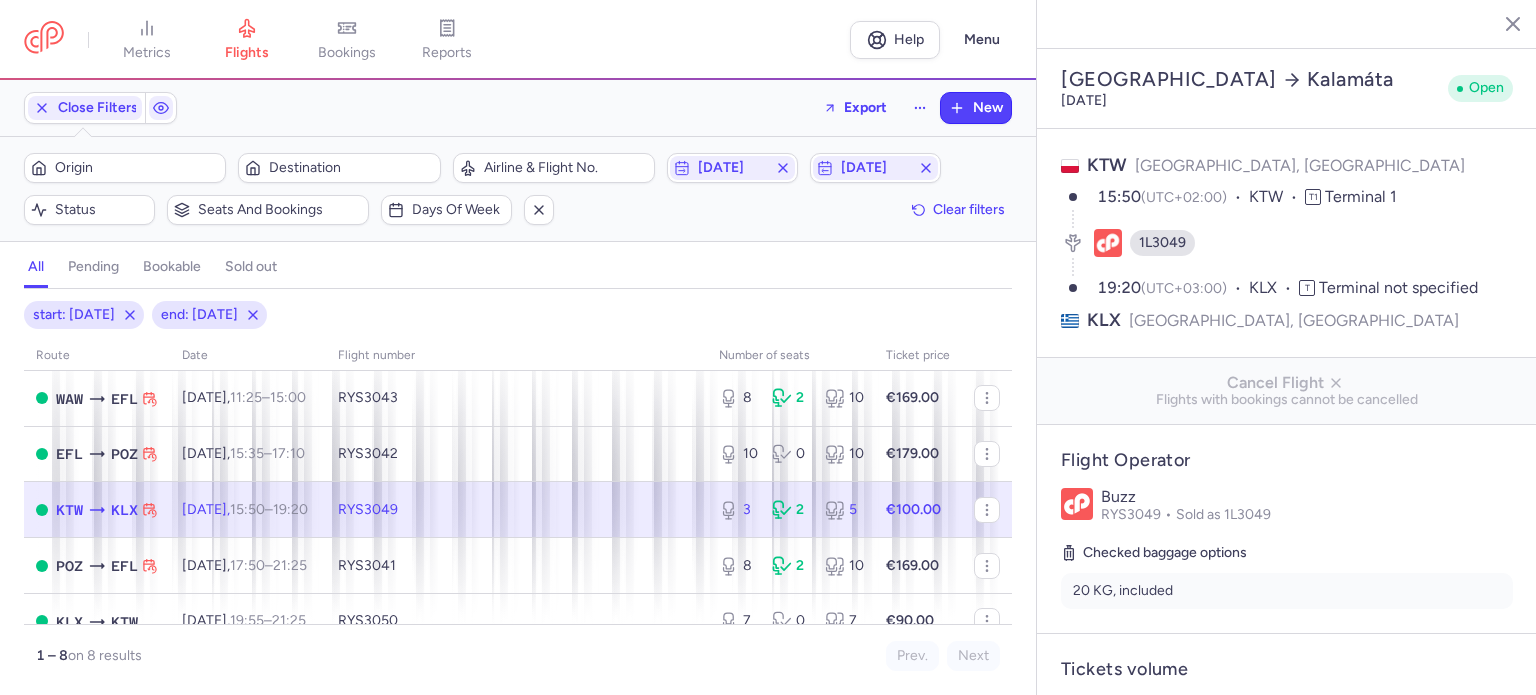 click on "RYS3049" 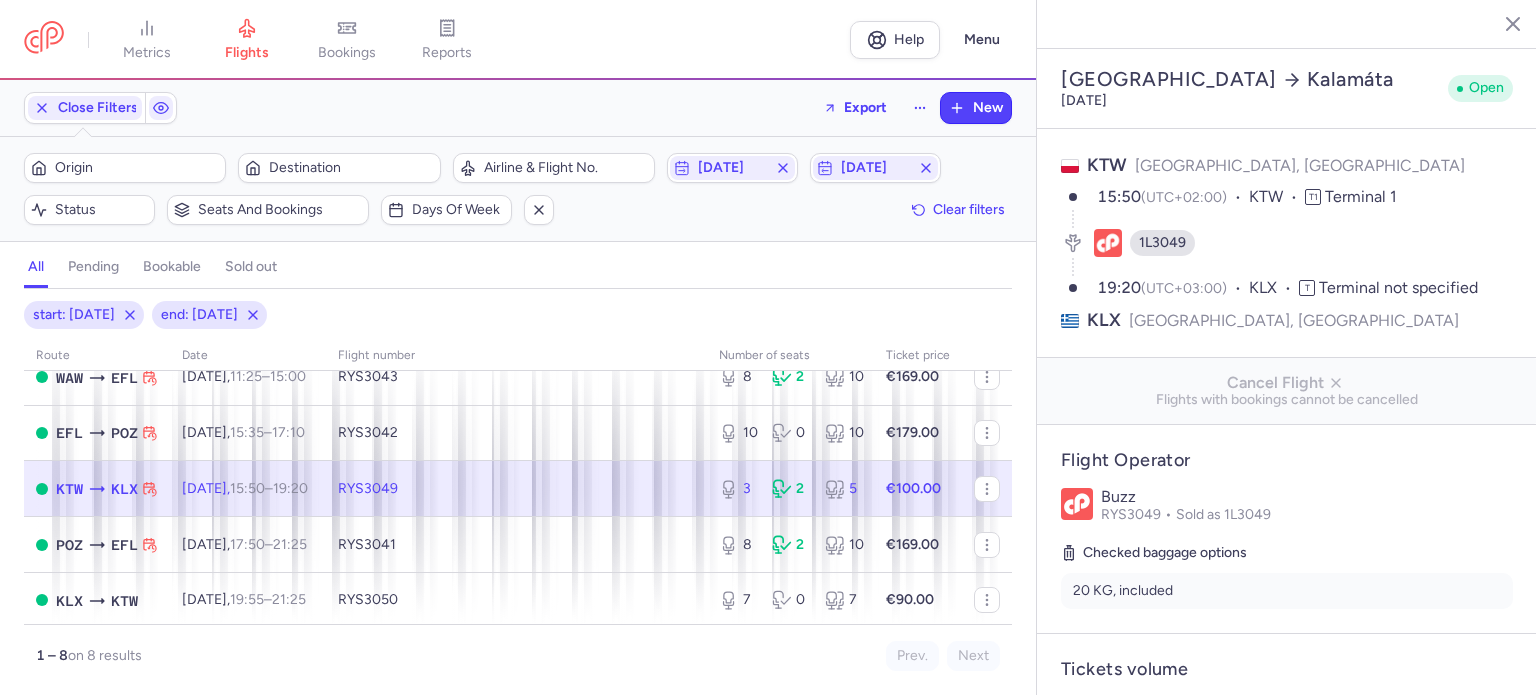 scroll, scrollTop: 232, scrollLeft: 0, axis: vertical 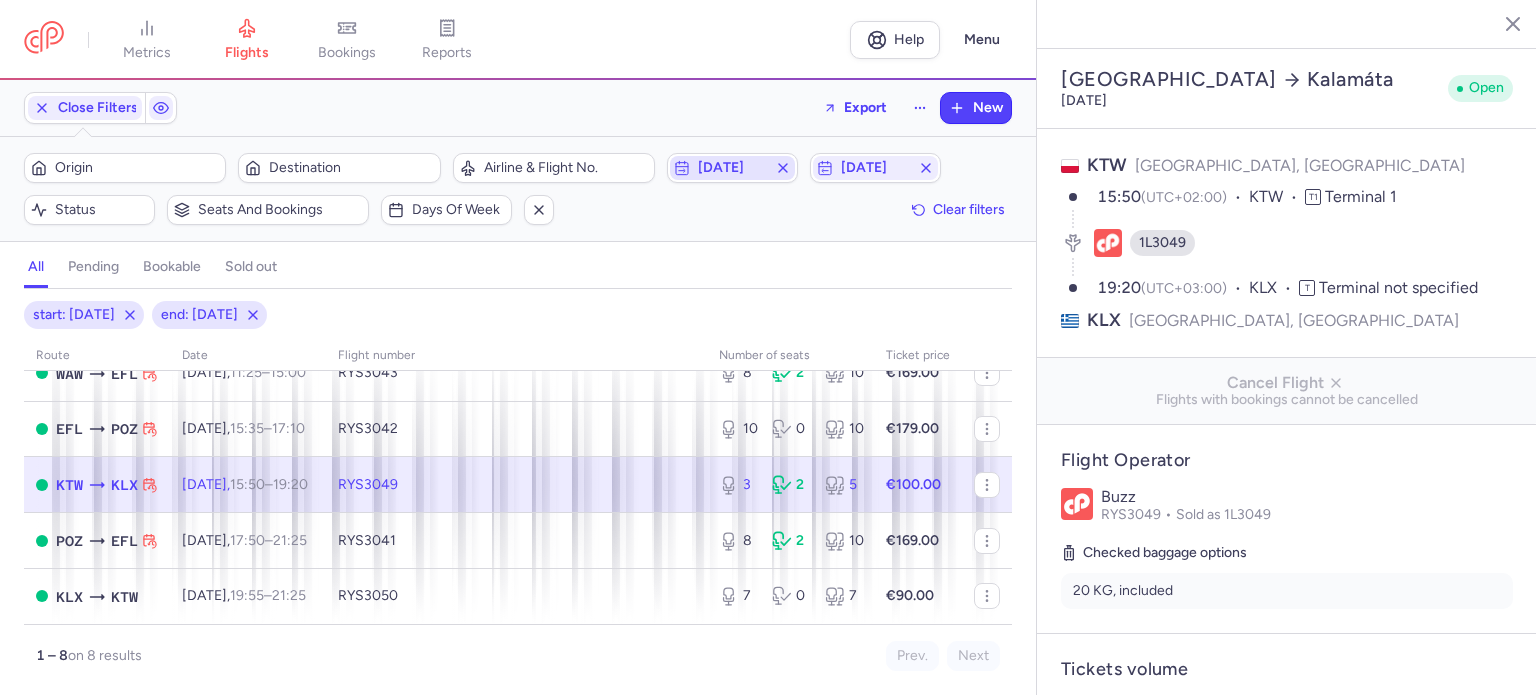 click on "[DATE]" at bounding box center [732, 168] 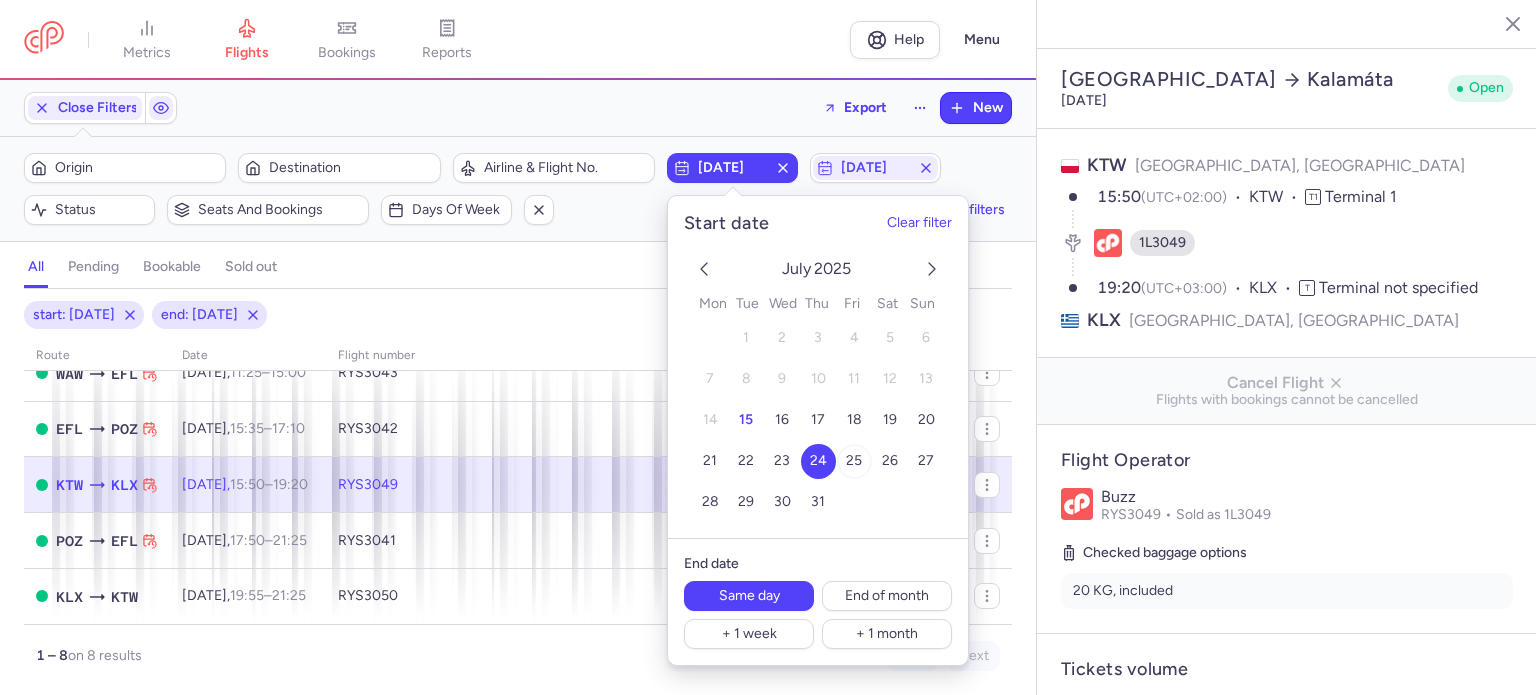 click on "25" at bounding box center [853, 461] 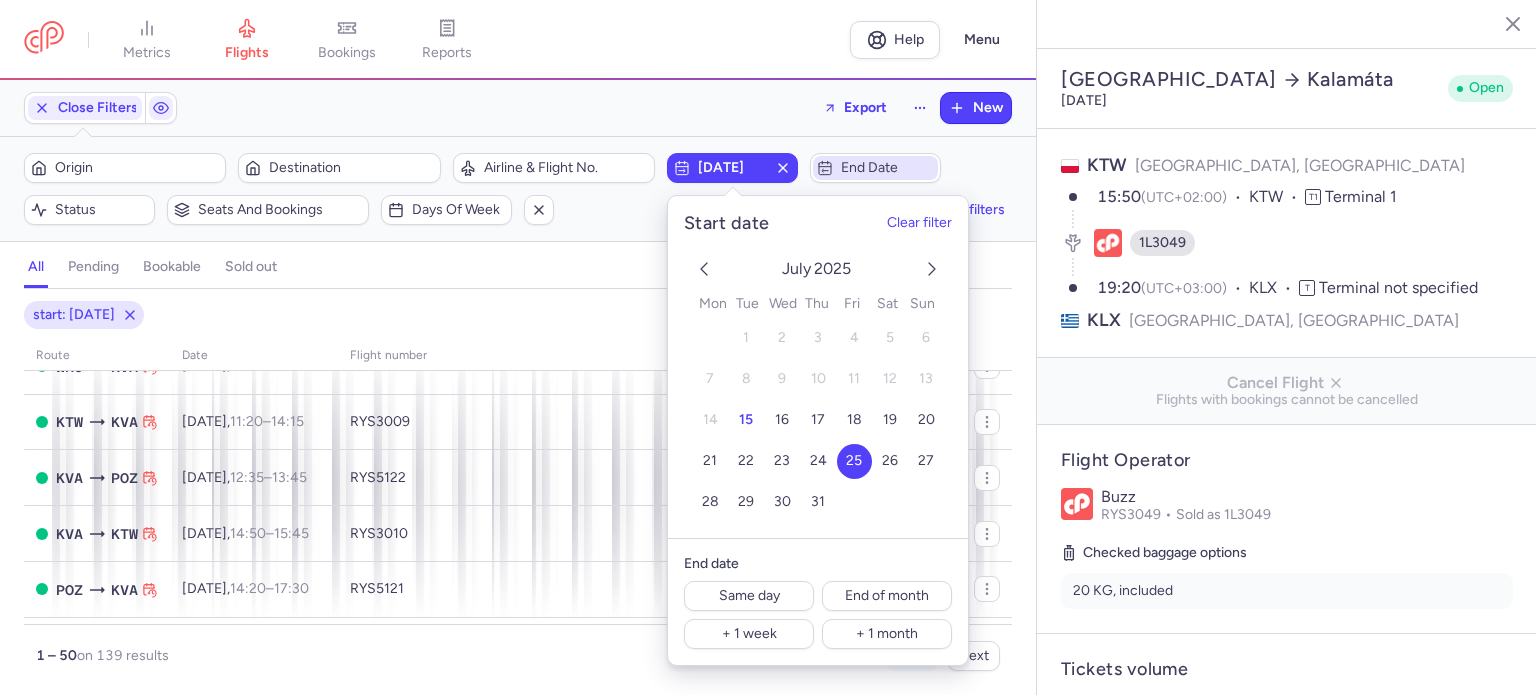 click on "End date" at bounding box center (887, 168) 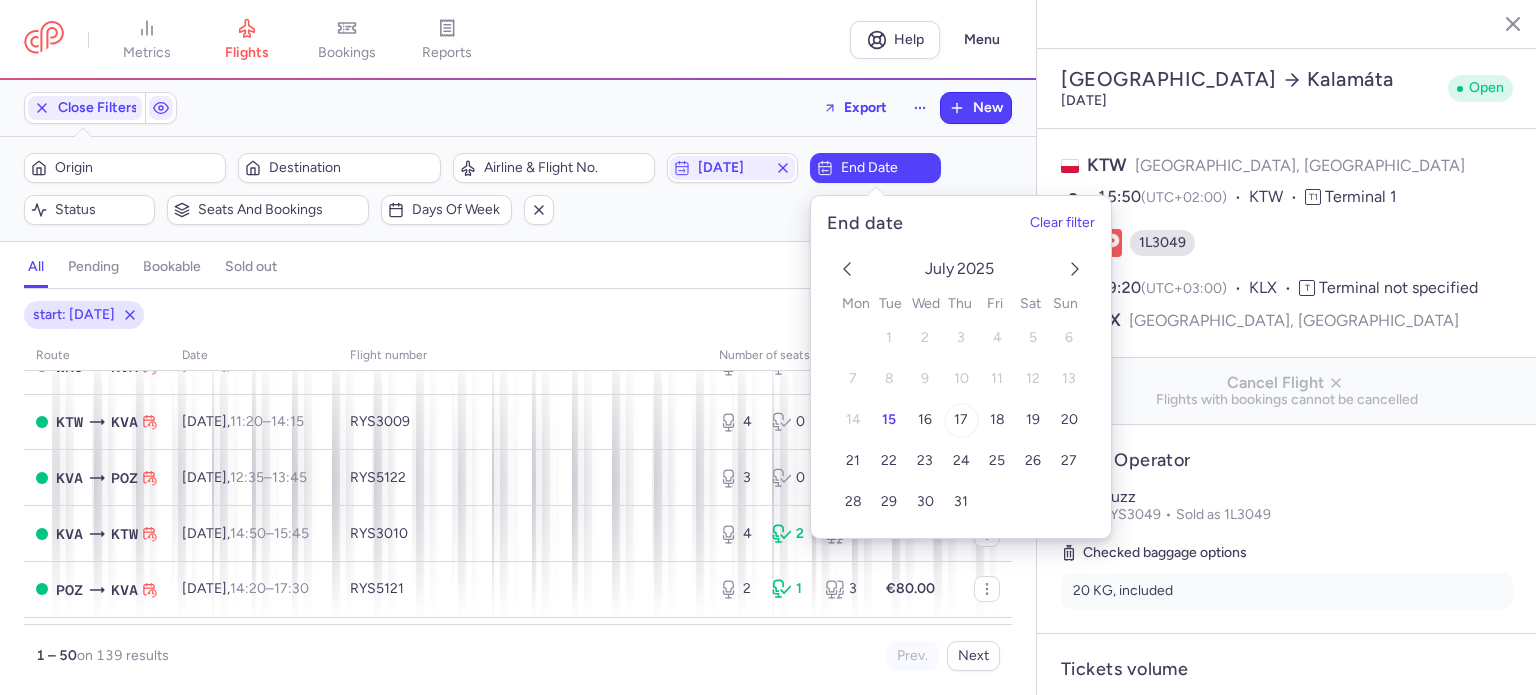 drag, startPoint x: 998, startPoint y: 459, endPoint x: 948, endPoint y: 424, distance: 61.03278 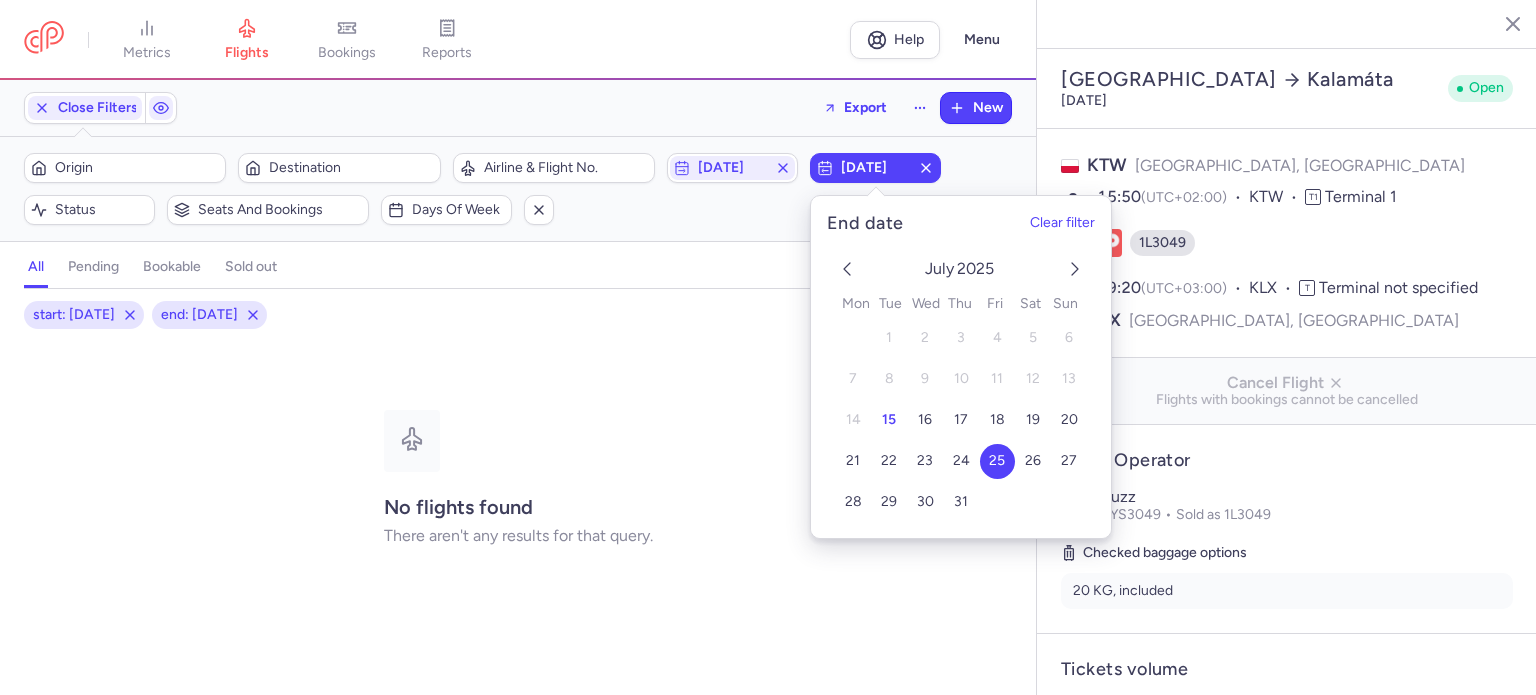 click on "Origin  Destination  Airline & Flight No.  [DATE]  [DATE]  Status  Seats and bookings  Days of week  Clear filters" 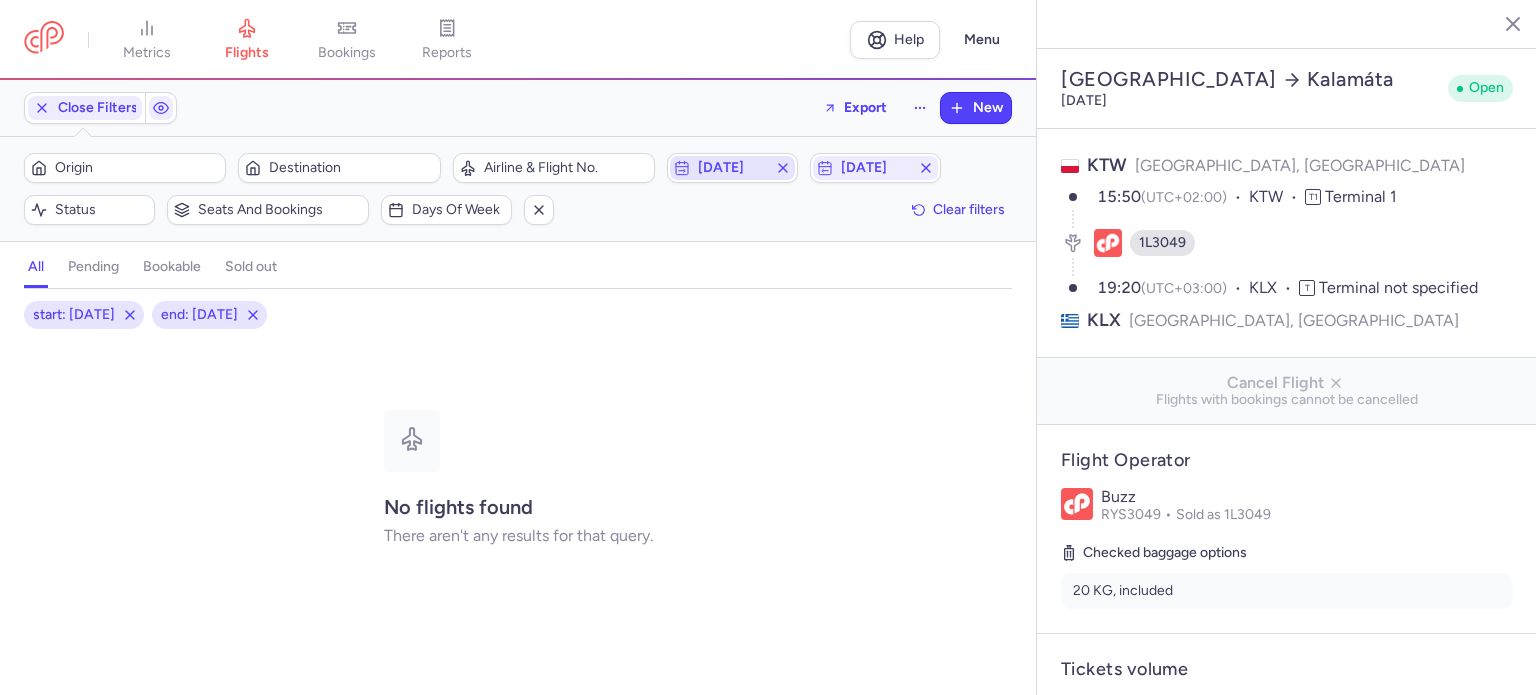click on "[DATE]" at bounding box center (732, 168) 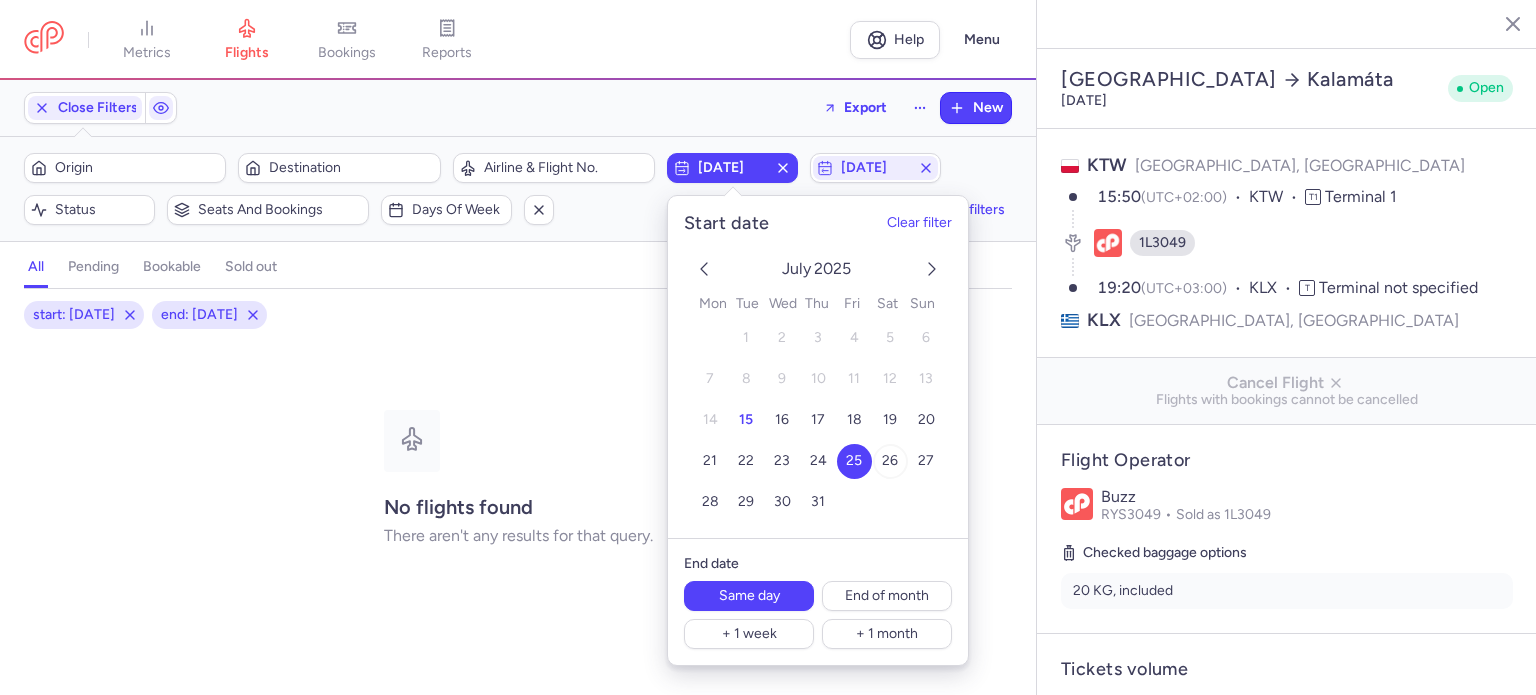 click on "26" at bounding box center [890, 460] 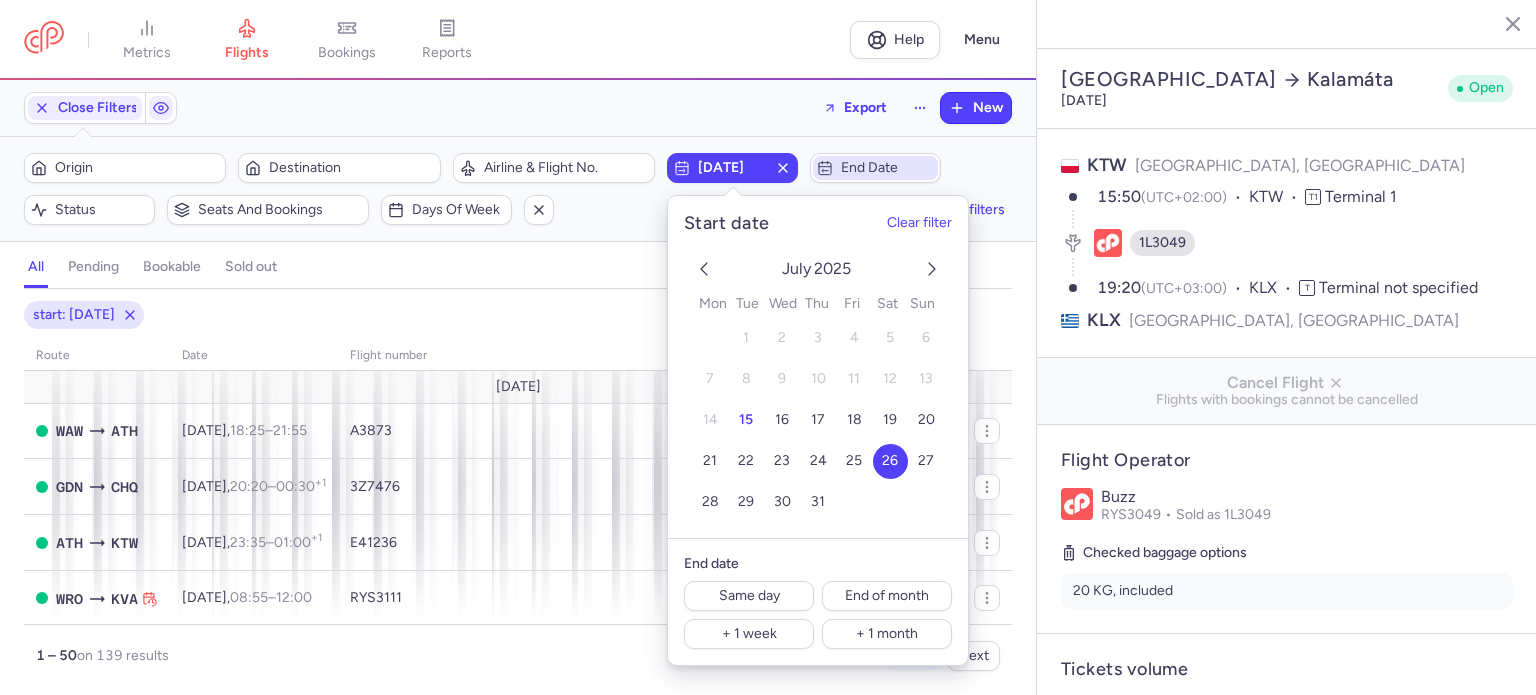 click on "End date" at bounding box center (887, 168) 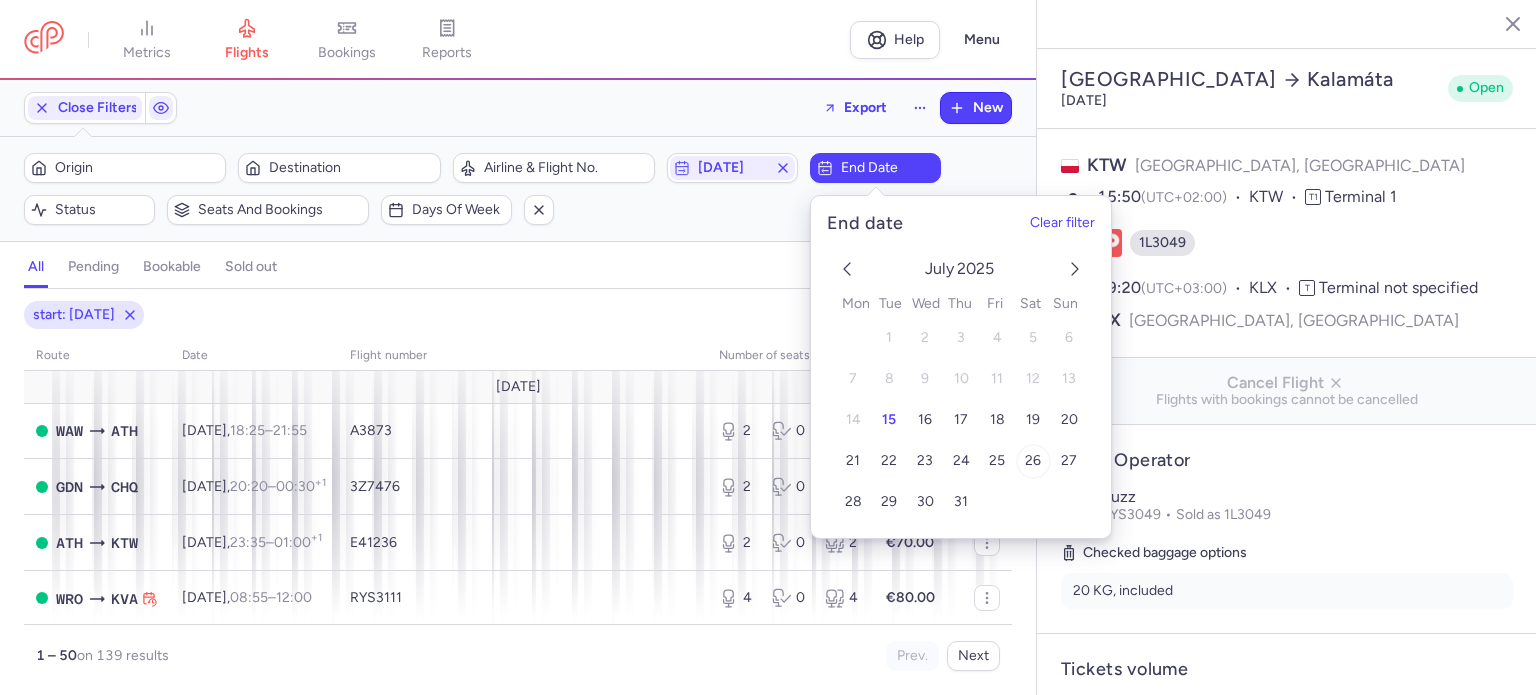 click on "26" at bounding box center (1033, 460) 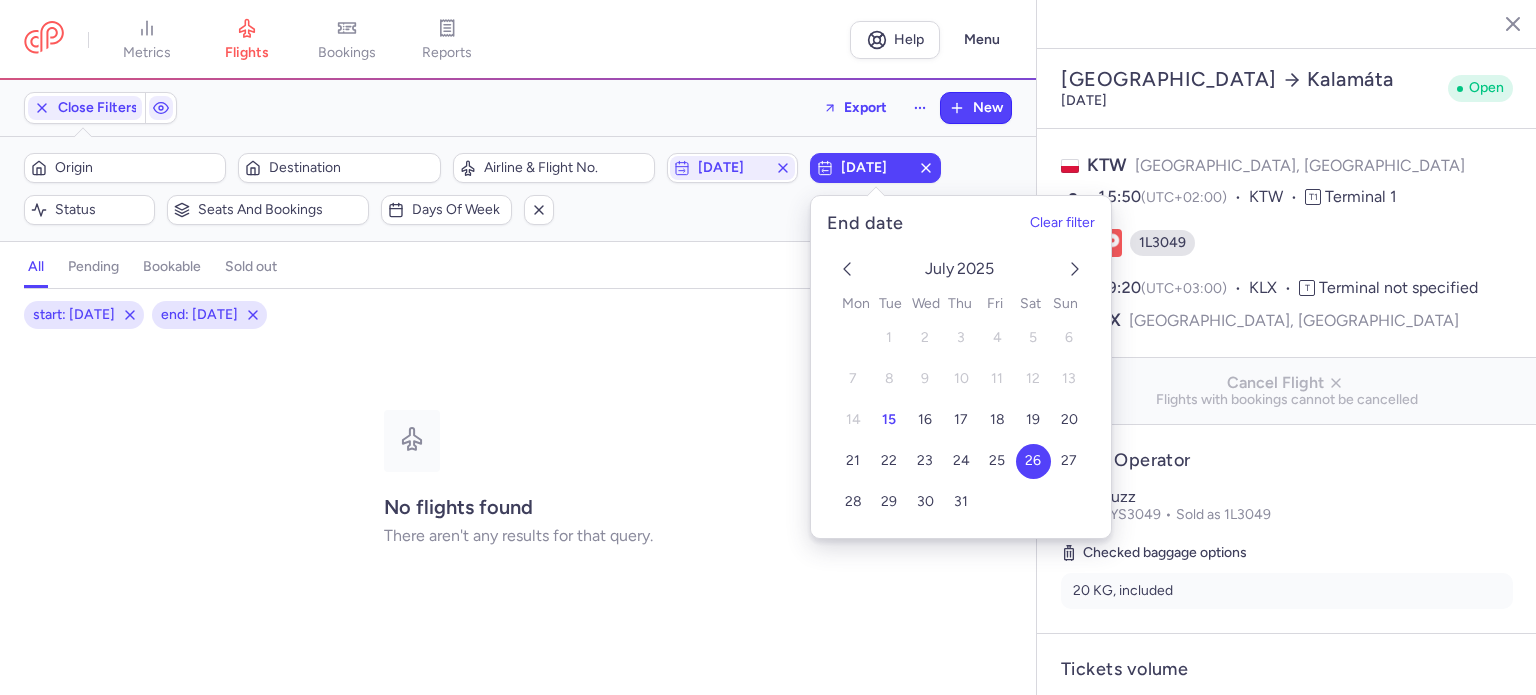 click on "Origin  Destination  Airline & Flight No.  [DATE]  [DATE]  Status  Seats and bookings  Days of week  Clear filters" 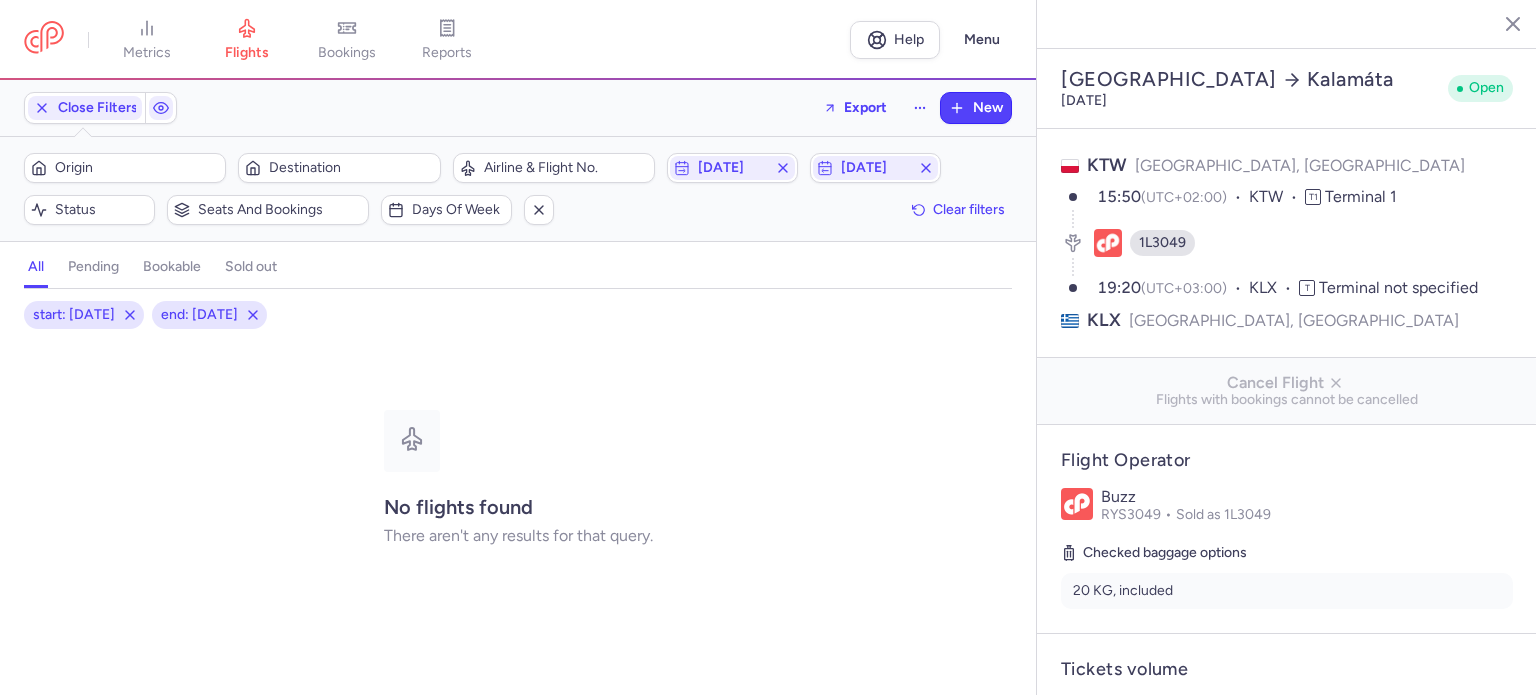 click on "Origin  Destination  Airline & Flight No.  [DATE]  [DATE]  Status  Seats and bookings  Days of week  Clear filters" 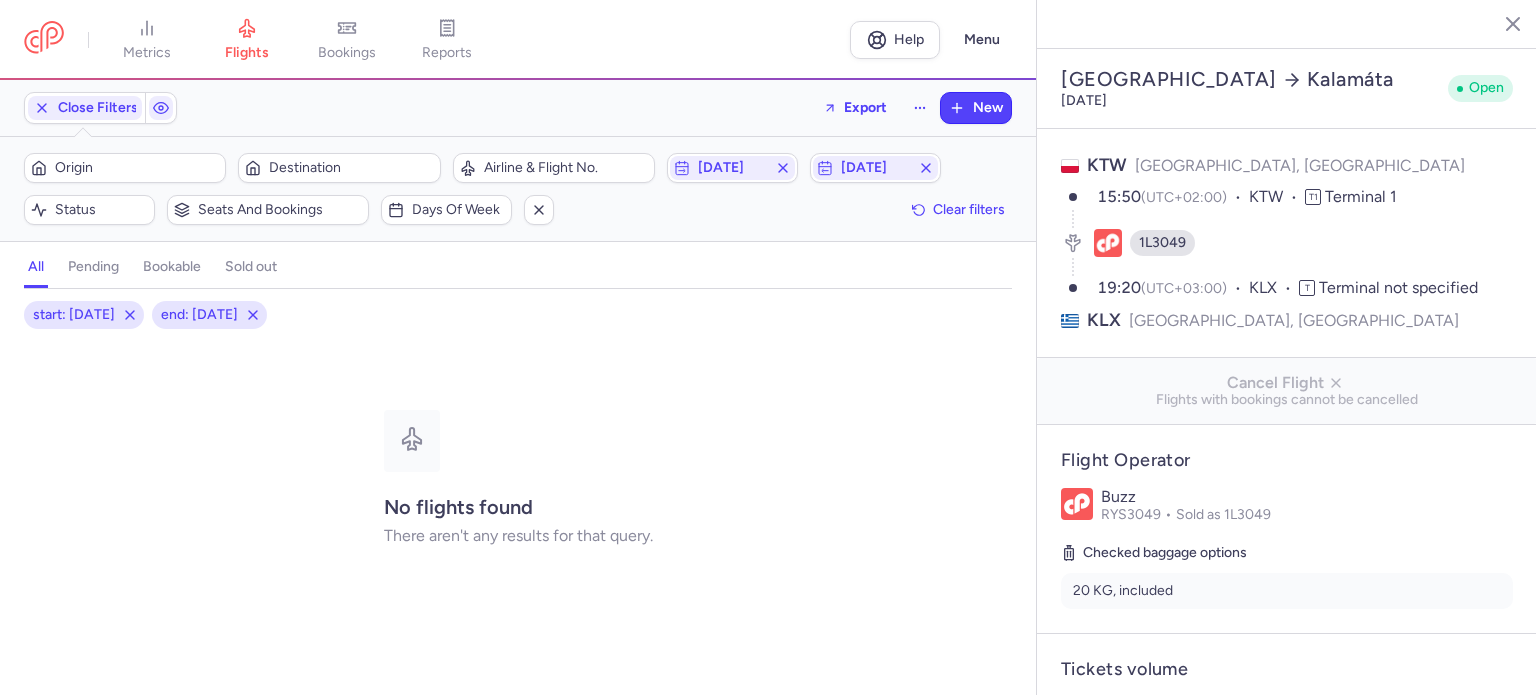 drag, startPoint x: 715, startPoint y: 177, endPoint x: 721, endPoint y: 192, distance: 16.155495 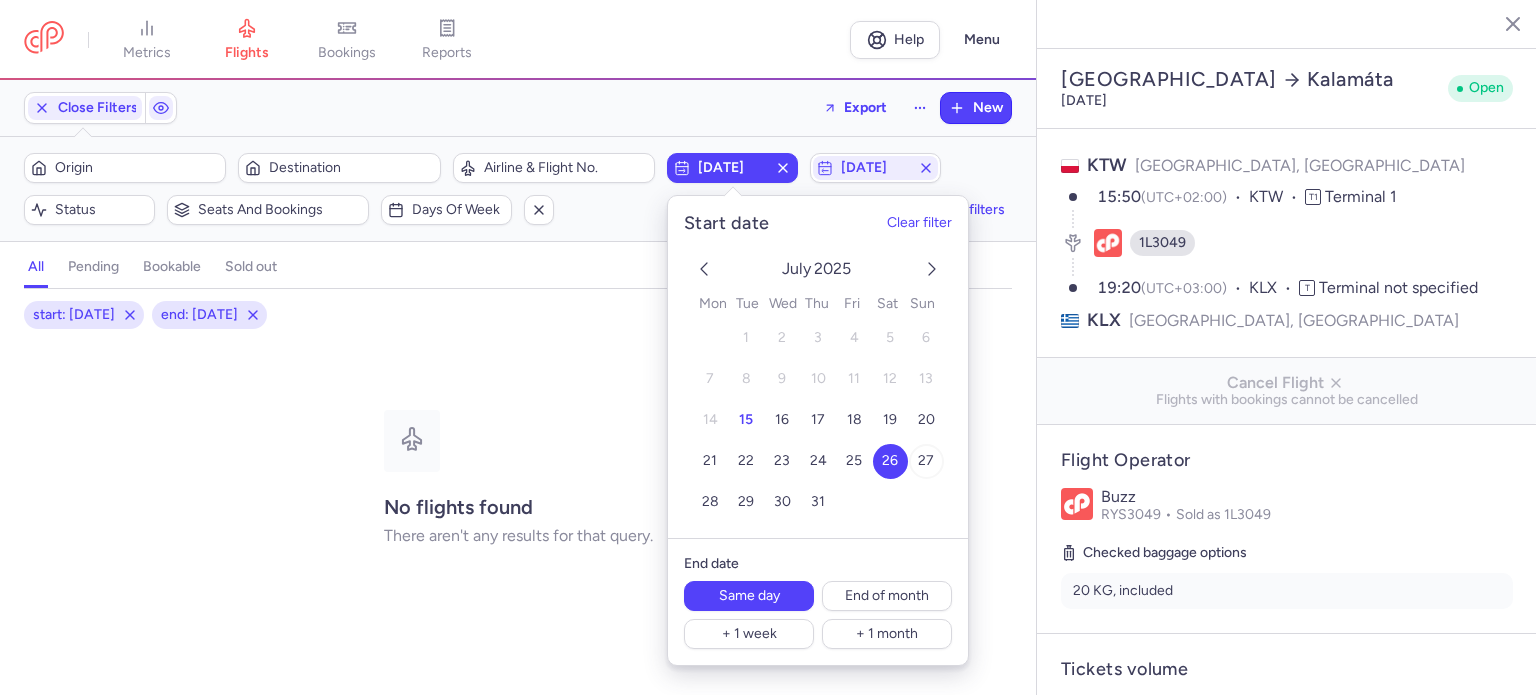 click on "27" at bounding box center (926, 460) 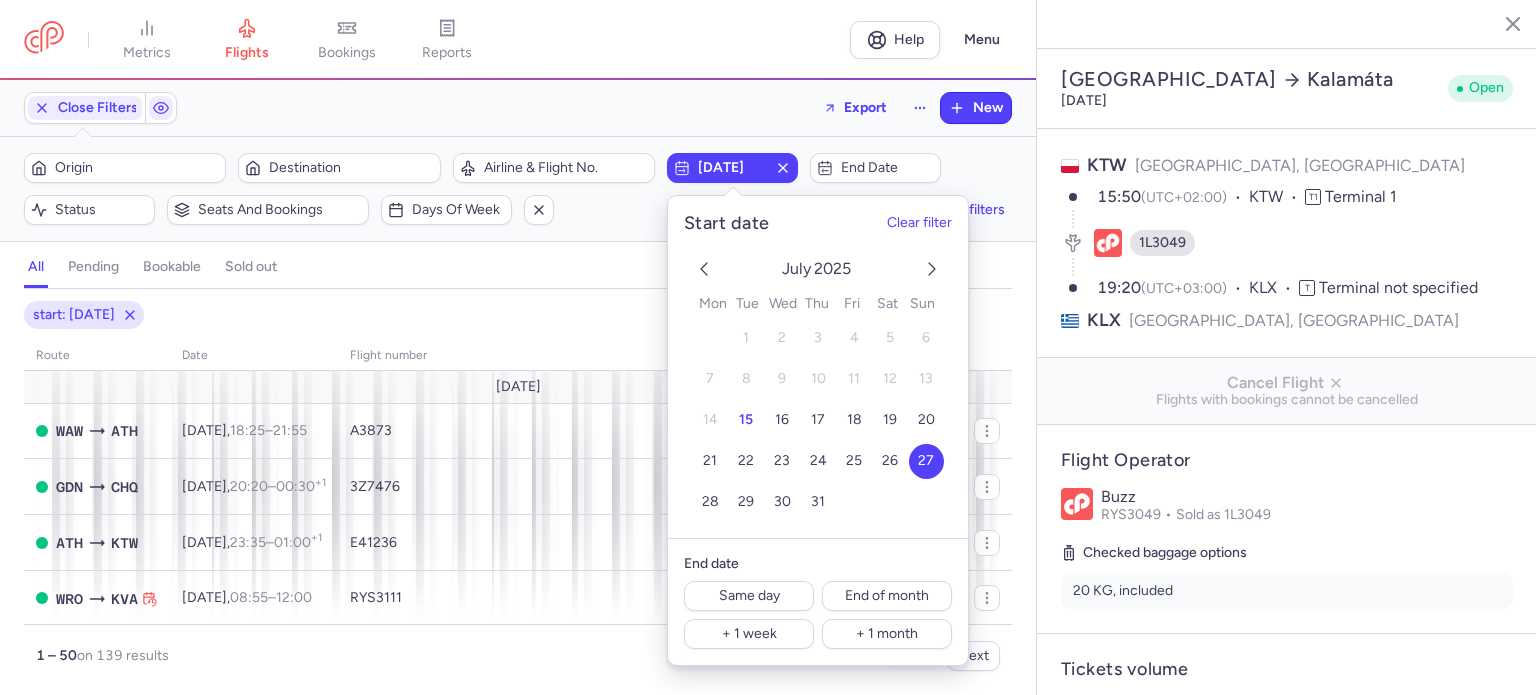 click on "Filters (1) – 139 results  Origin  Destination  Airline & Flight No.  [DATE]  End date  Status  Seats and bookings  Days of week  Clear filters" at bounding box center [518, 189] 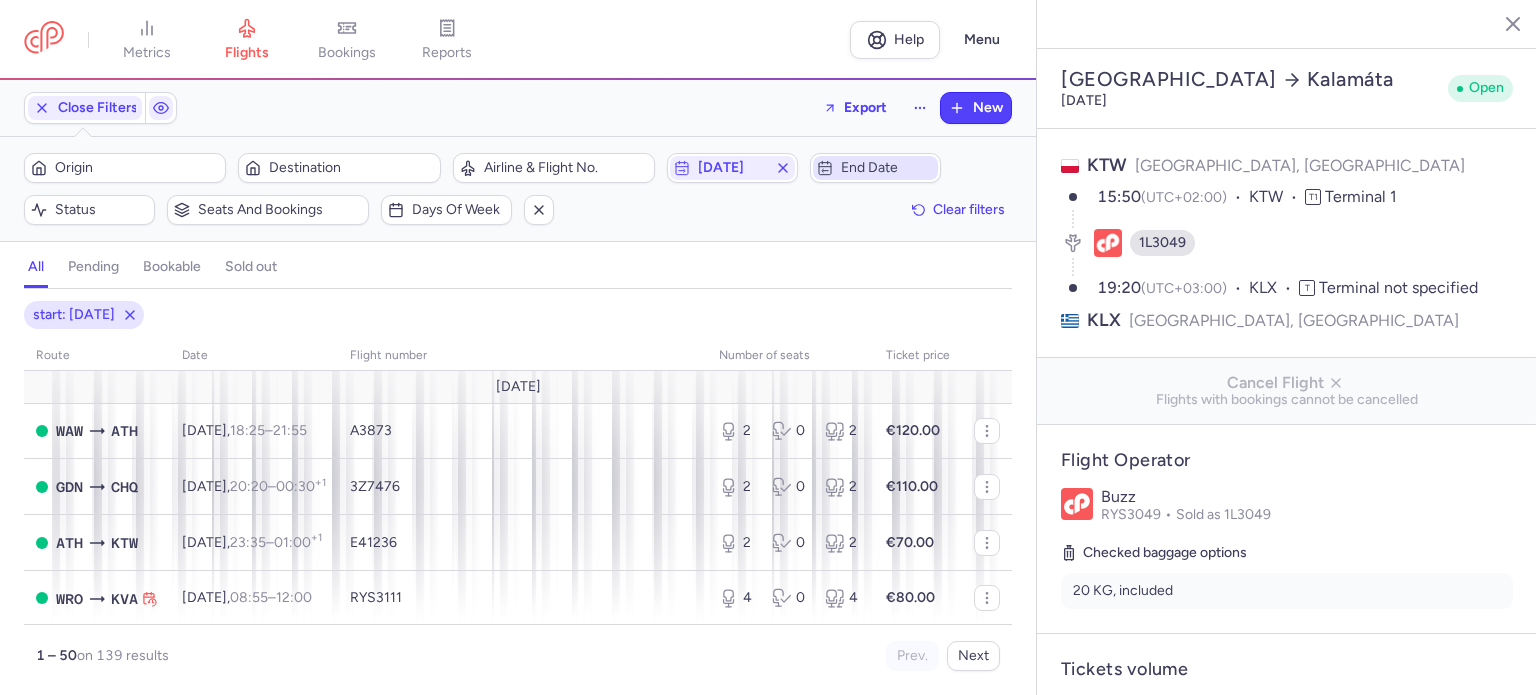 click on "End date" at bounding box center [875, 168] 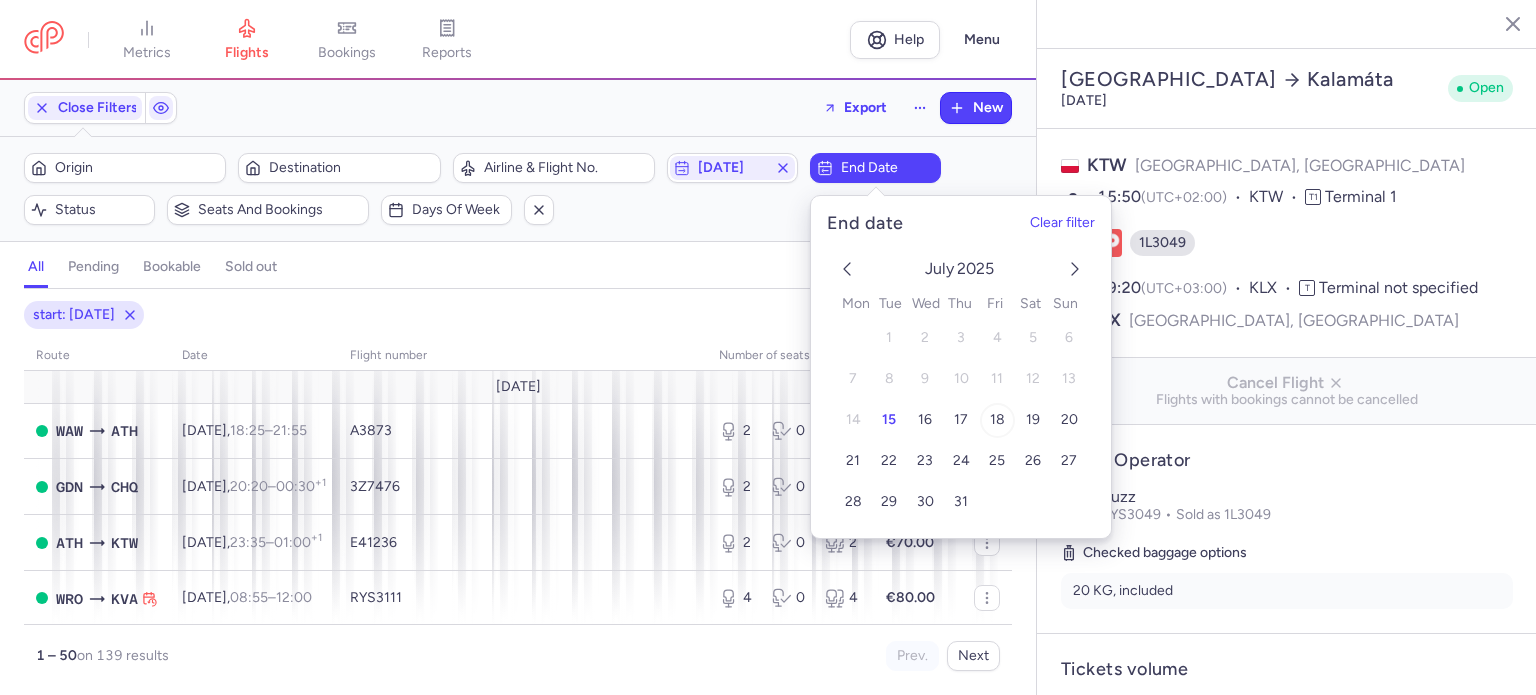 drag, startPoint x: 1067, startPoint y: 455, endPoint x: 994, endPoint y: 427, distance: 78.18568 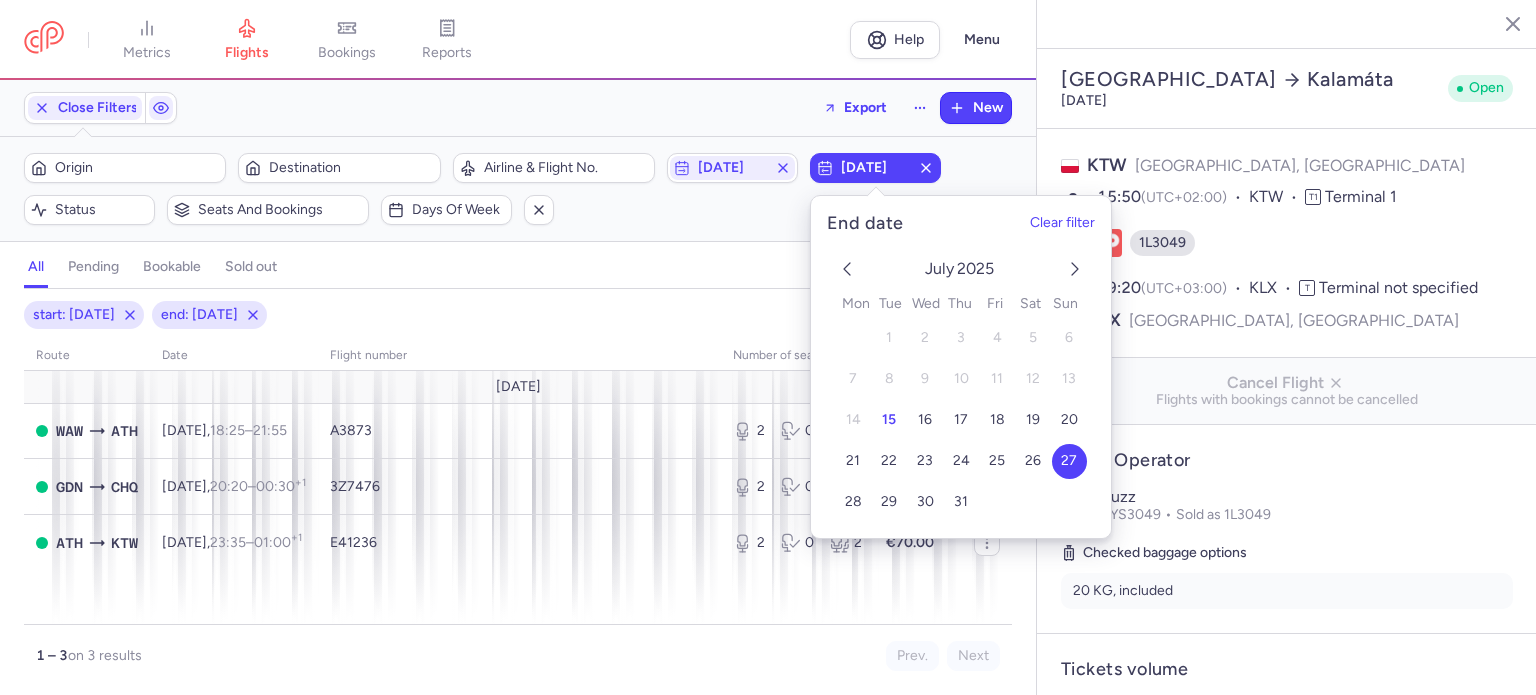 click on "Origin  Destination  Airline & Flight No.  [DATE]  [DATE]  Status  Seats and bookings  Days of week  Clear filters" 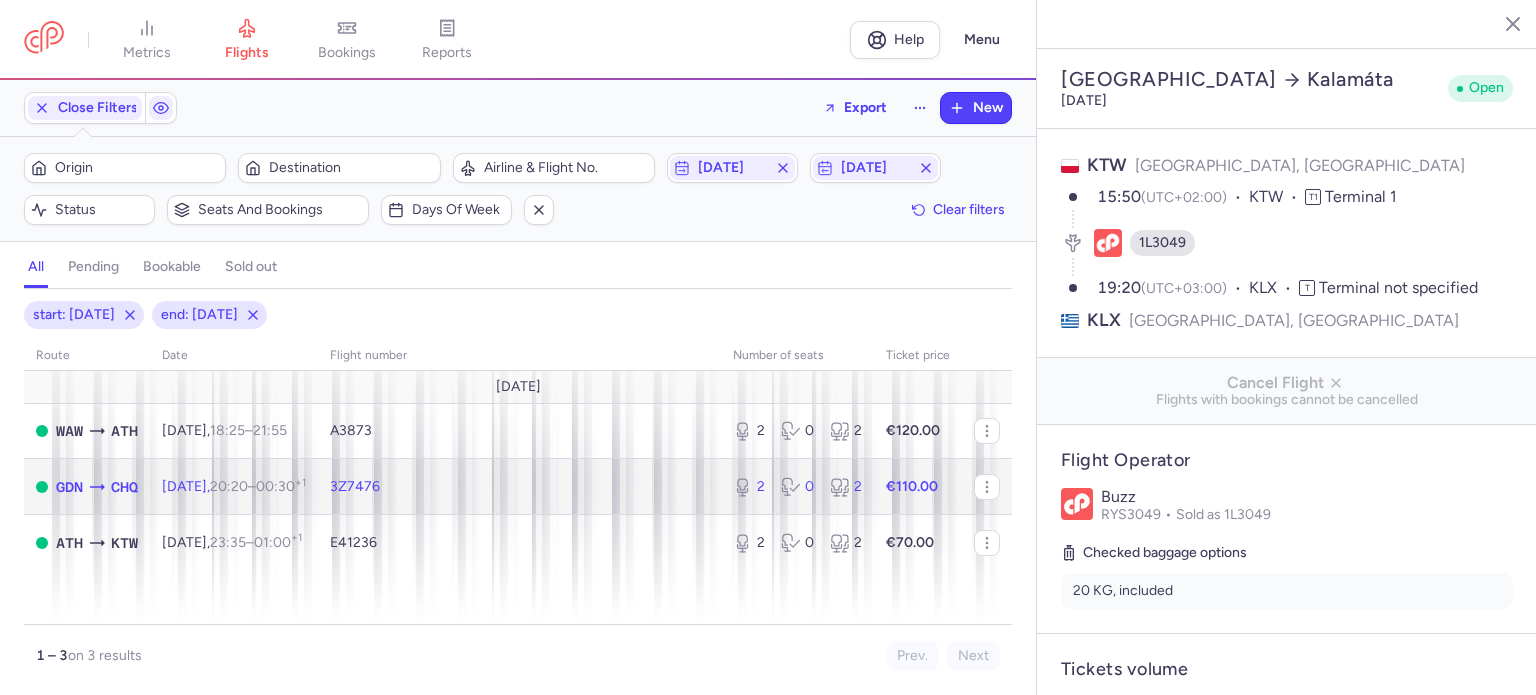 click on "20:20  –  00:30  +1" at bounding box center (258, 486) 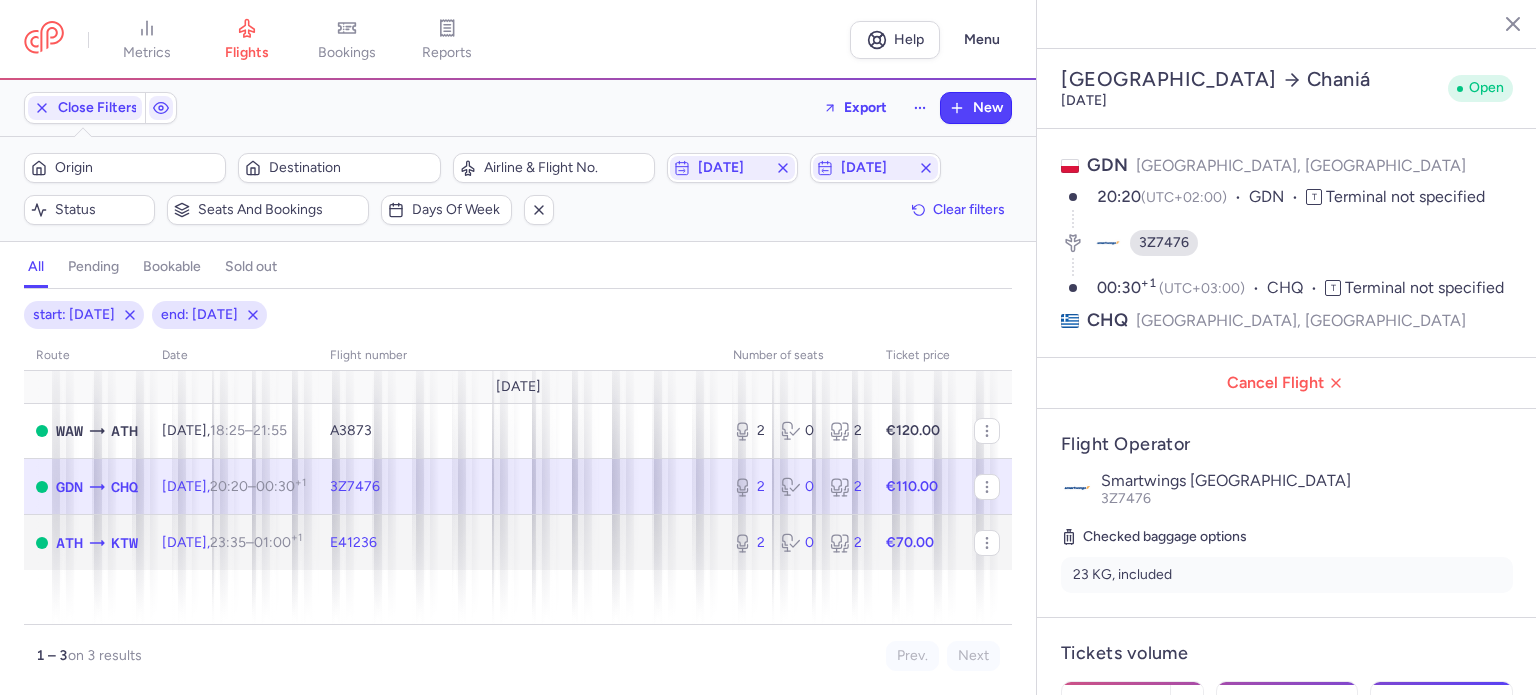 click on "23:35  –  01:00  +1" at bounding box center [256, 542] 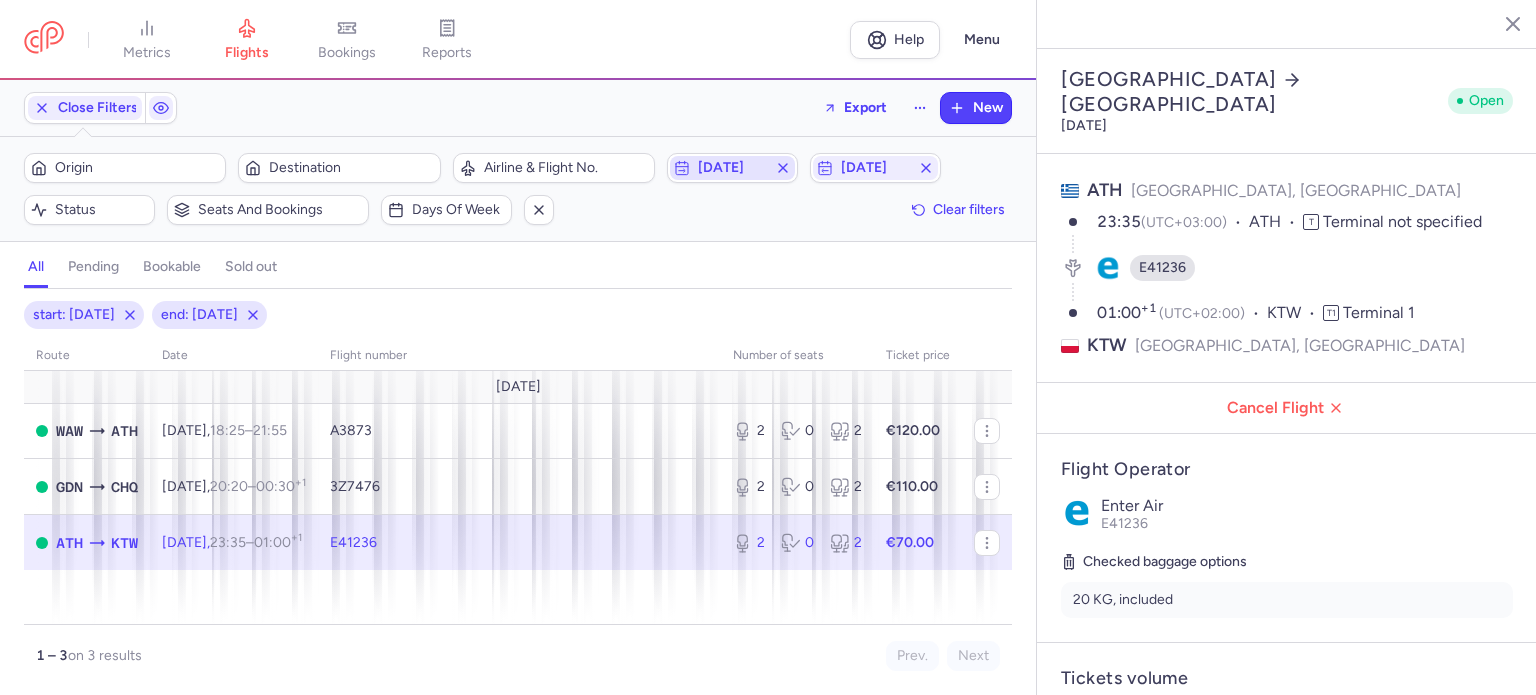 click on "[DATE]" at bounding box center [732, 168] 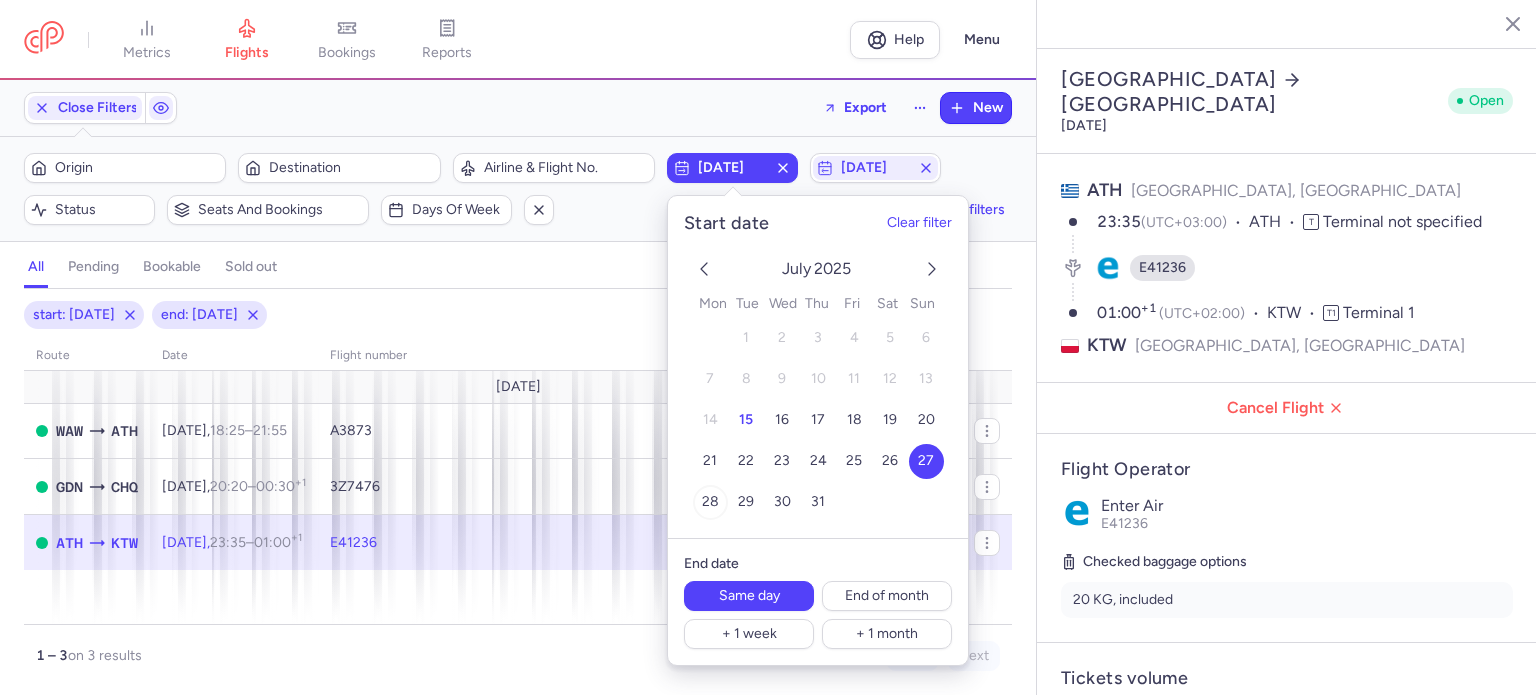 click on "28" at bounding box center (709, 502) 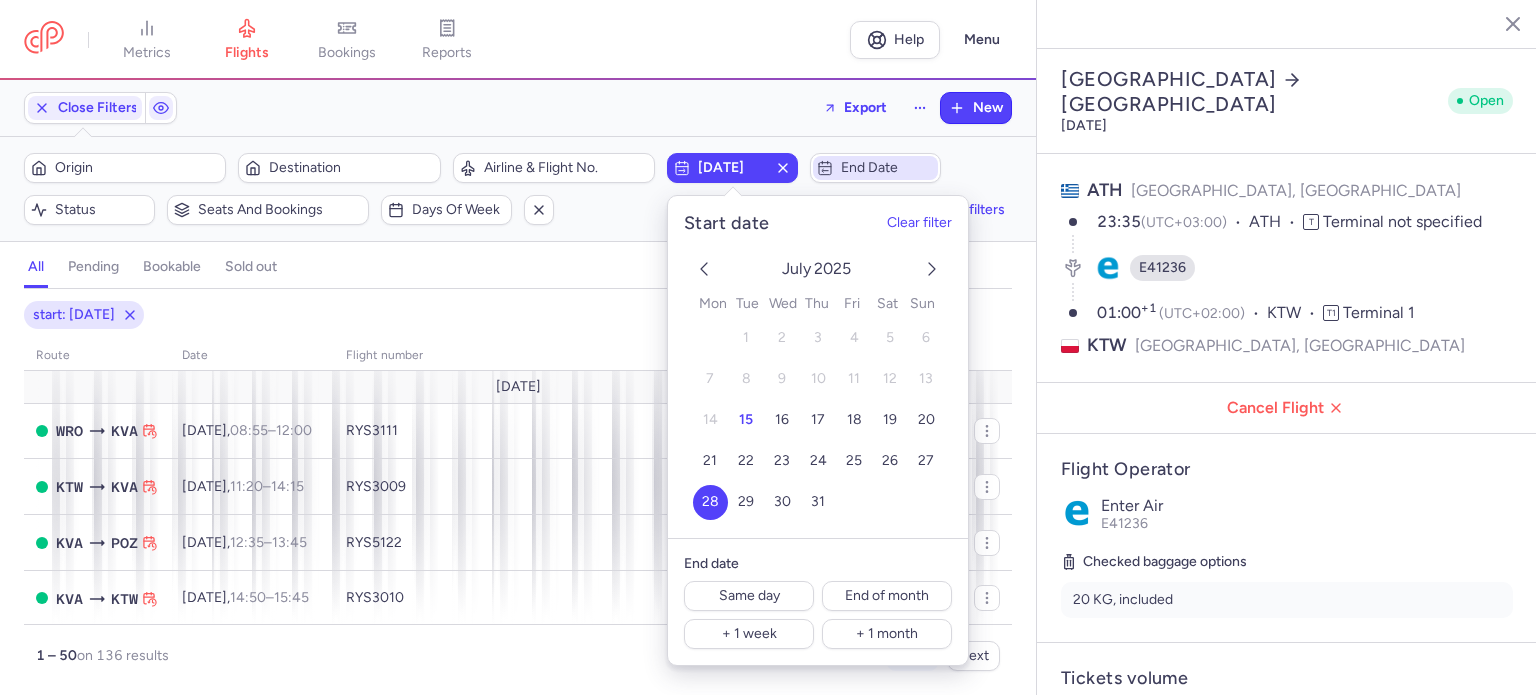 click on "End date" at bounding box center (887, 168) 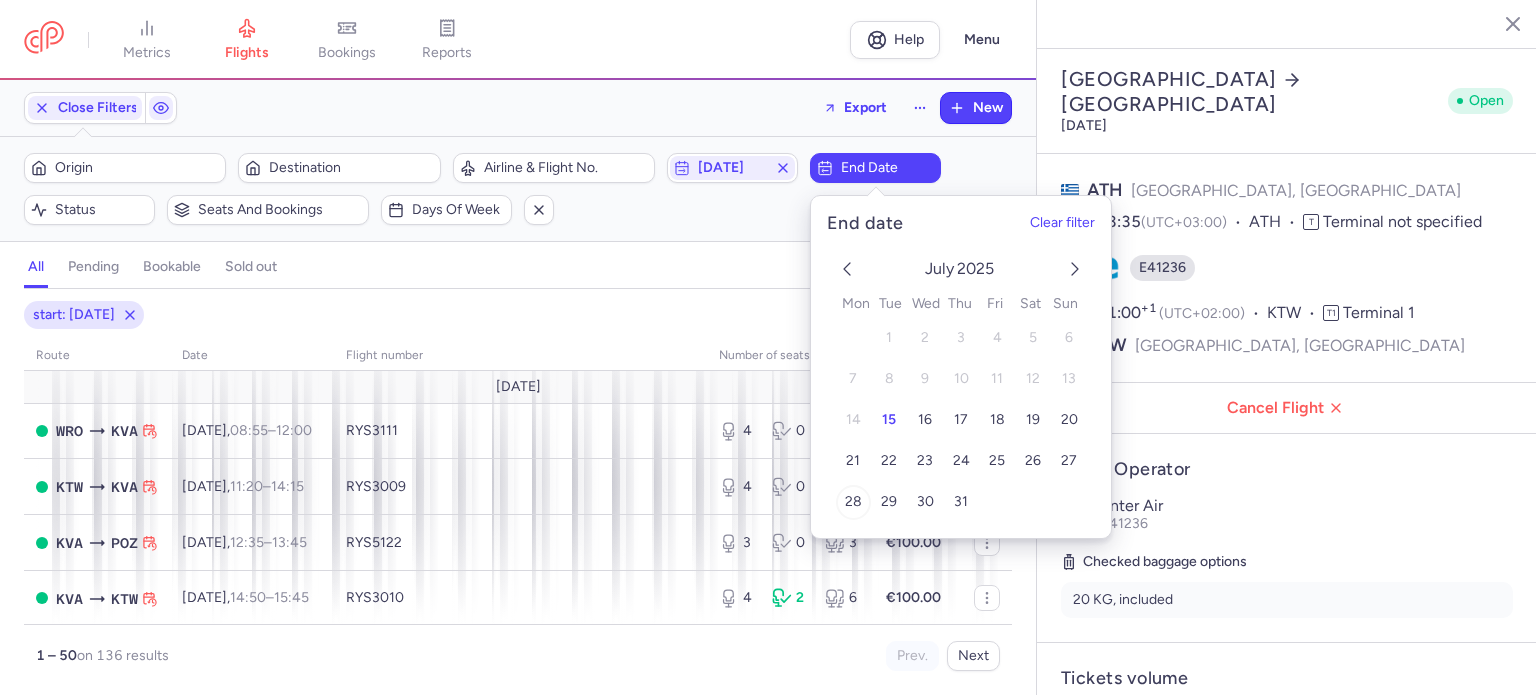 click on "28" at bounding box center (852, 501) 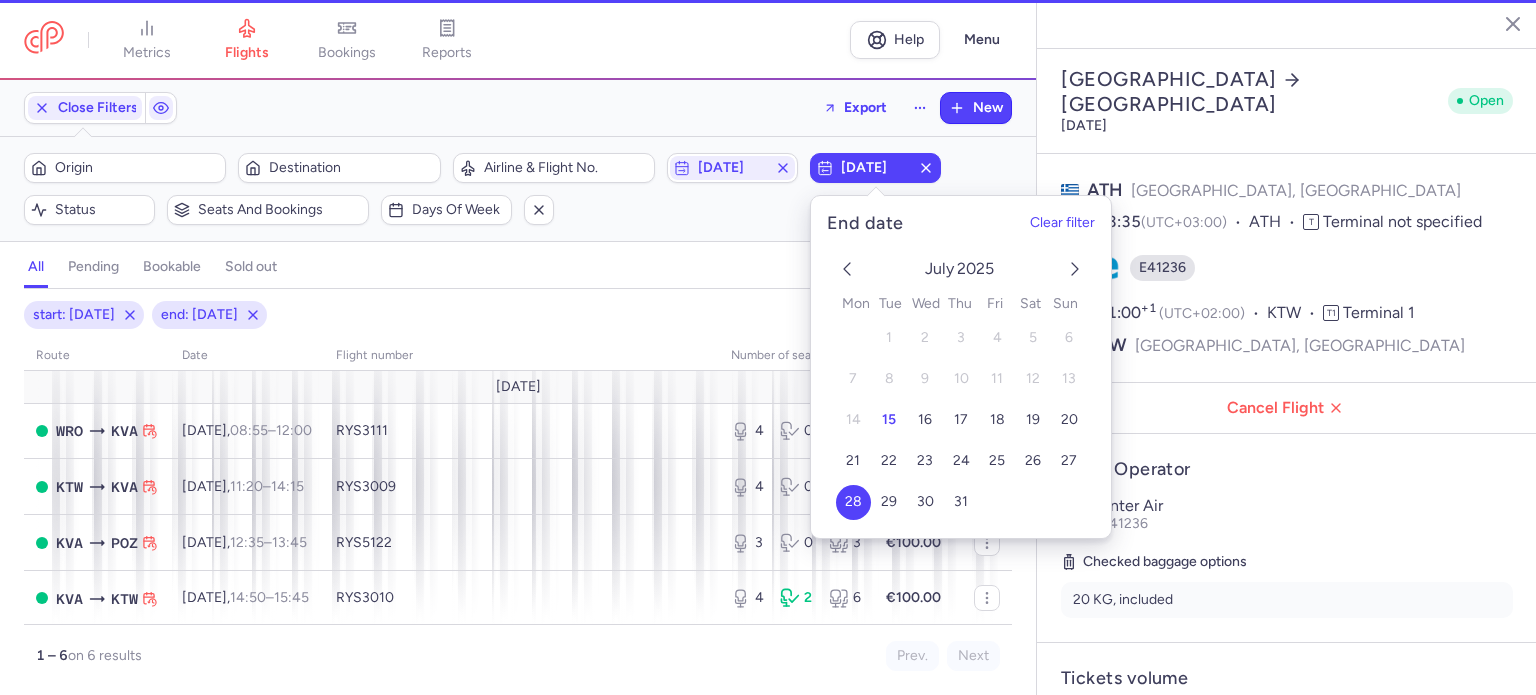click on "Origin  Destination  Airline & Flight No.  [DATE]  [DATE]  Status  Seats and bookings  Days of week  Clear filters" 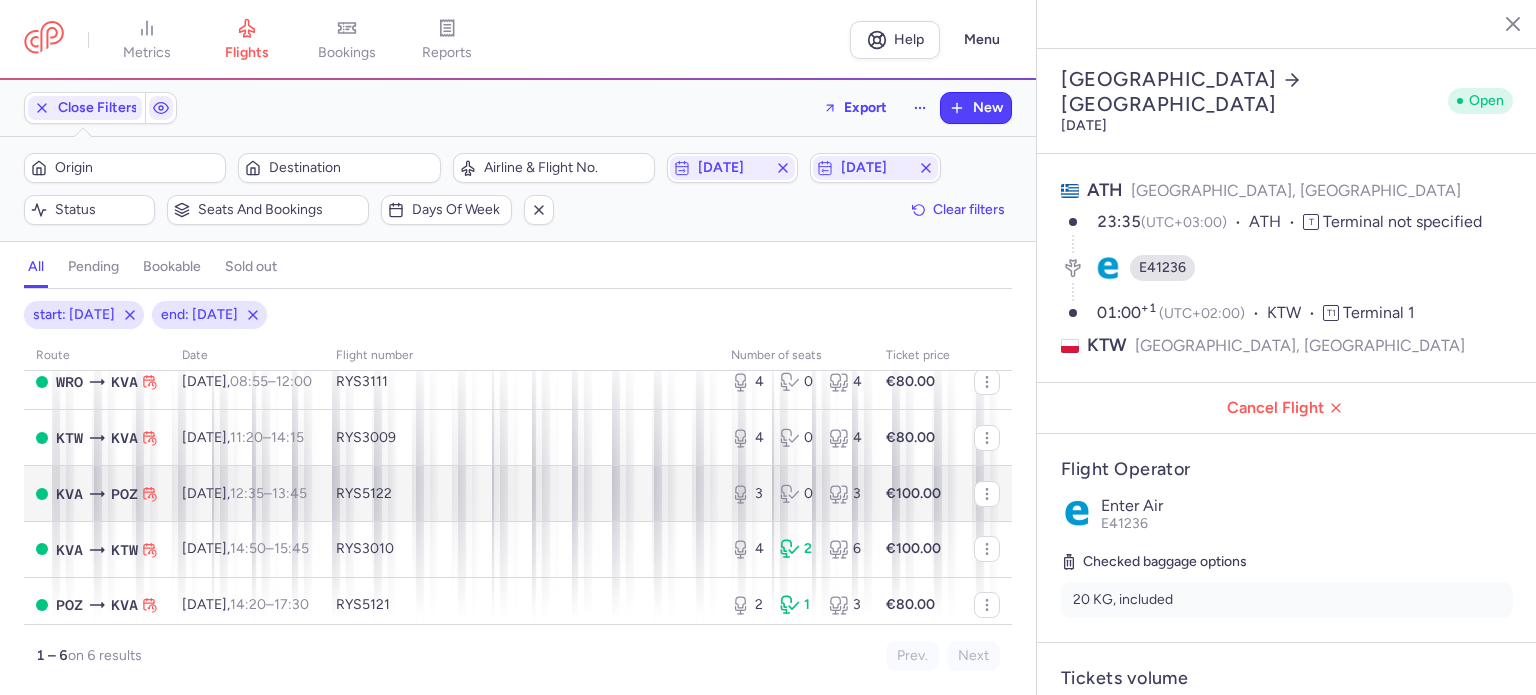scroll, scrollTop: 0, scrollLeft: 0, axis: both 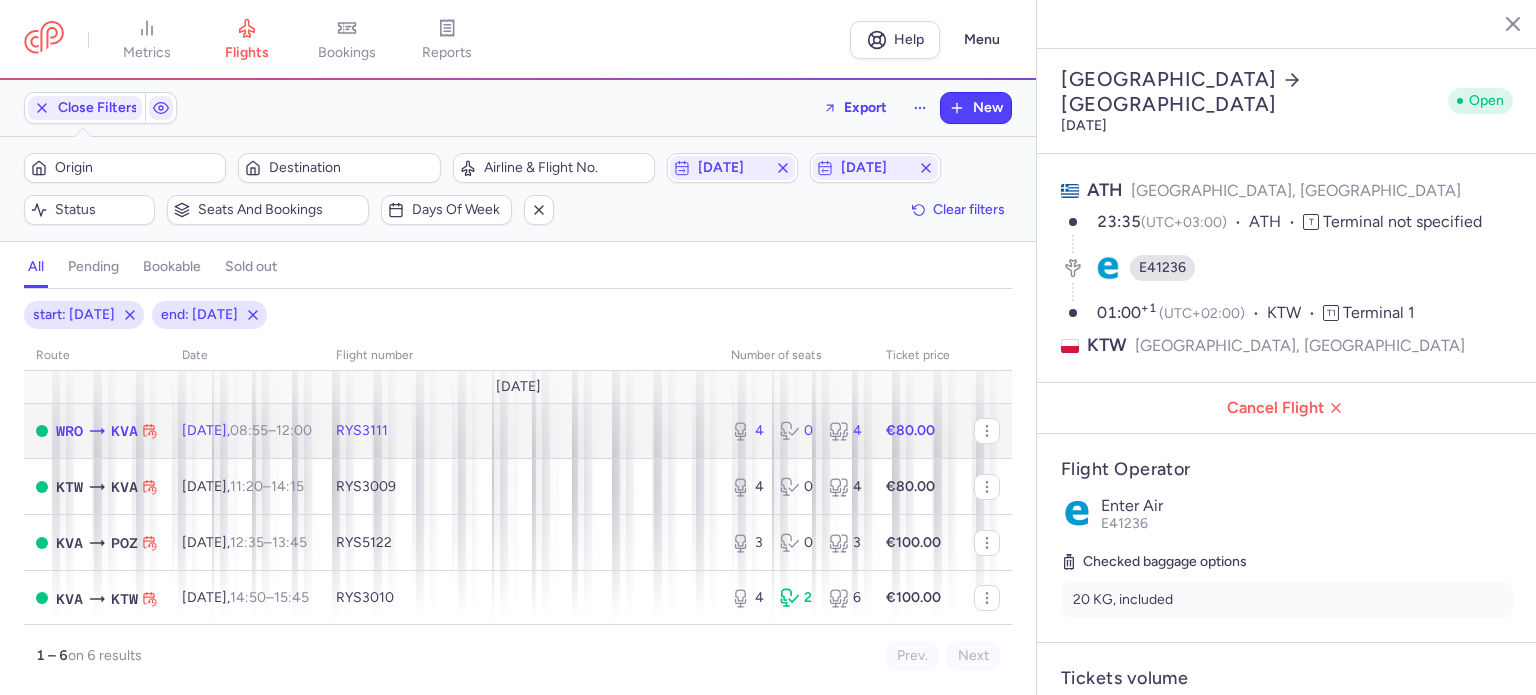 click on "RYS3111" 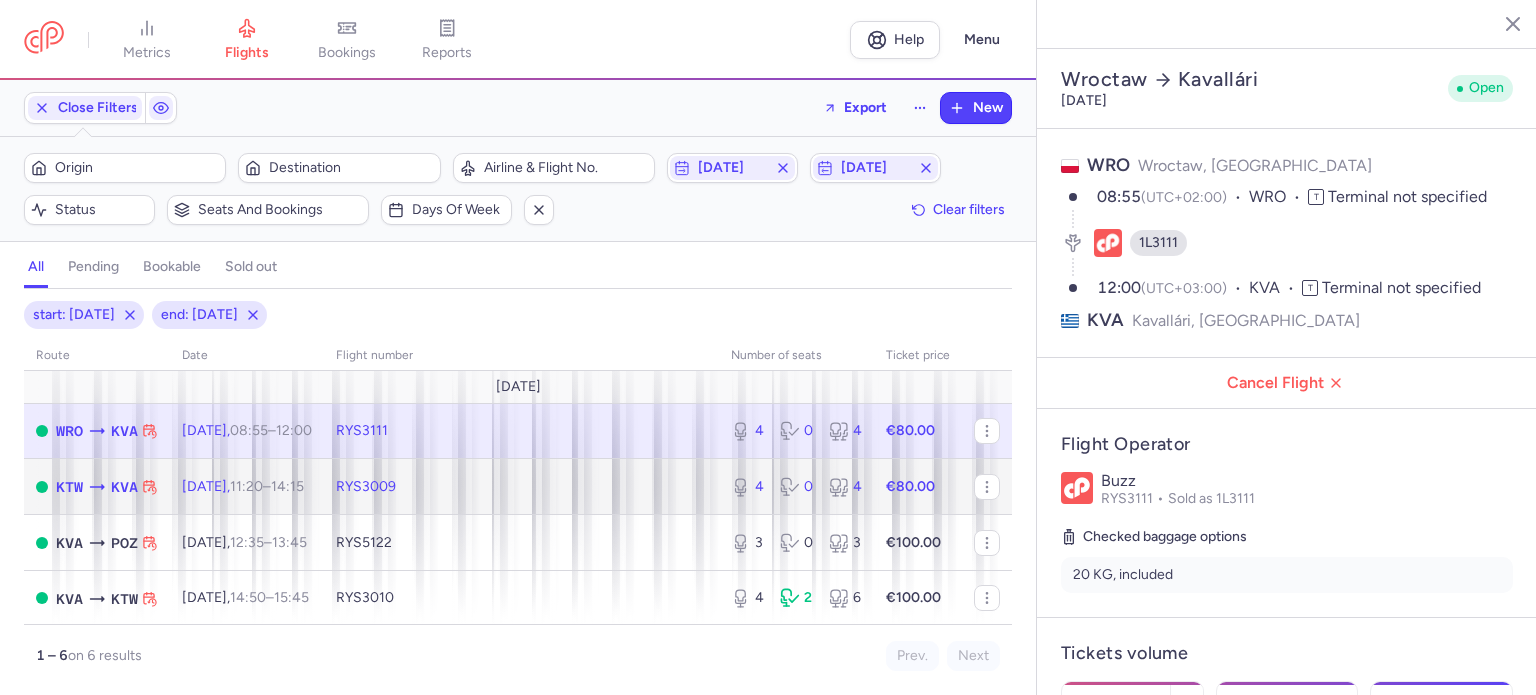 click on "RYS3009" 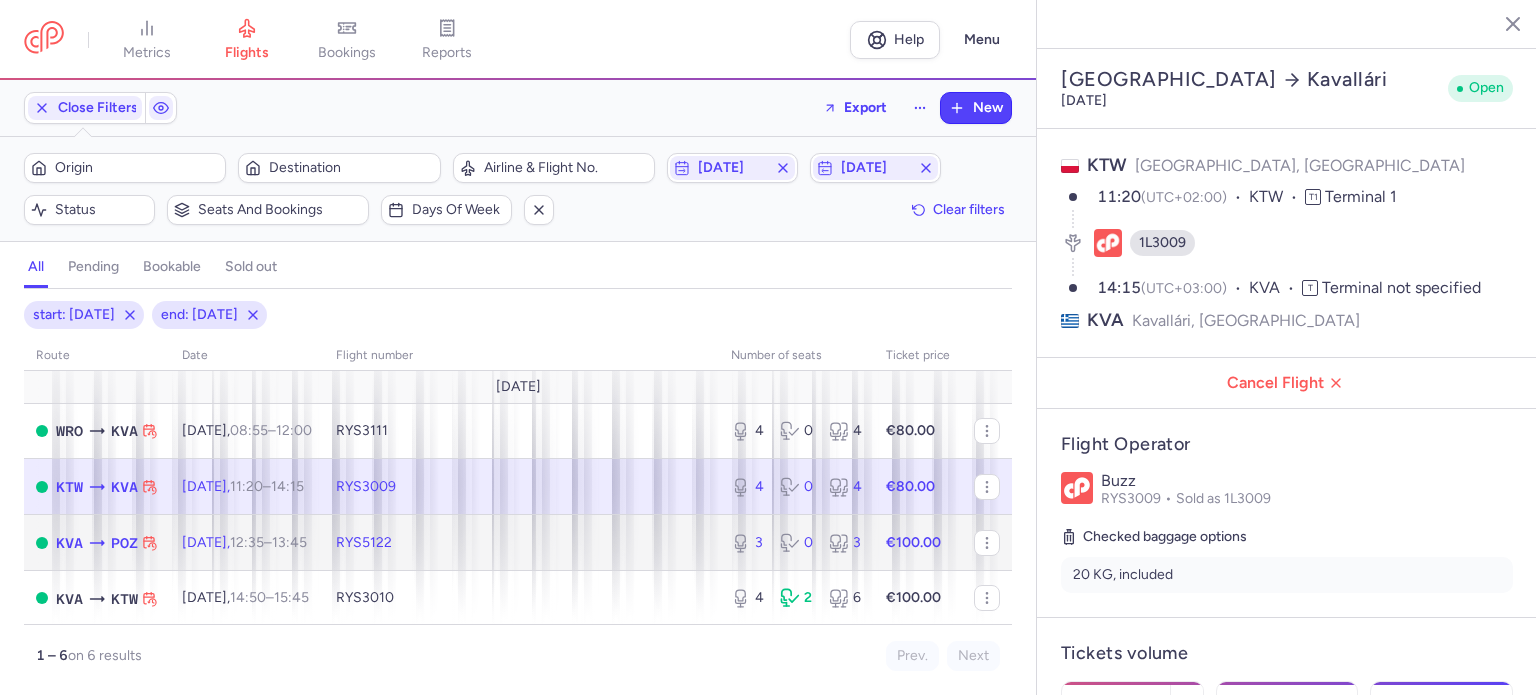 click on "[DATE]  12:35  –  13:45  +0" 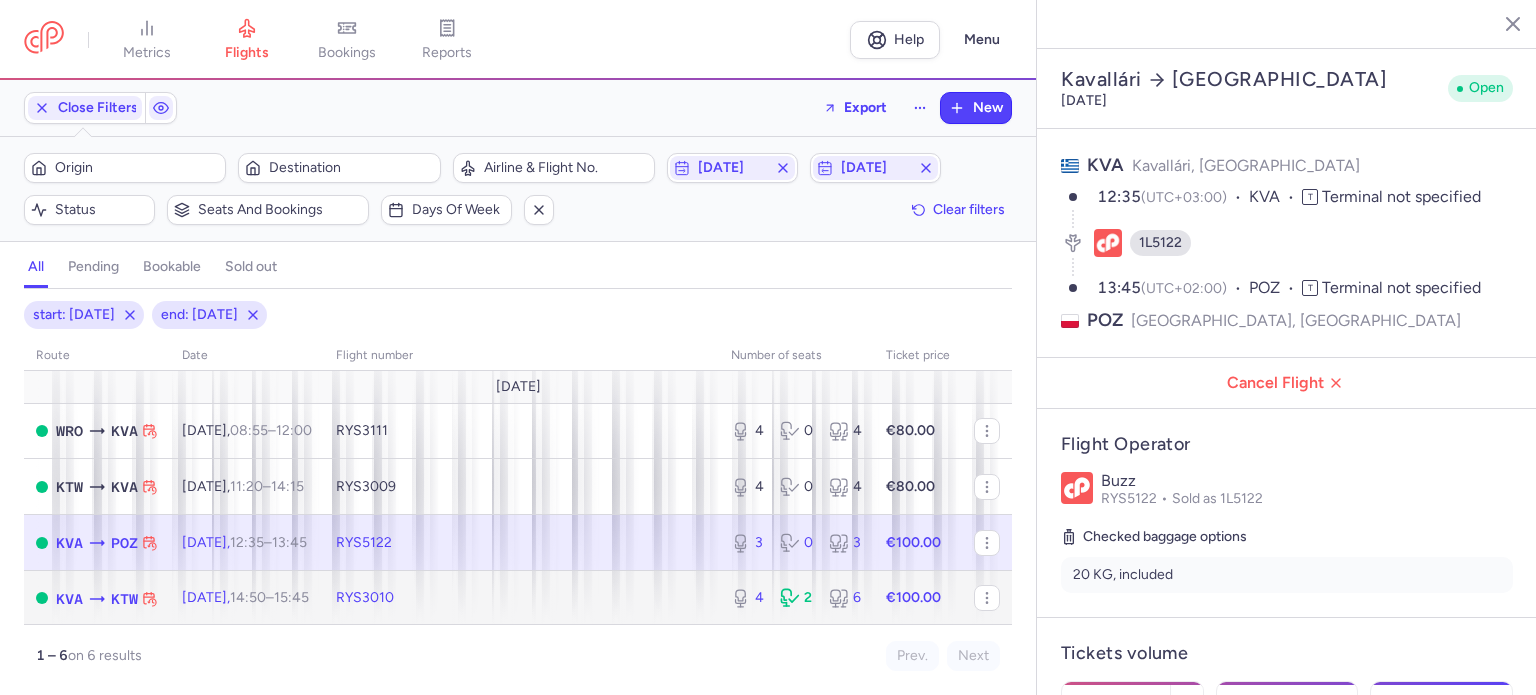 click on "[DATE]  14:50  –  15:45  +0" 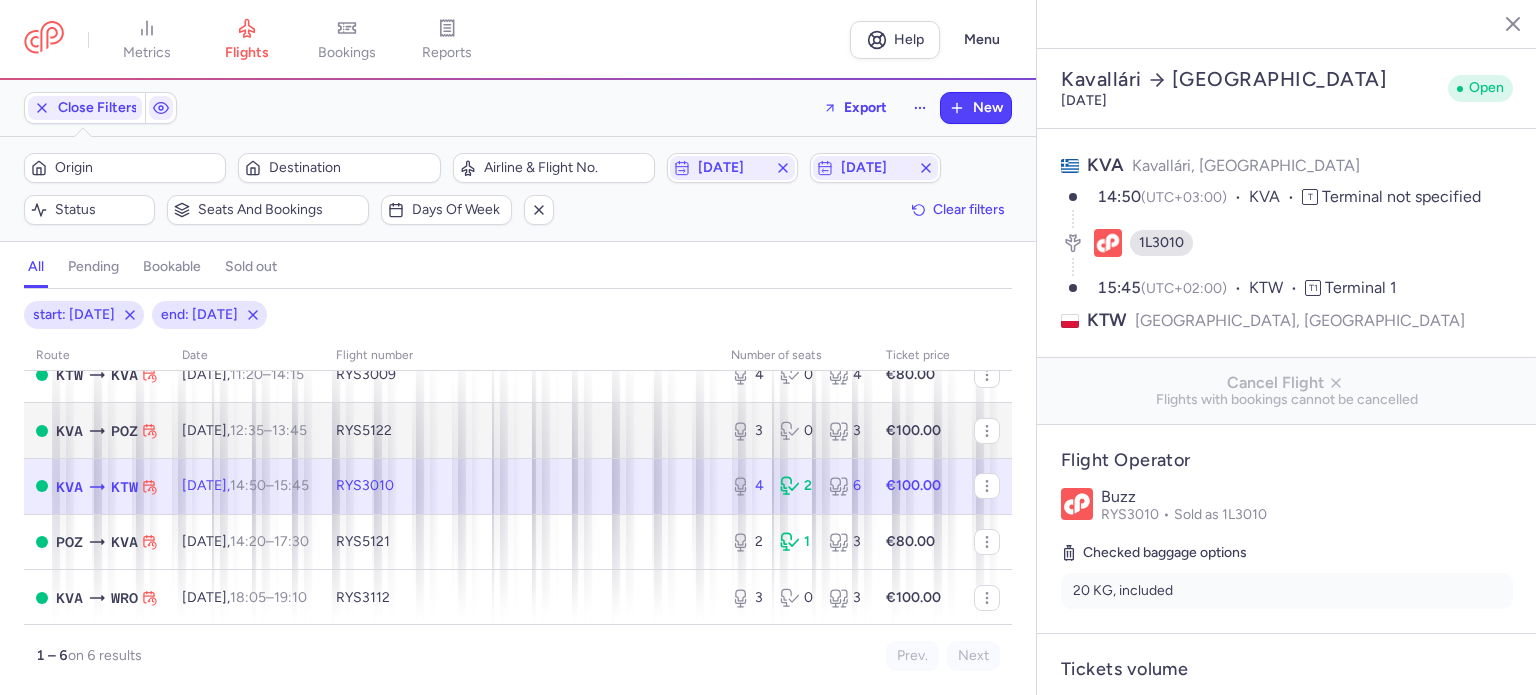 scroll, scrollTop: 118, scrollLeft: 0, axis: vertical 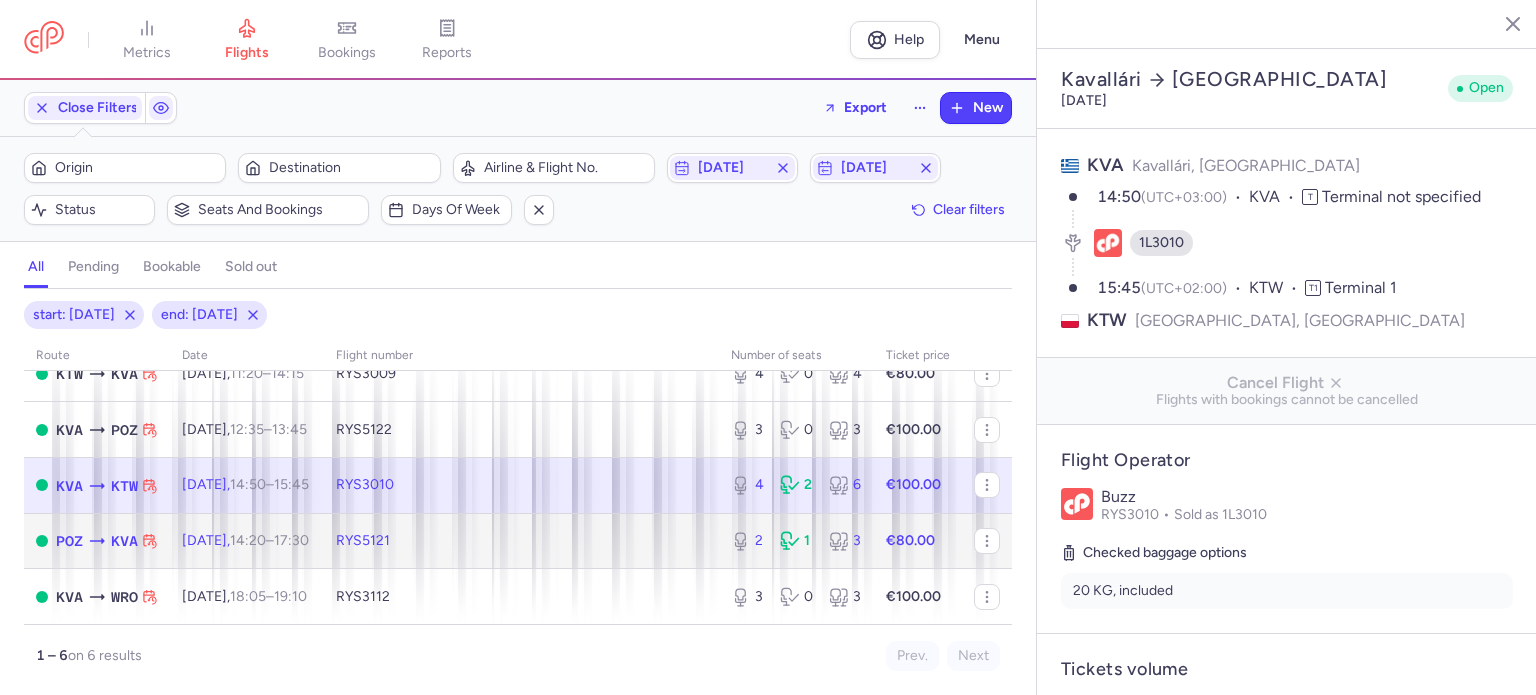 click on "14:20  –  17:30  +0" at bounding box center (269, 540) 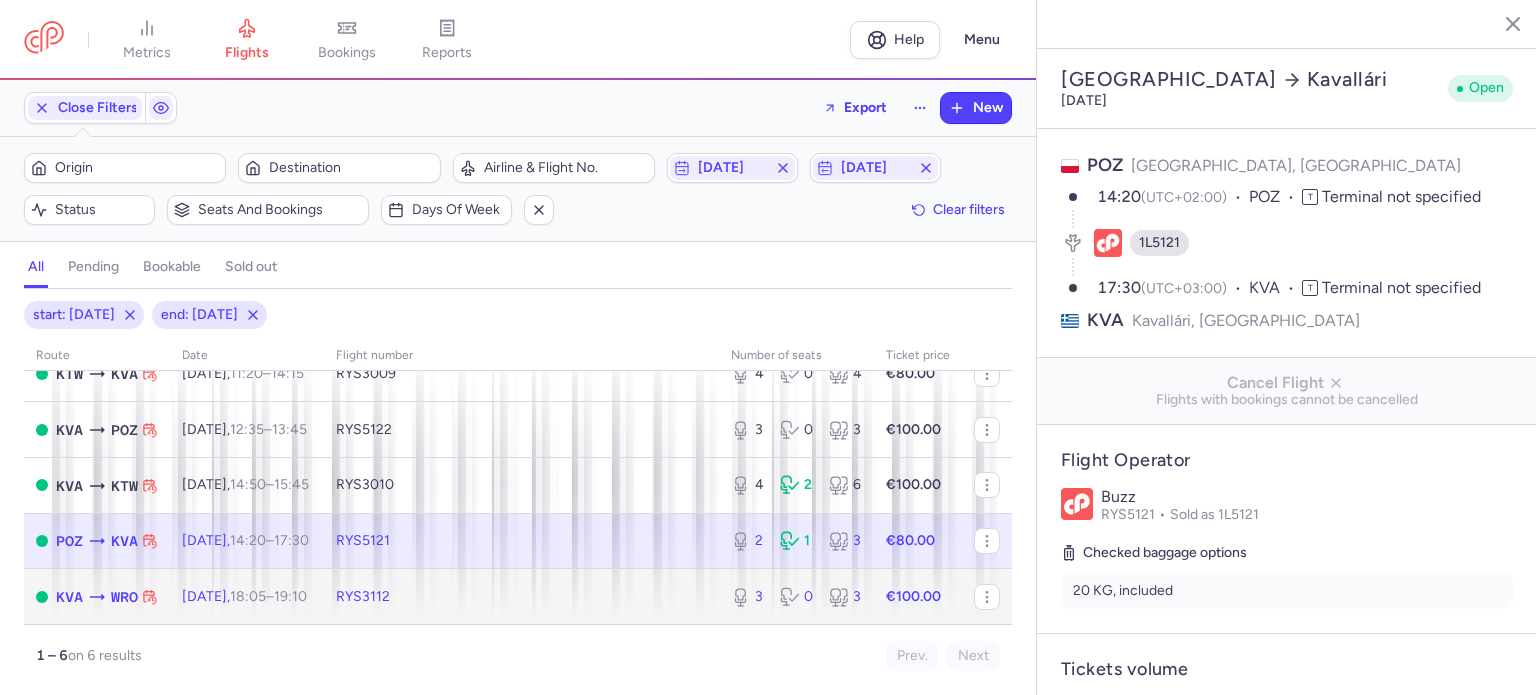 click on "[DATE]  18:05  –  19:10  +0" 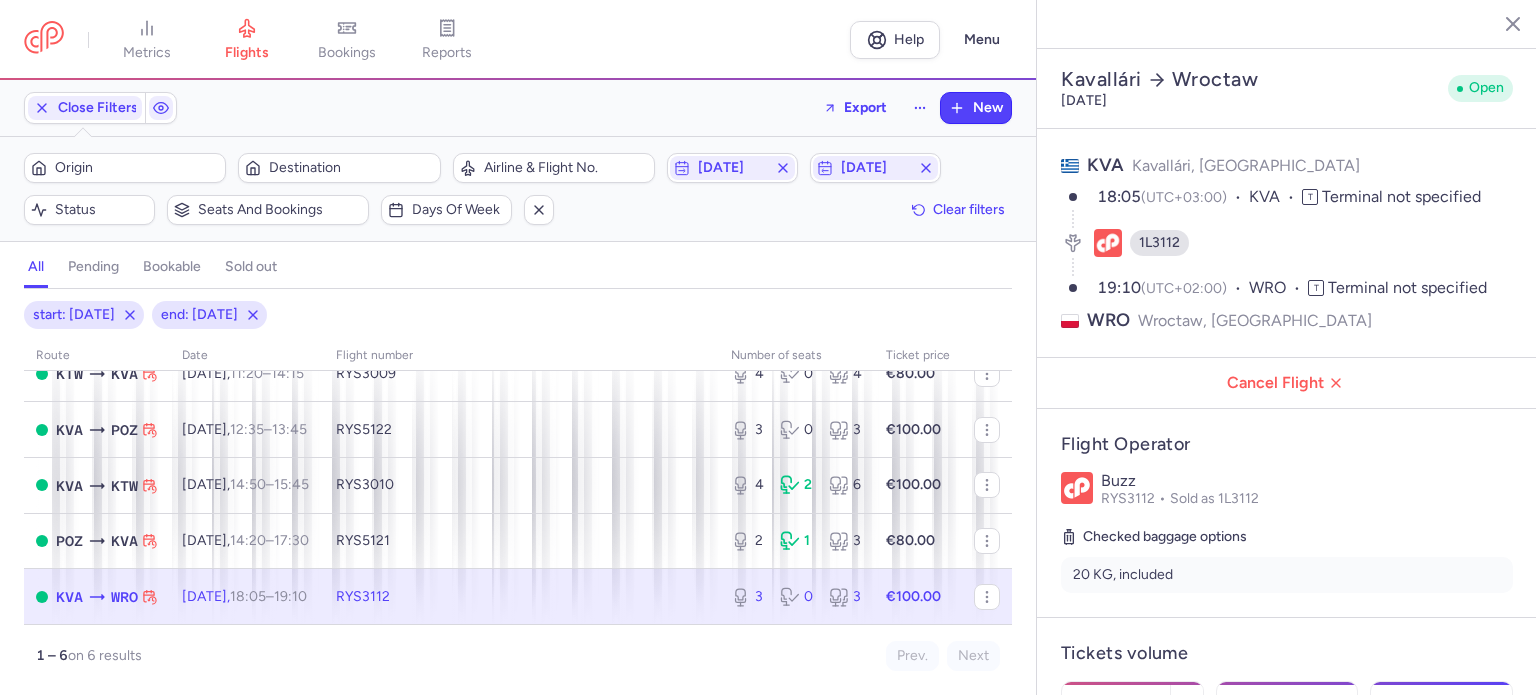 click on "Origin  Destination  Airline & Flight No.  [DATE]  [DATE]  Status  Seats and bookings  Days of week  Clear filters" 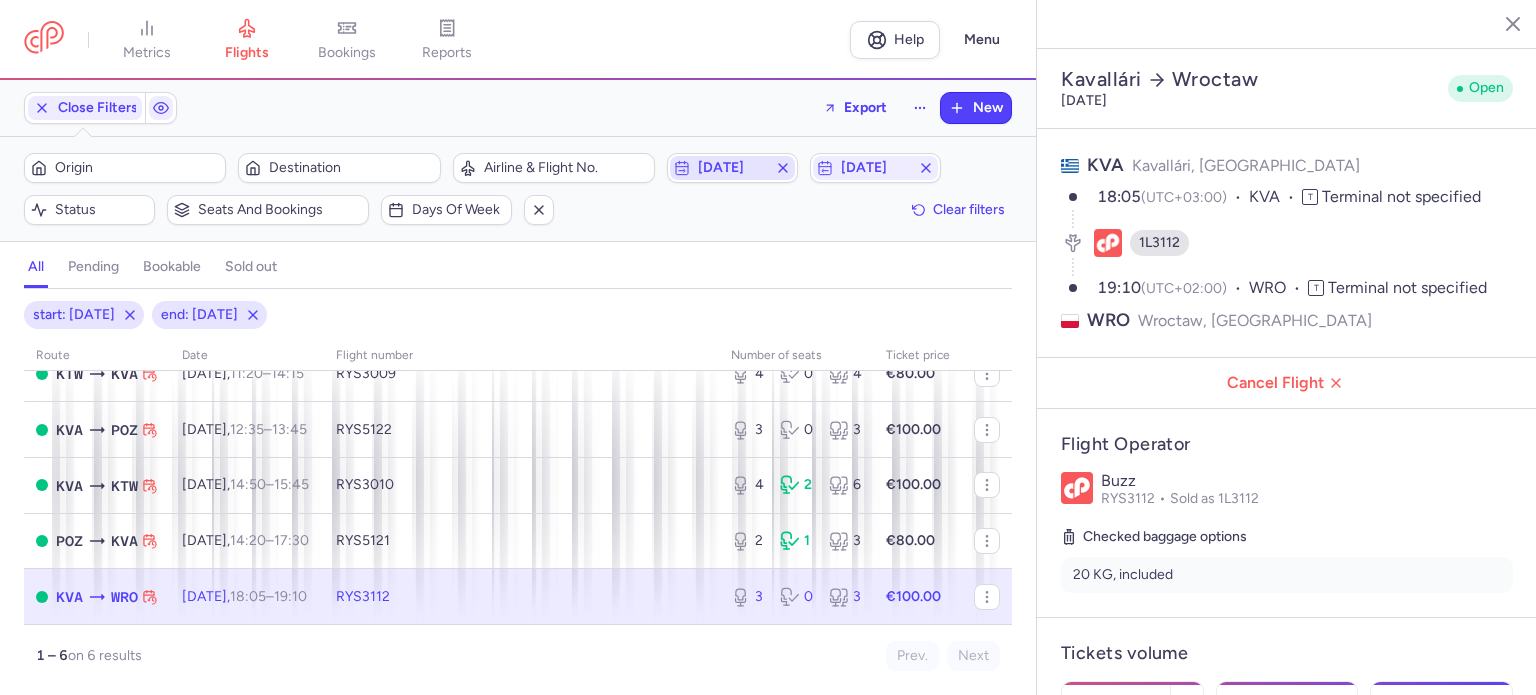 click on "[DATE]" at bounding box center (732, 168) 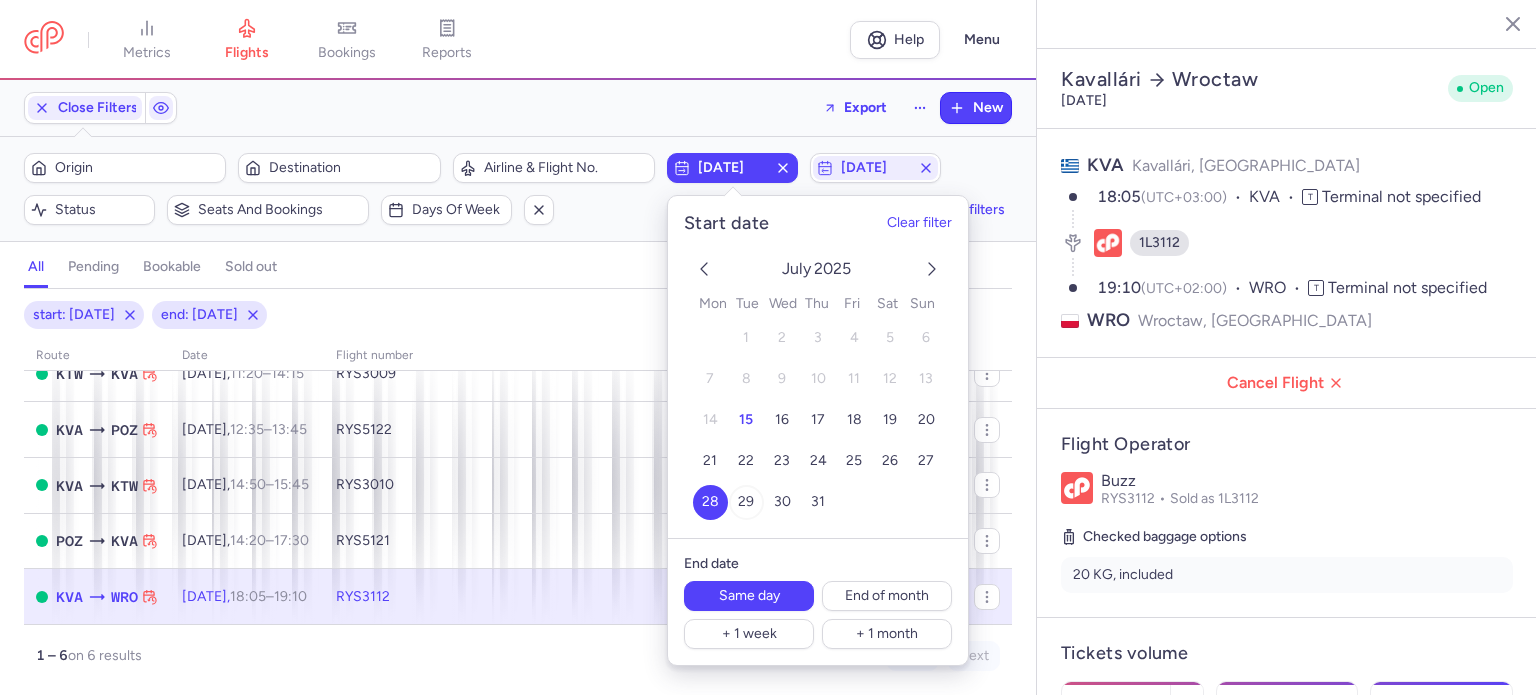 click on "29" at bounding box center (745, 502) 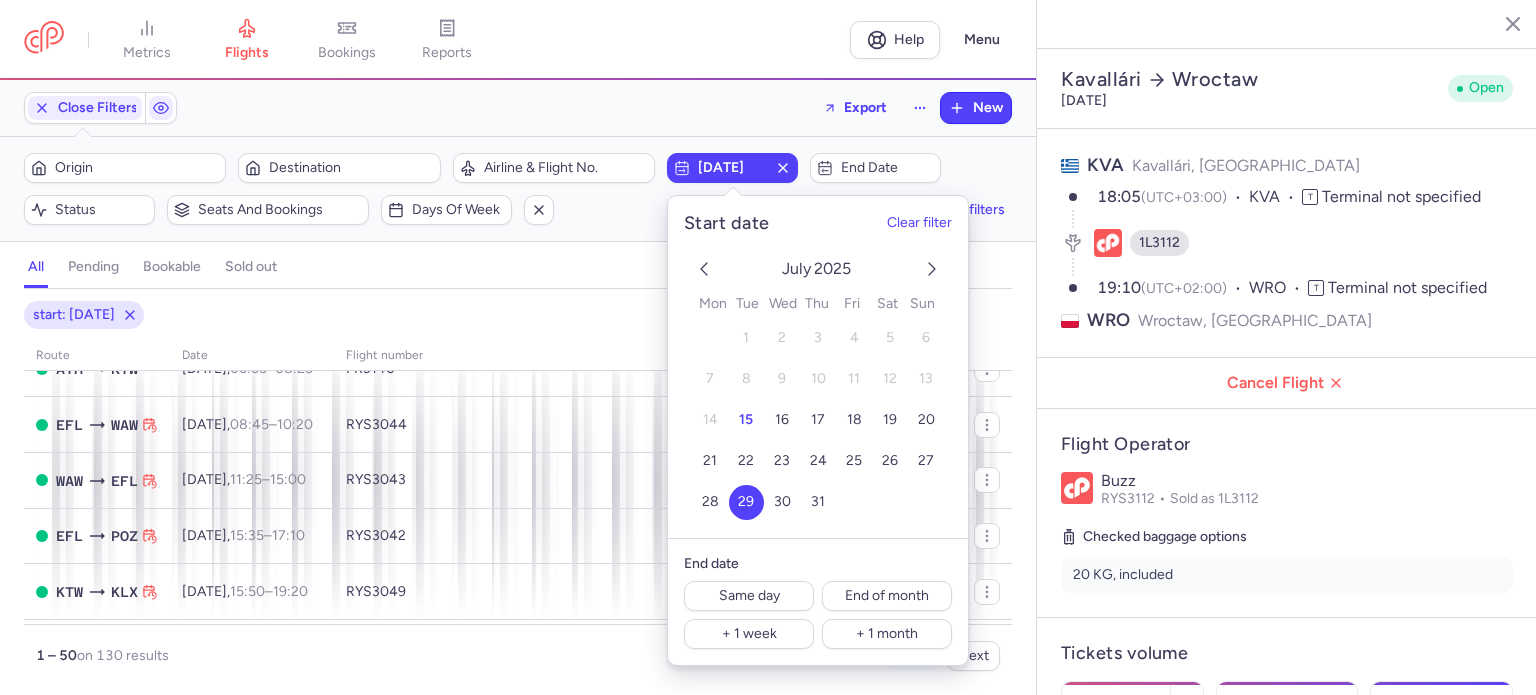 click on "Filters (1) – 130 results  Origin  Destination  Airline & Flight No.  [DATE]  End date  Status  Seats and bookings  Days of week  Clear filters" at bounding box center (518, 189) 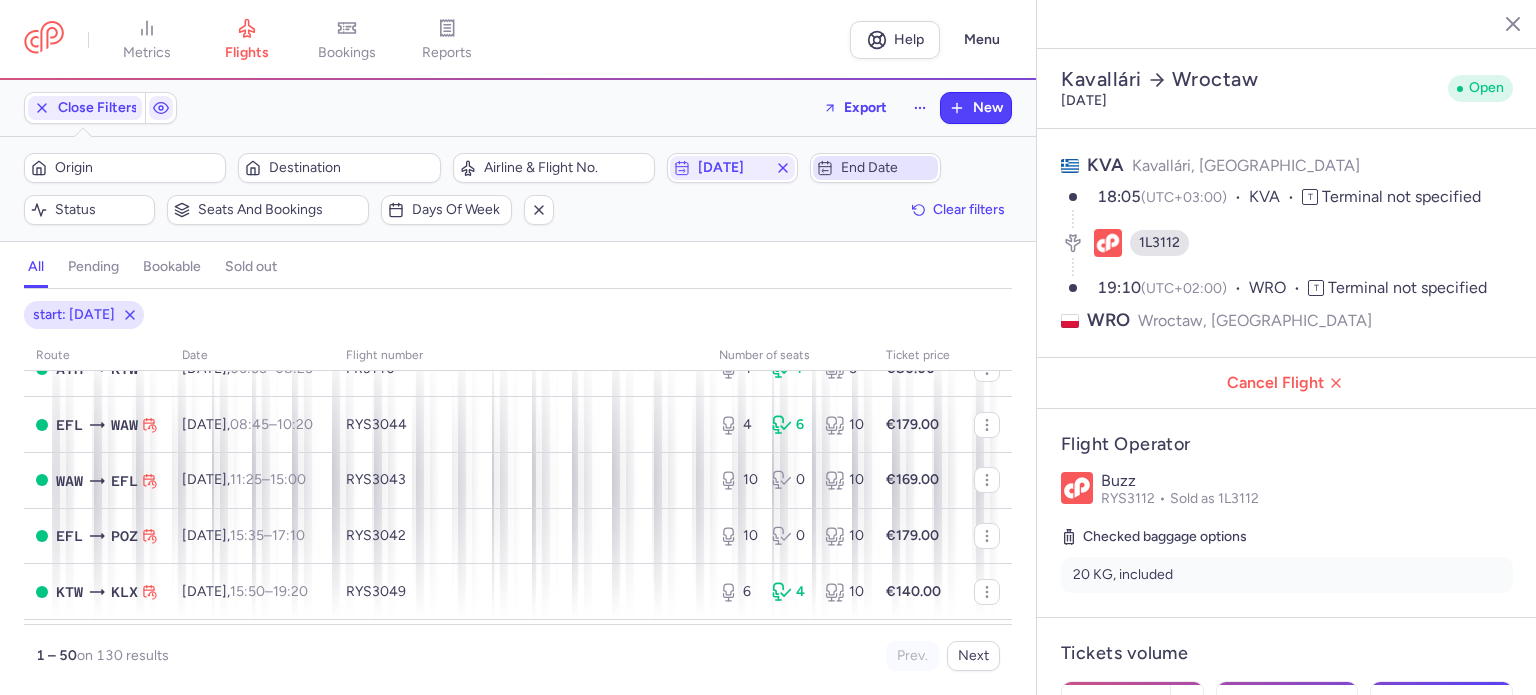 click on "End date" at bounding box center (887, 168) 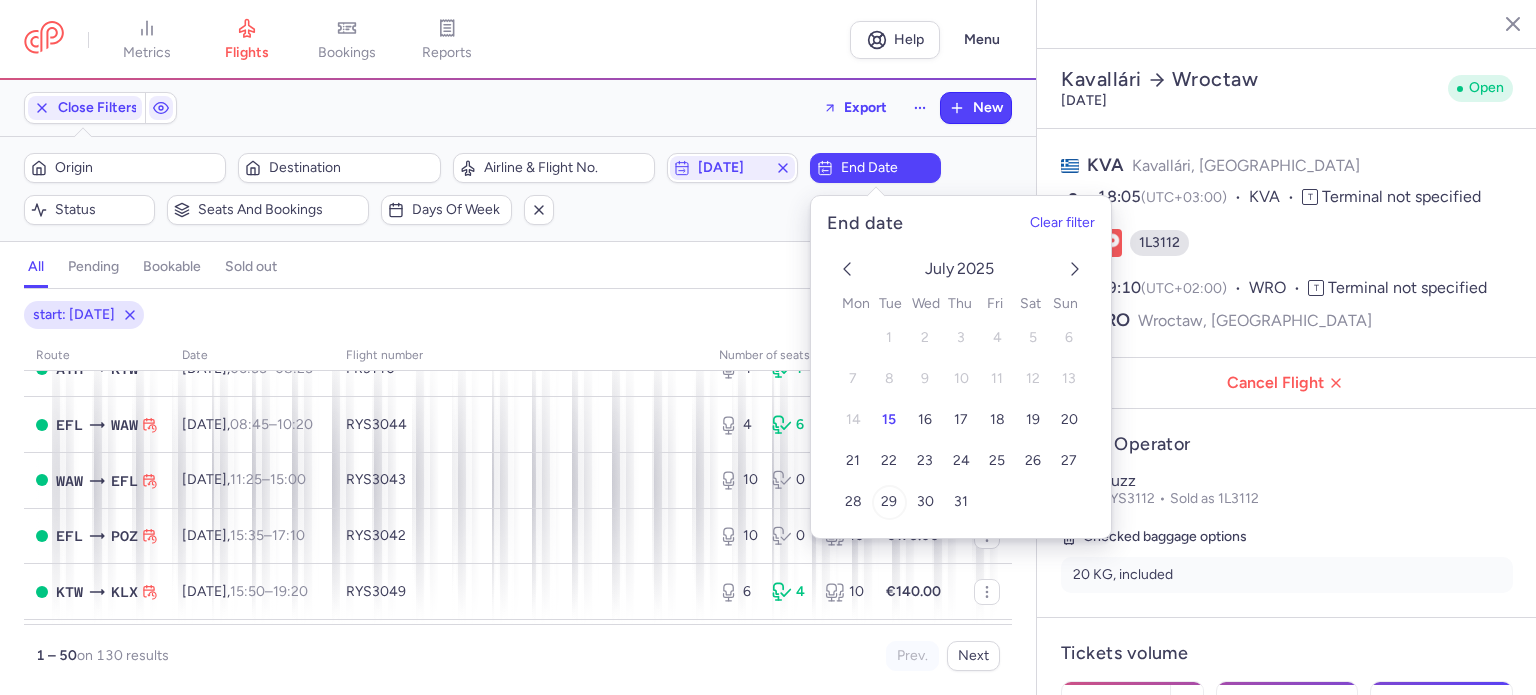 click on "29" at bounding box center (889, 501) 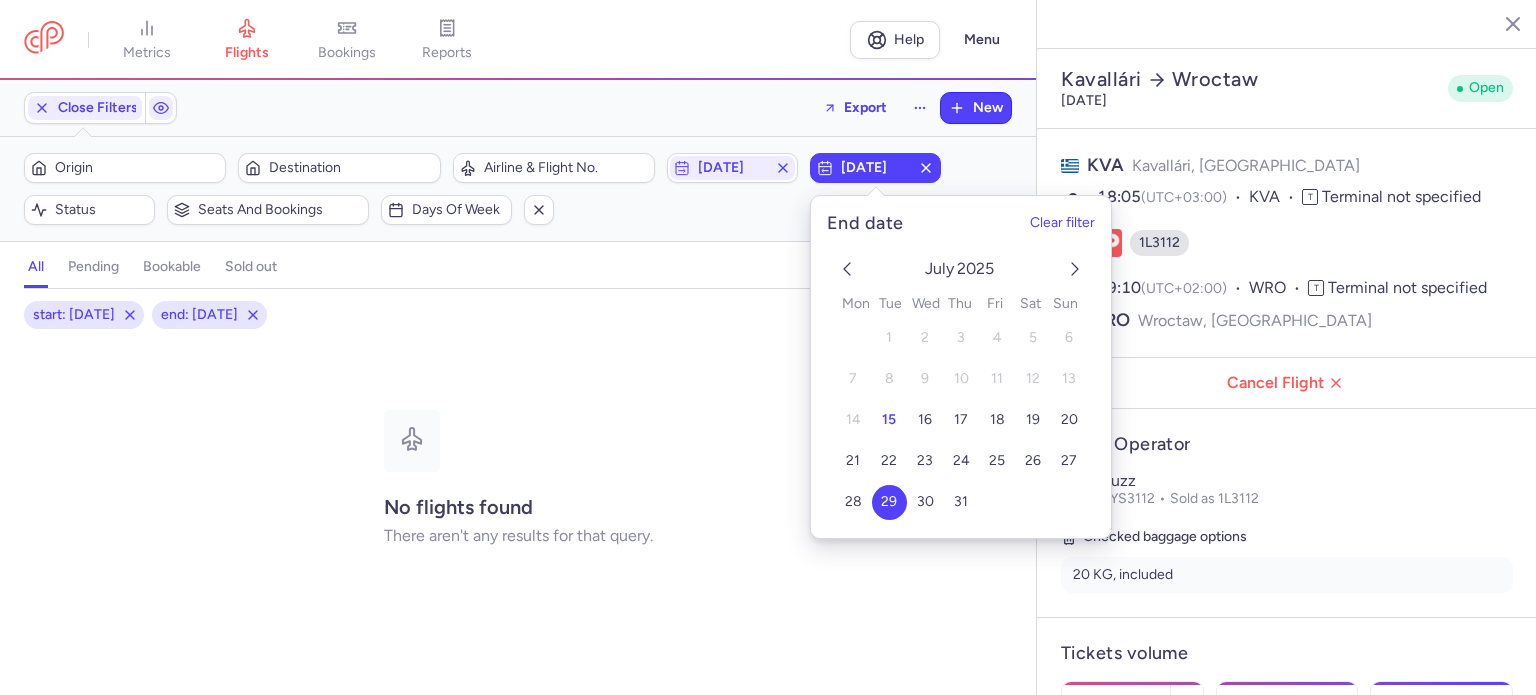 click on "Filters (2) – 0 result  Origin  Destination  Airline & Flight No.  [DATE]  [DATE]  Status  Seats and bookings  Days of week  Clear filters" at bounding box center (518, 189) 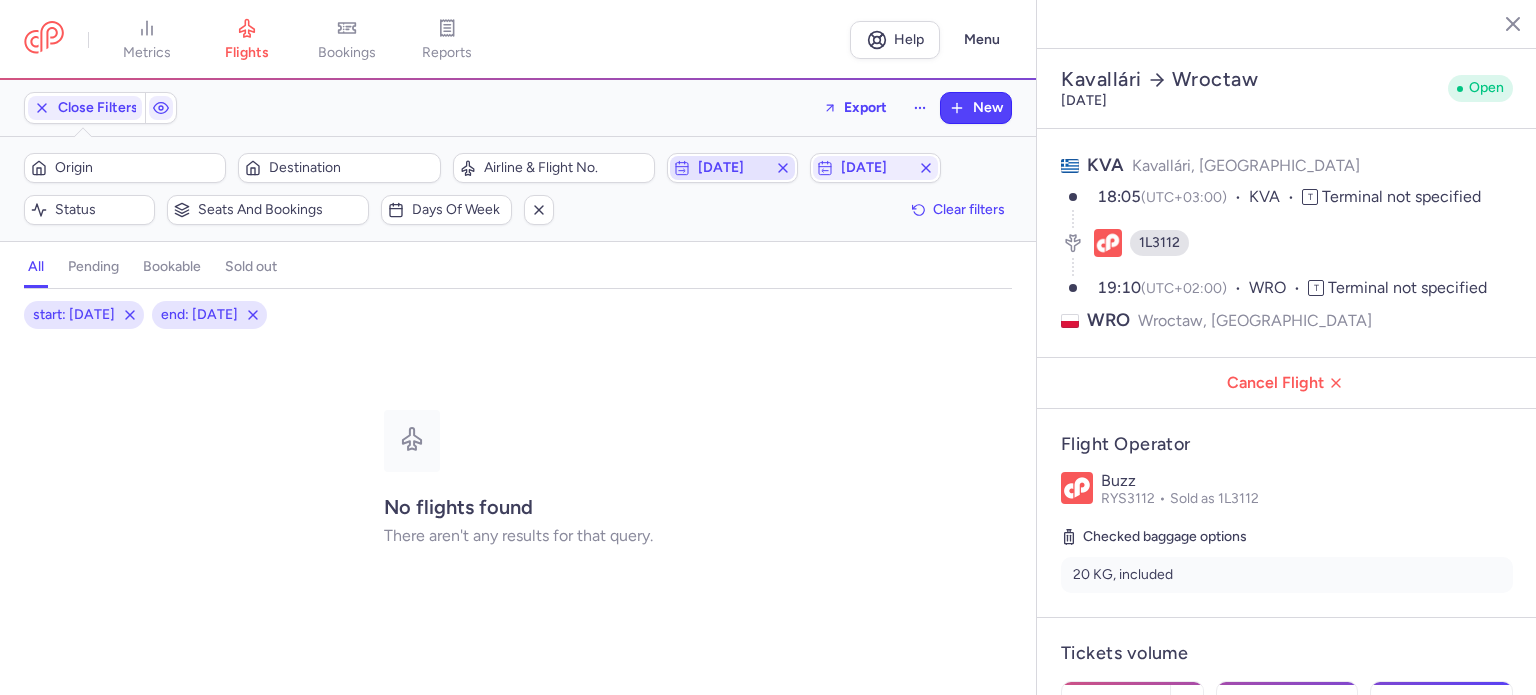 click on "[DATE]" at bounding box center (732, 168) 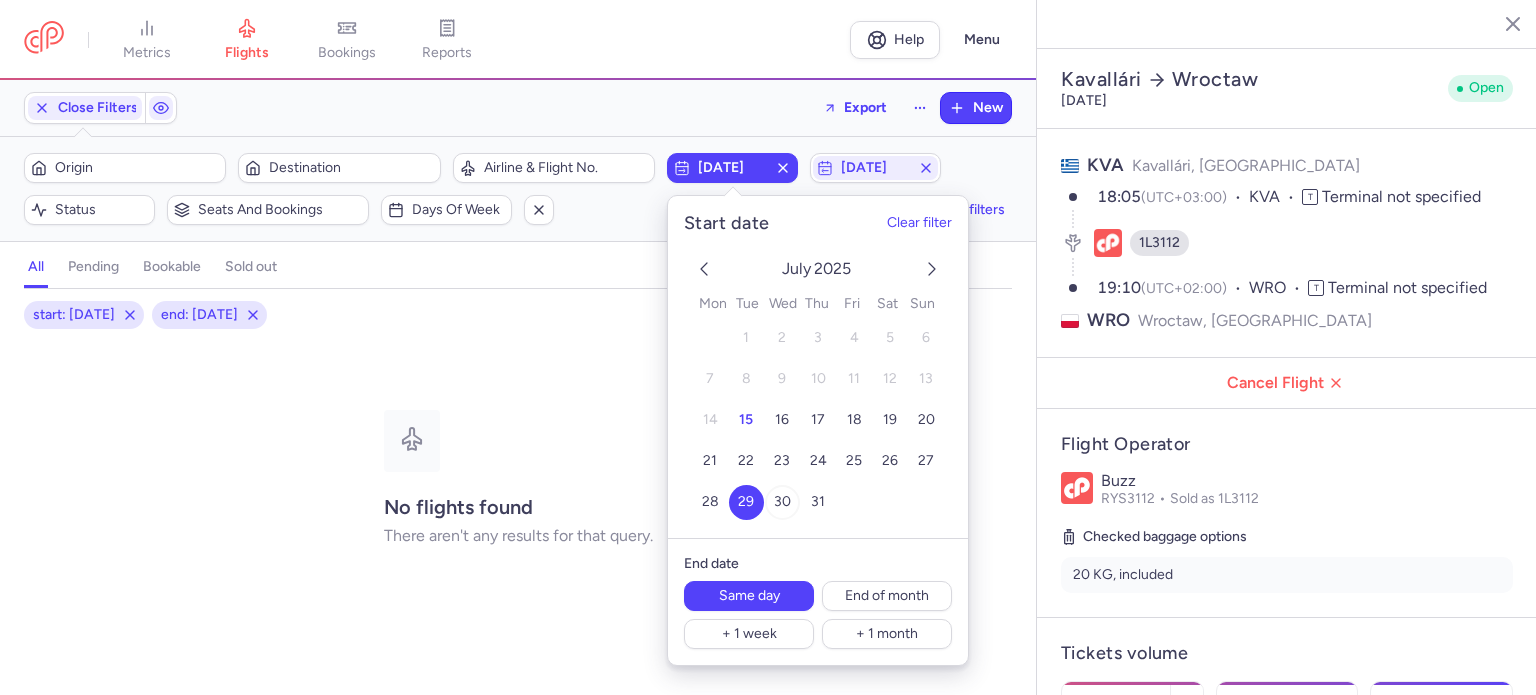 click on "30" at bounding box center (781, 501) 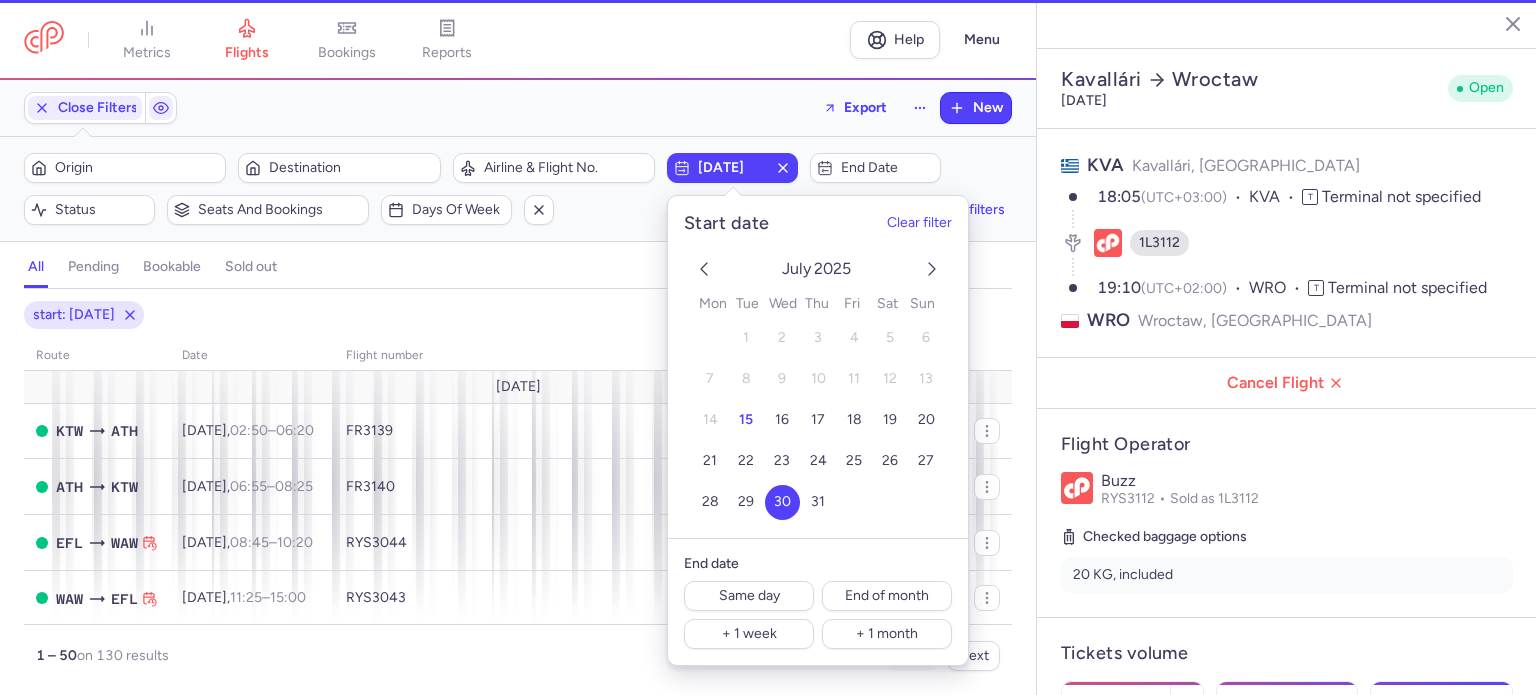 click on "Filters (1) – 130 results  Origin  Destination  Airline & Flight No.  [DATE]  End date  Status  Seats and bookings  Days of week  Clear filters" at bounding box center [518, 189] 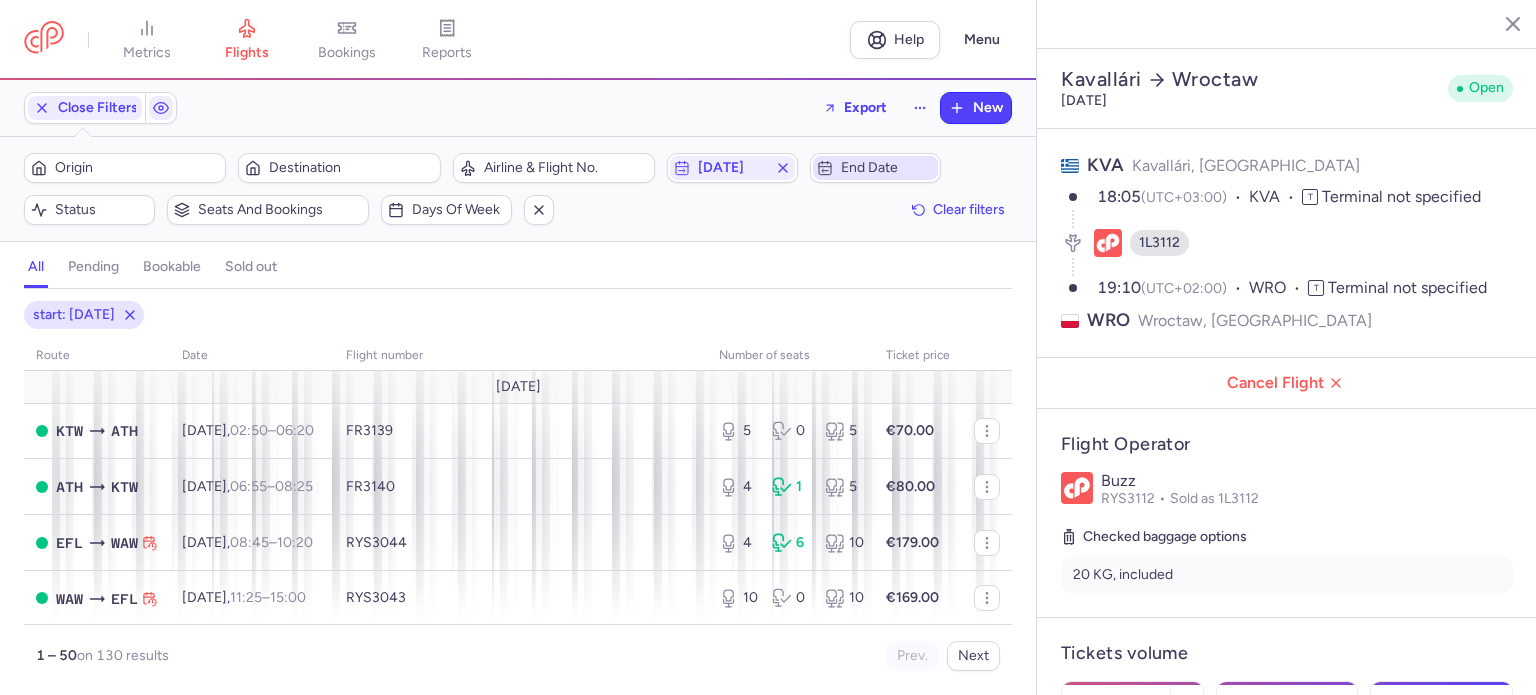 click 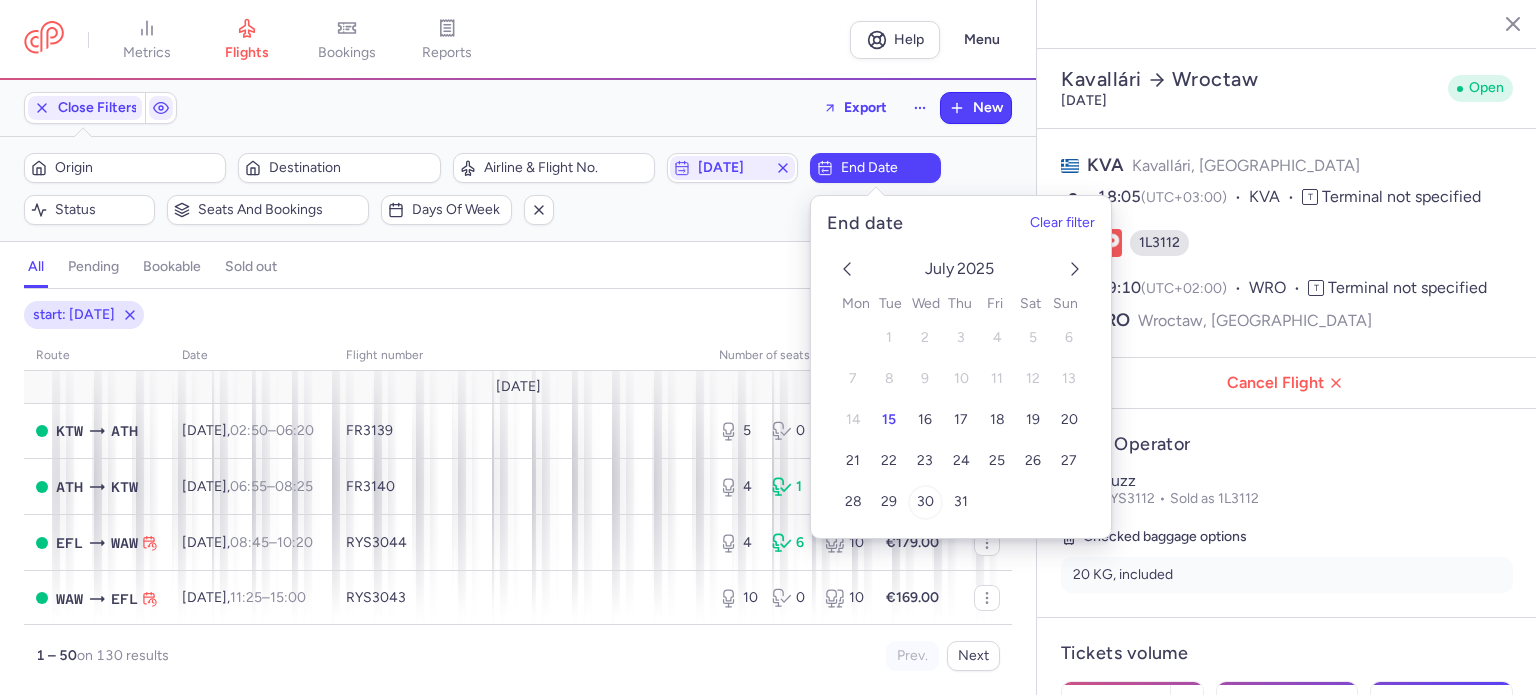 click on "30" at bounding box center (924, 501) 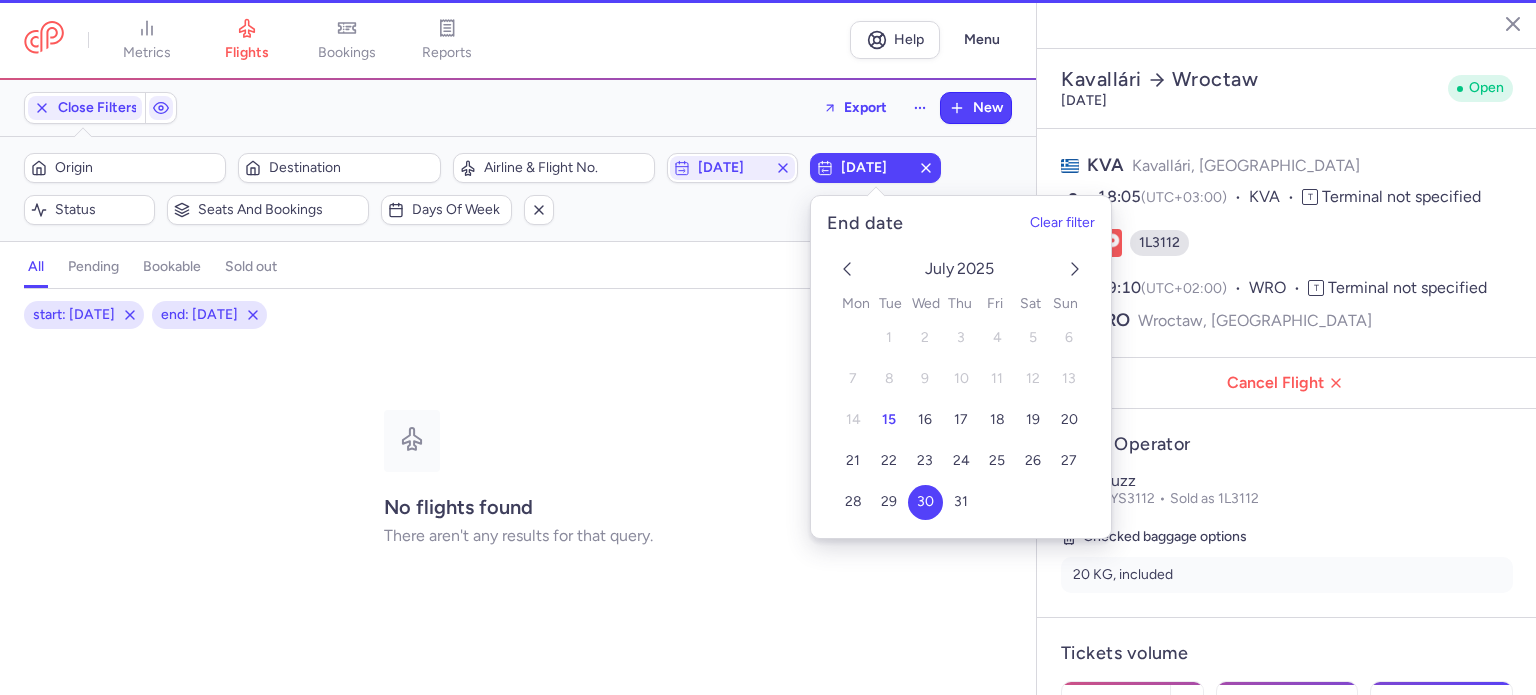 click on "Origin  Destination  Airline & Flight No.  [DATE]  [DATE]  Status  Seats and bookings  Days of week  Clear filters" 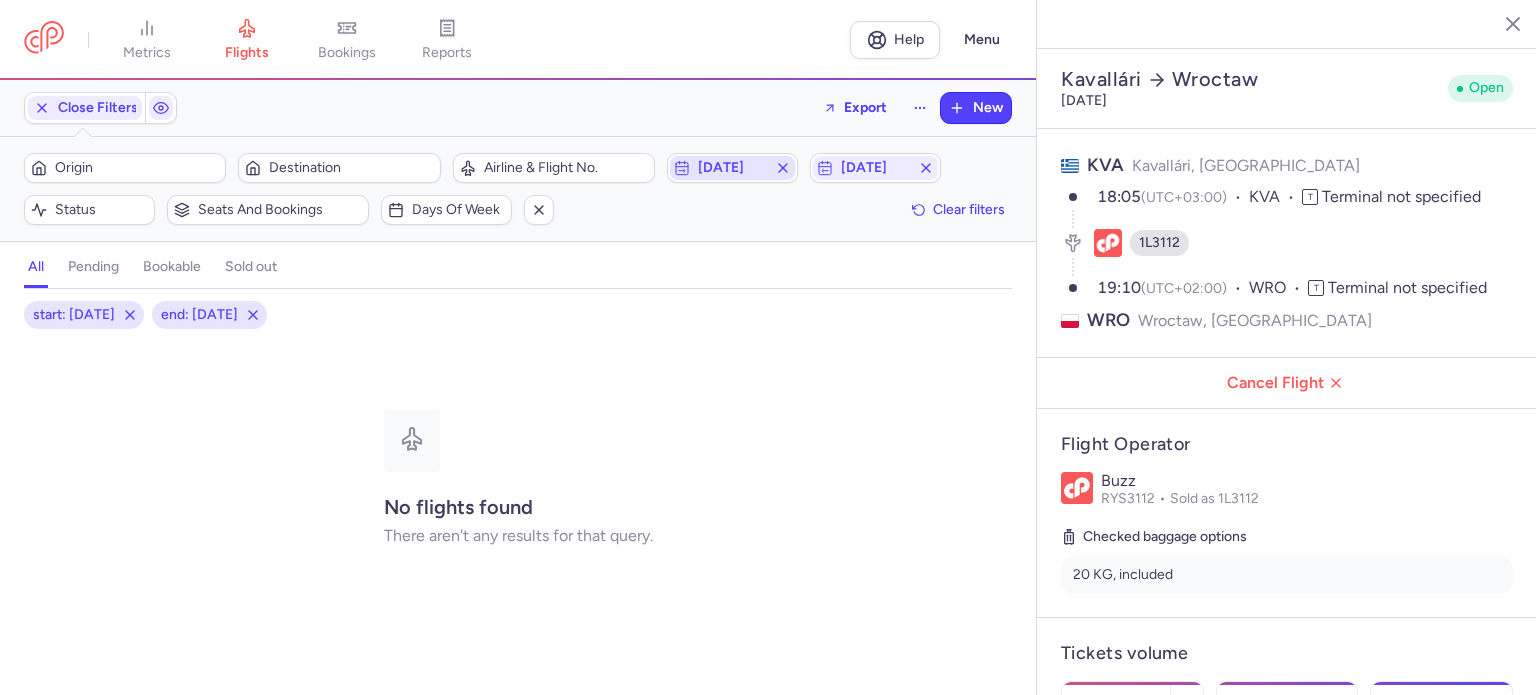 click on "[DATE]" at bounding box center [732, 168] 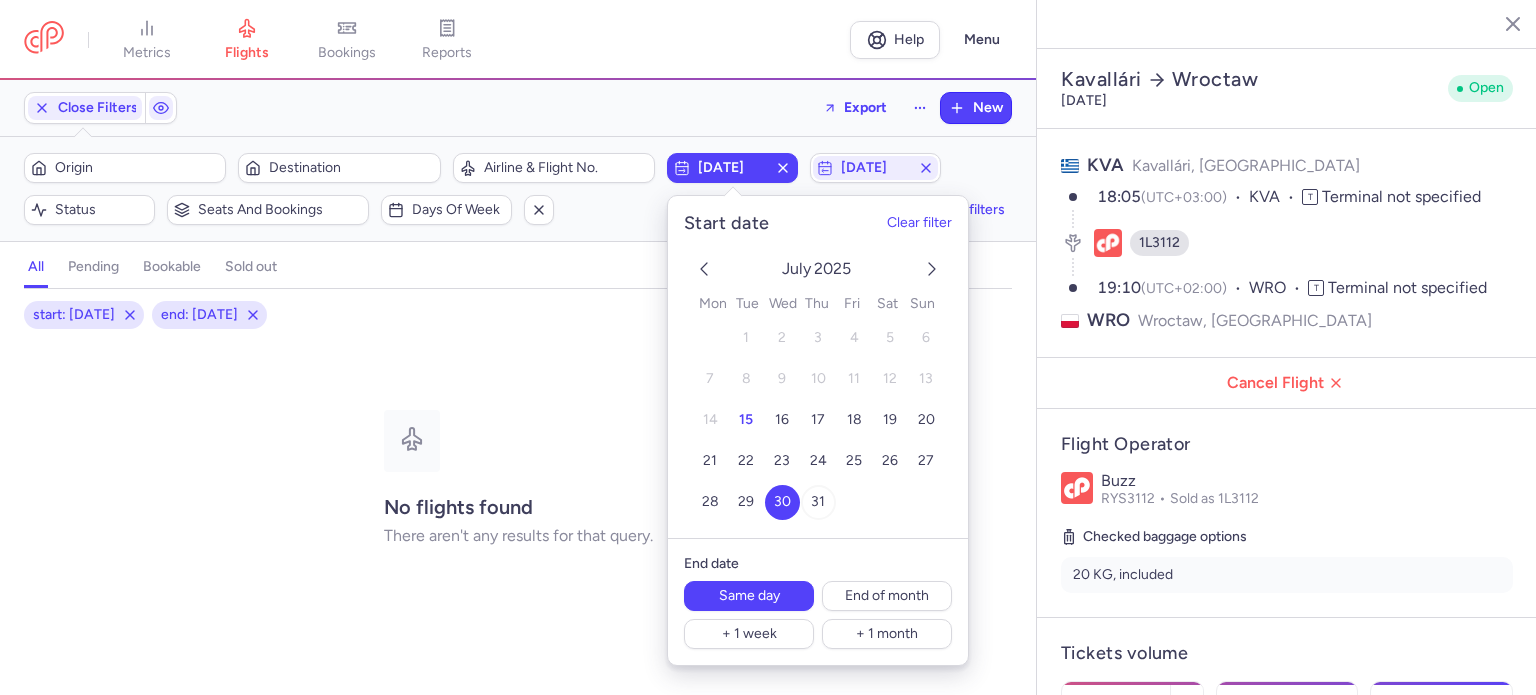 click on "31" at bounding box center [818, 501] 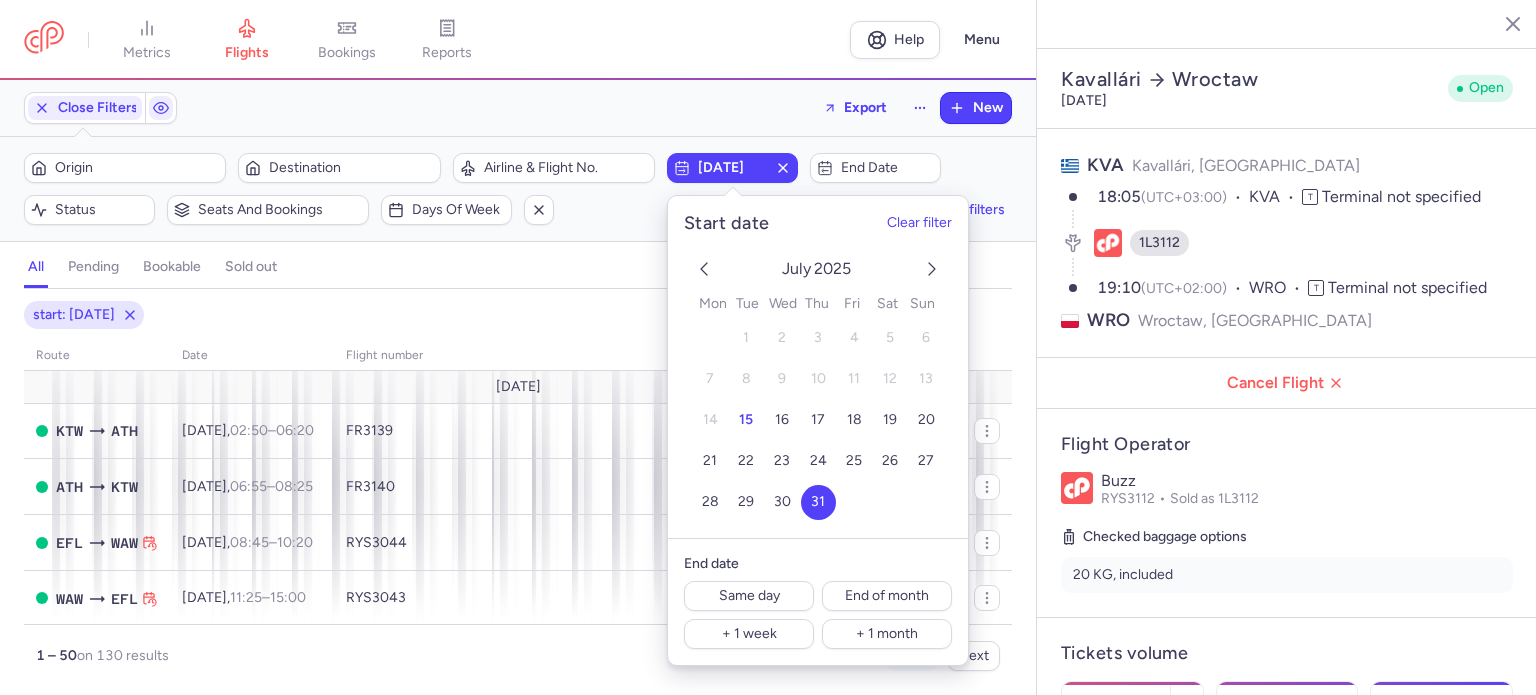 click on "Close Filters  Export  New Filters (1) – 130 results  Origin  Destination  Airline & Flight No.  [DATE]  End date  Status  Seats and bookings  Days of week  Clear filters  all pending bookable sold out 1 start: [DATE] route date Flight number number of seats Ticket price [DATE]  KTW  ATH [DATE]  02:50  –  06:20  +0  FR3139  5 0 5 €70.00  ATH  KTW [DATE]  06:55  –  08:25  +0  FR3140  4 1 5 €80.00  EFL  WAW [DATE]  08:45  –  10:20  +0  RYS3044  4 6 10 €179.00  WAW  EFL [DATE]  11:25  –  15:00  +0  RYS3043  10 0 10 €169.00  EFL  POZ [DATE]  15:35  –  17:10  +0  RYS3042  10 0 10 €179.00  KTW  KLX [DATE]  15:50  –  19:20  +0  RYS3049  6 4 10 €140.00  POZ  EFL [DATE]  17:50  –  21:25  +0  RYS3041  8 2 10 €169.00  KLX  KTW [DATE]  19:55  –  21:25  +0  RYS3050  3 2 5 €120.00 [DATE]  ATH  KTW [DATE]  23:35  –  01:00  +1  E41236  3 0 3 €70.00  WRO  KVA [DATE]  08:55  –  12:00  +0  RYS3111  4 0 4 €110.00  KTW" at bounding box center (518, 387) 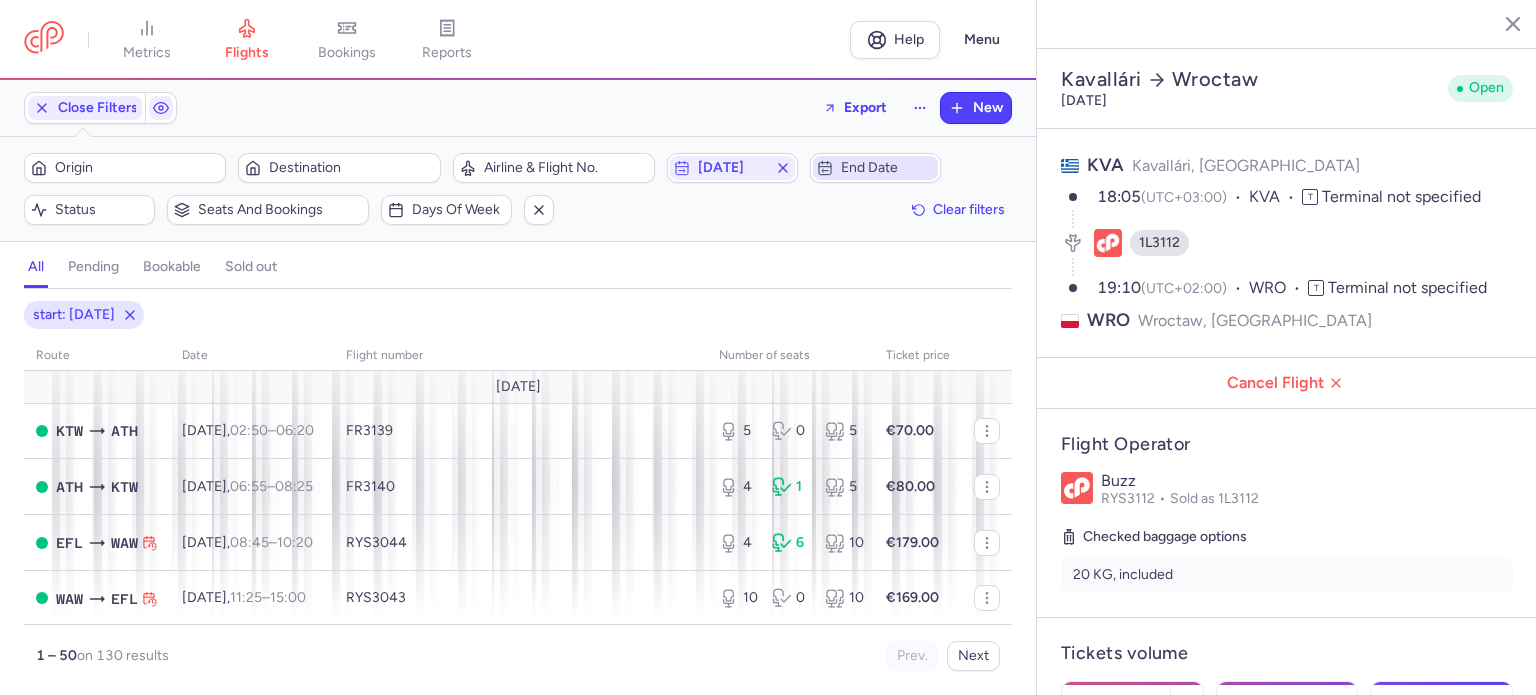 click on "End date" at bounding box center [875, 168] 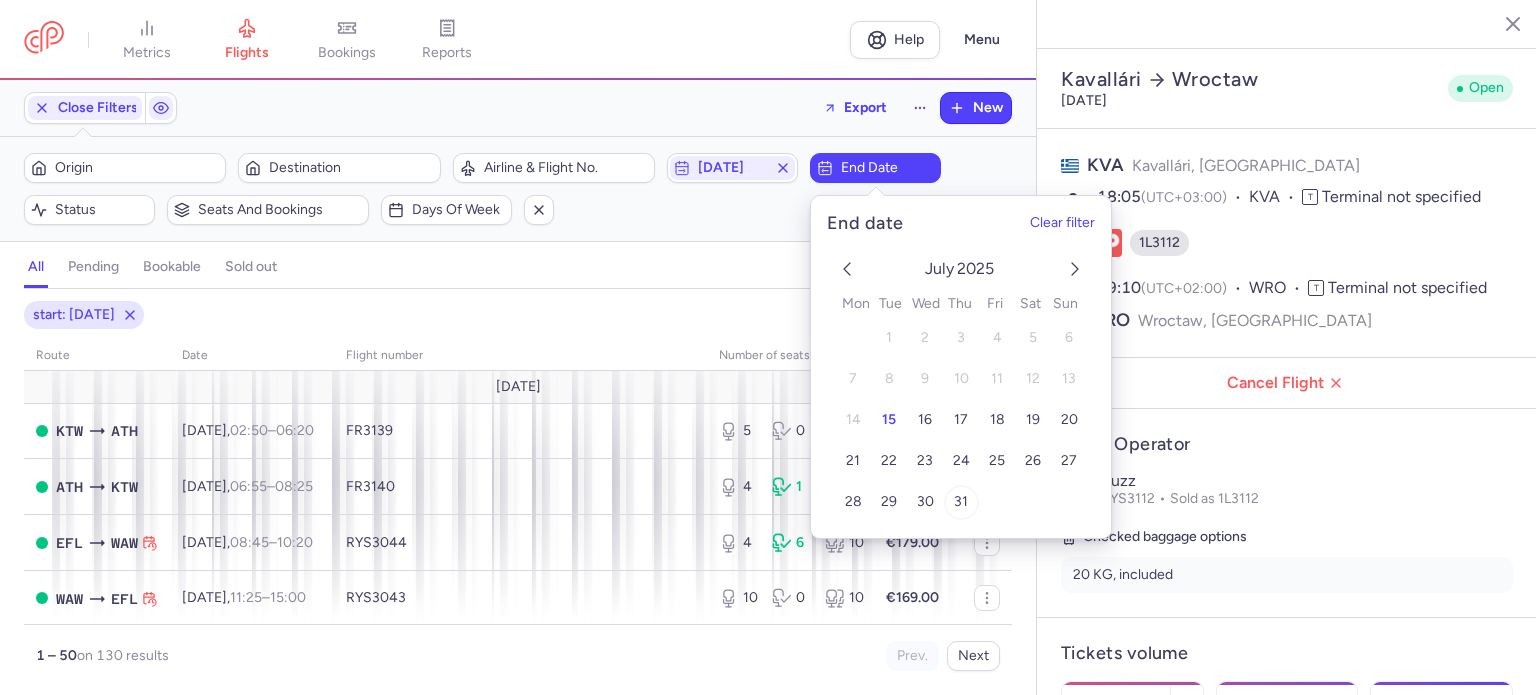 click on "31" at bounding box center [961, 501] 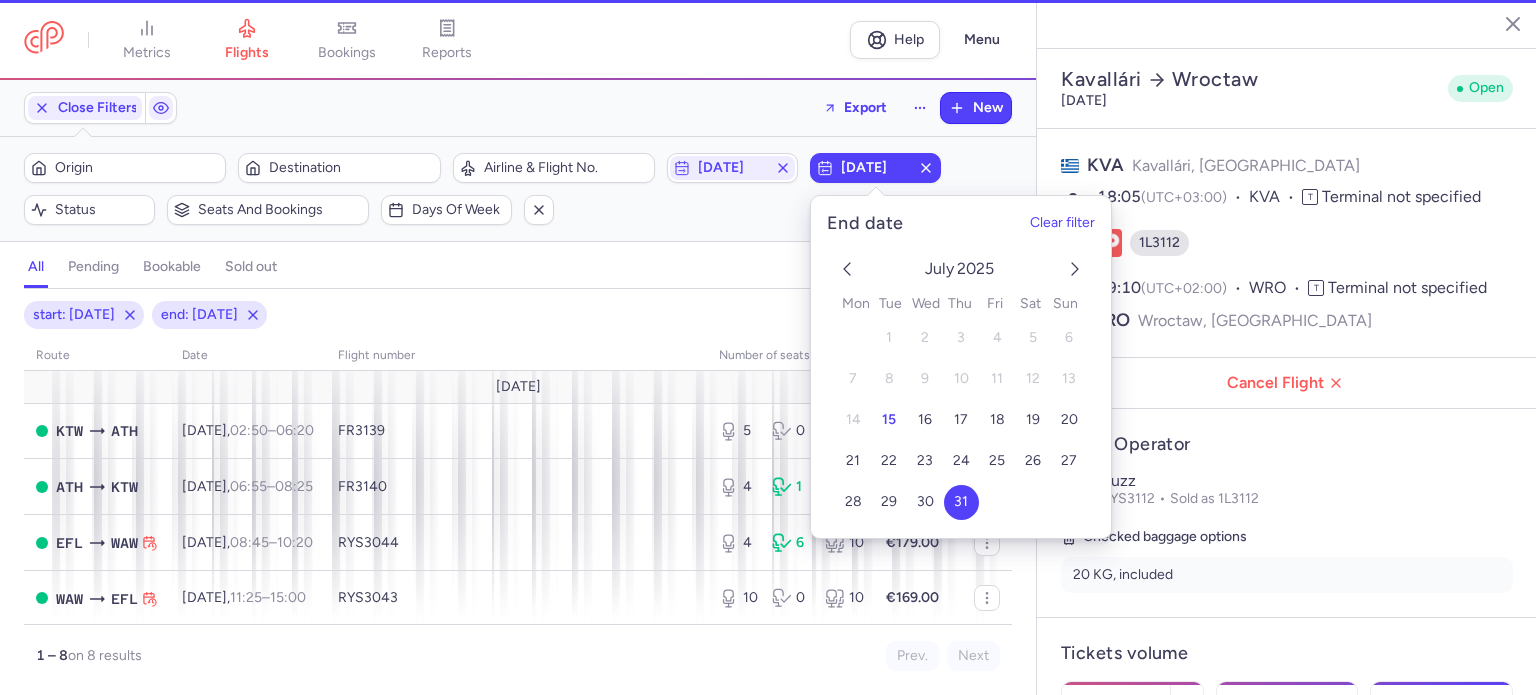 click on "Origin  Destination  Airline & Flight No.  [DATE]  [DATE]  Status  Seats and bookings  Days of week  Clear filters" 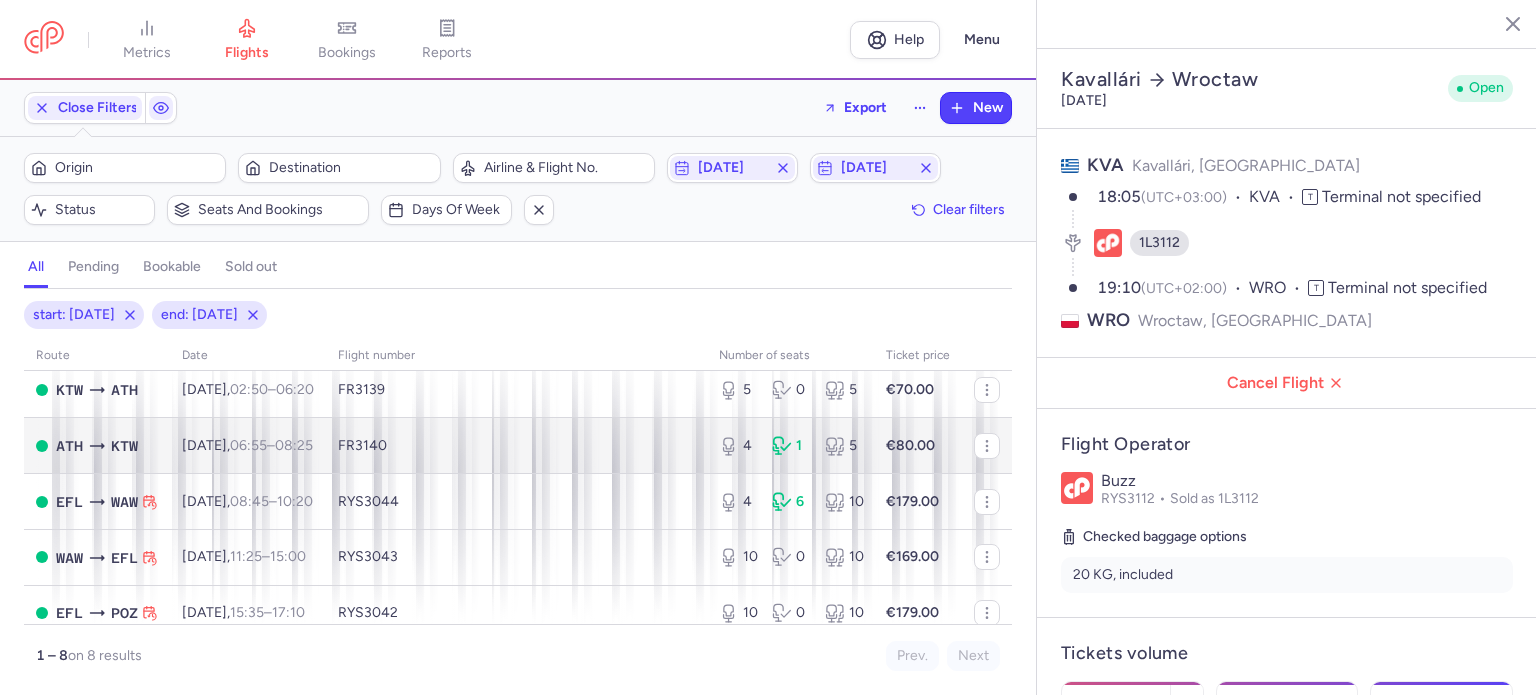 scroll, scrollTop: 0, scrollLeft: 0, axis: both 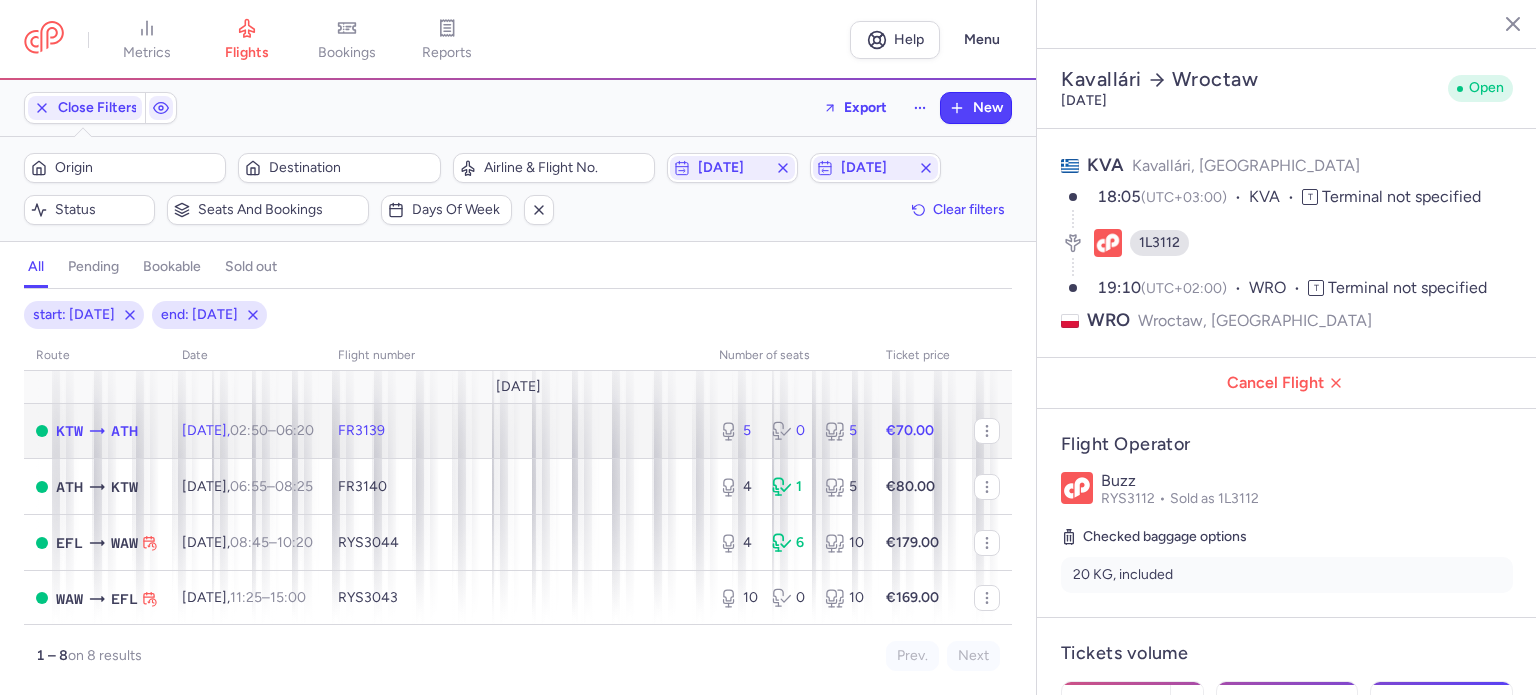 click on "FR3139" 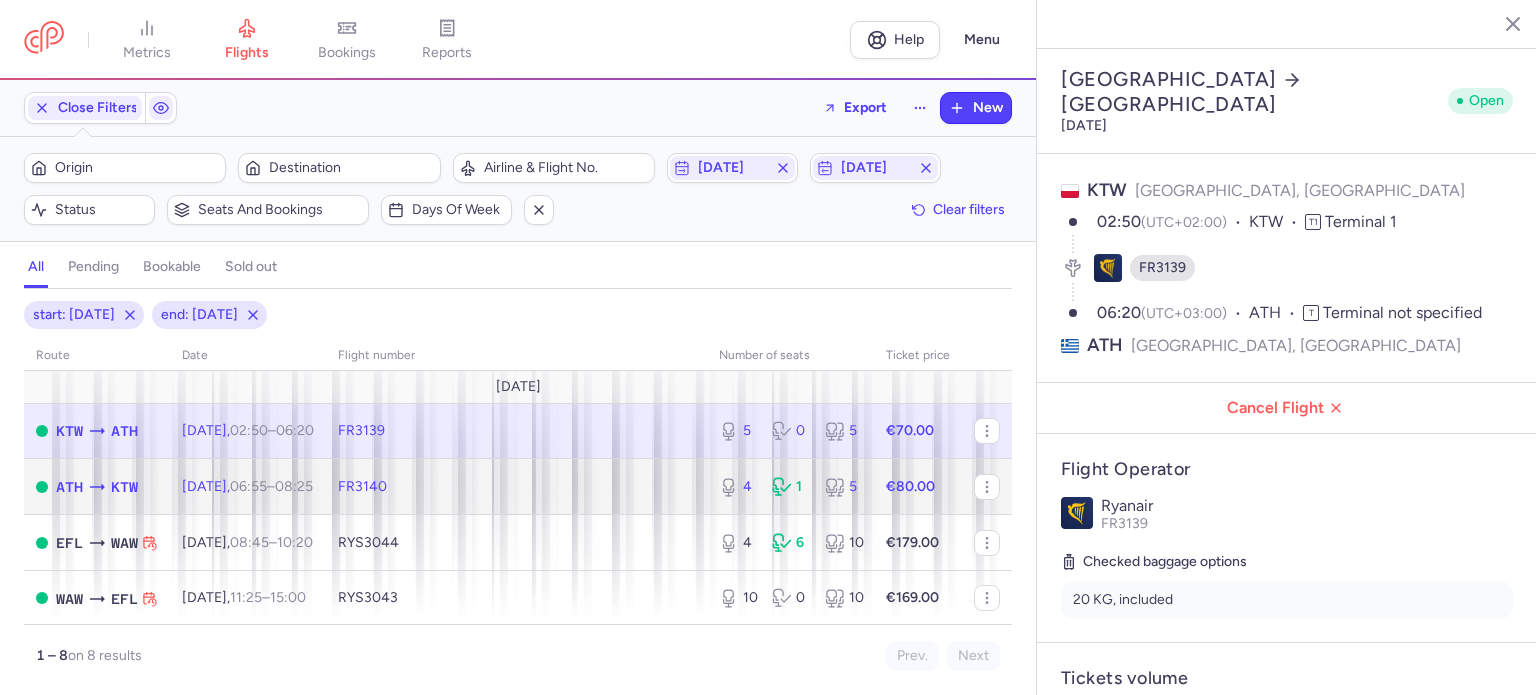 click on "FR3140" 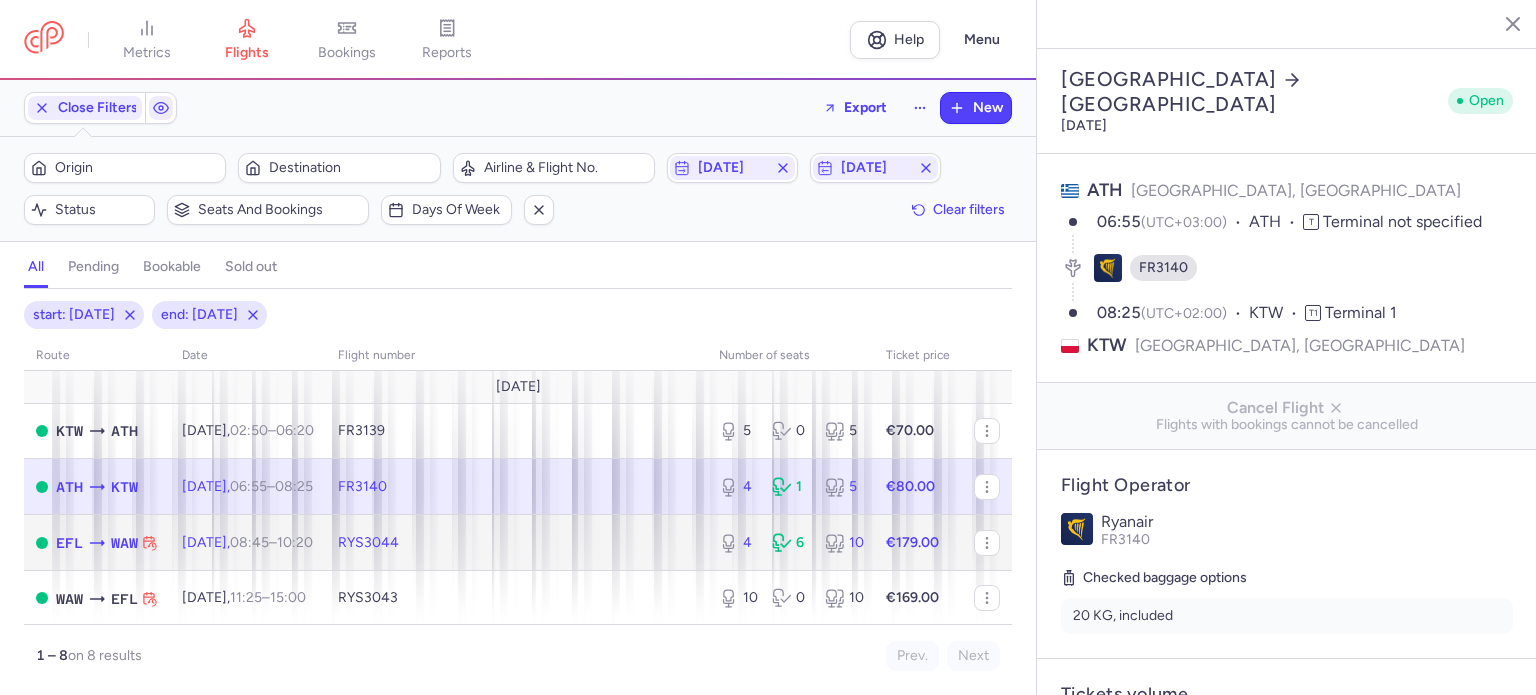 click on "RYS3044" 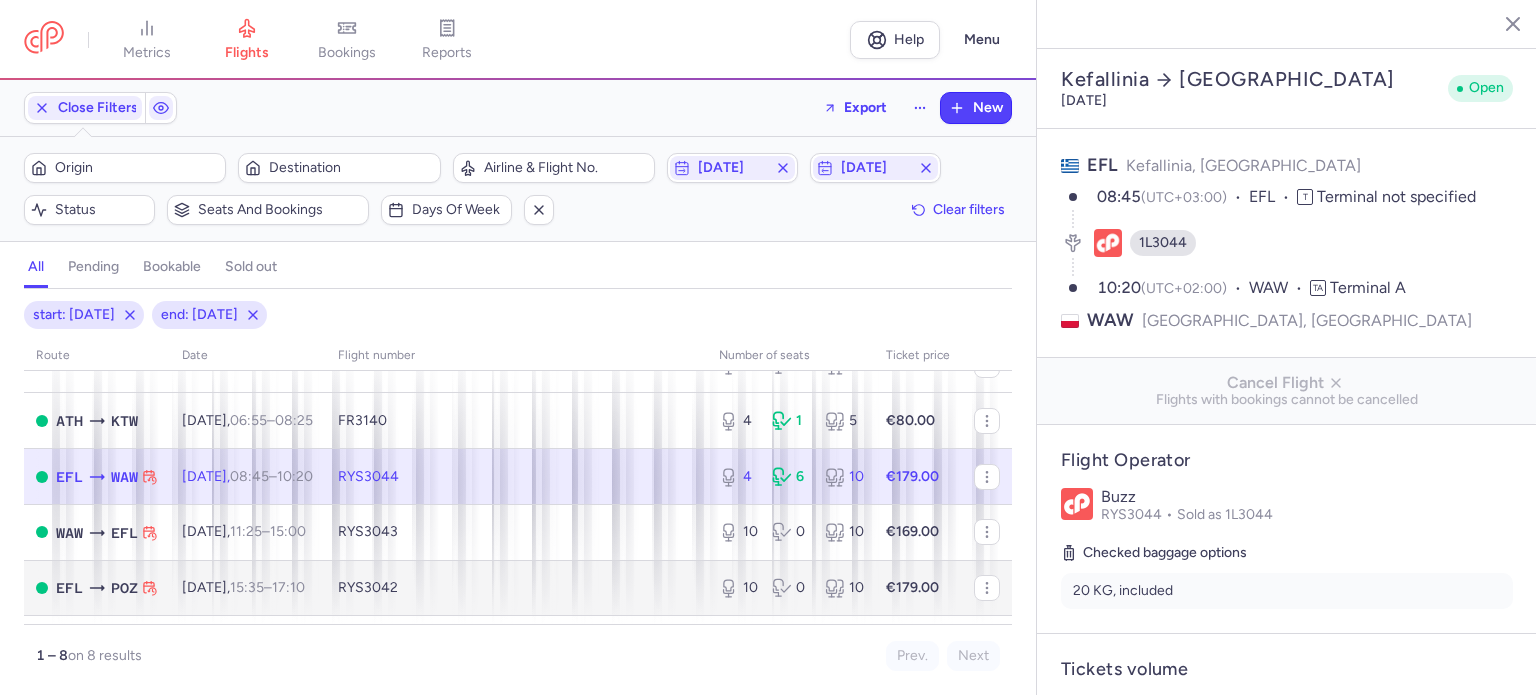 scroll, scrollTop: 100, scrollLeft: 0, axis: vertical 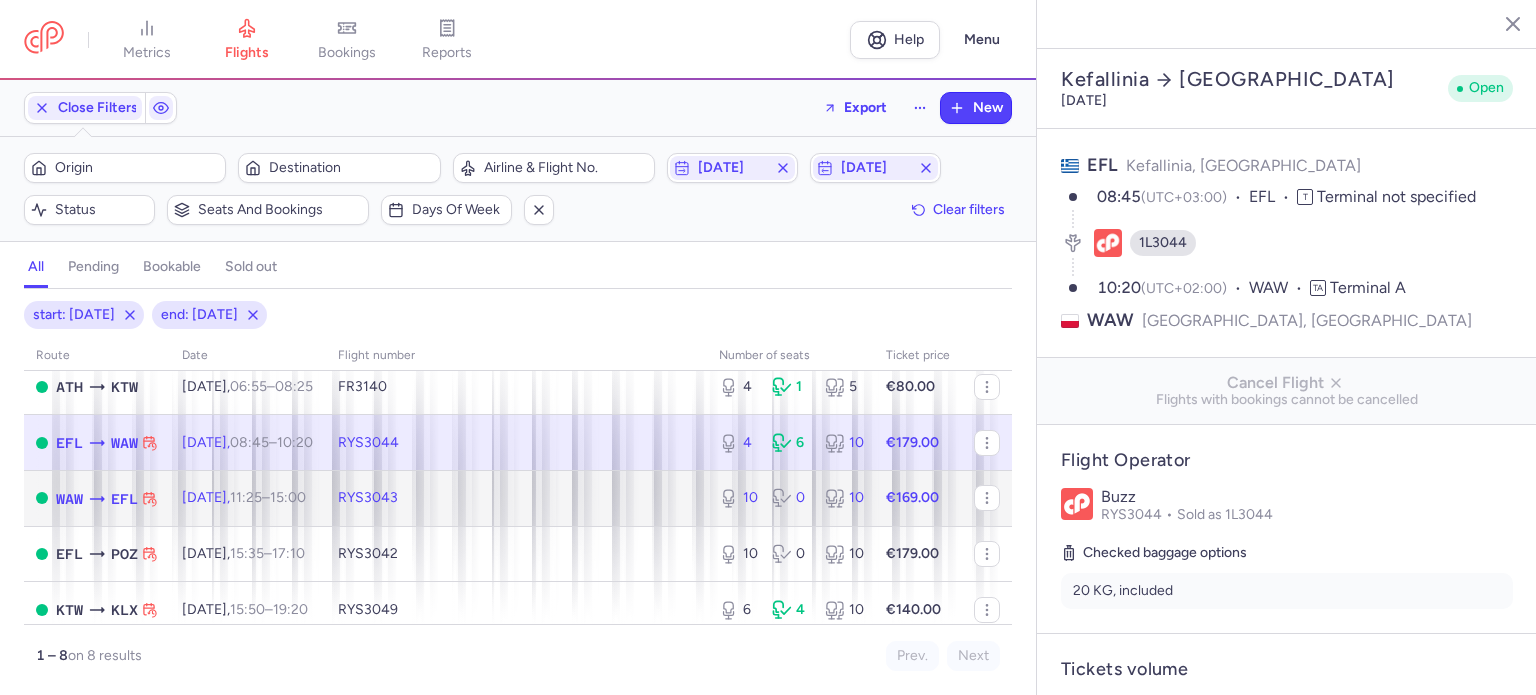 click on "[DATE]  11:25  –  15:00  +0" 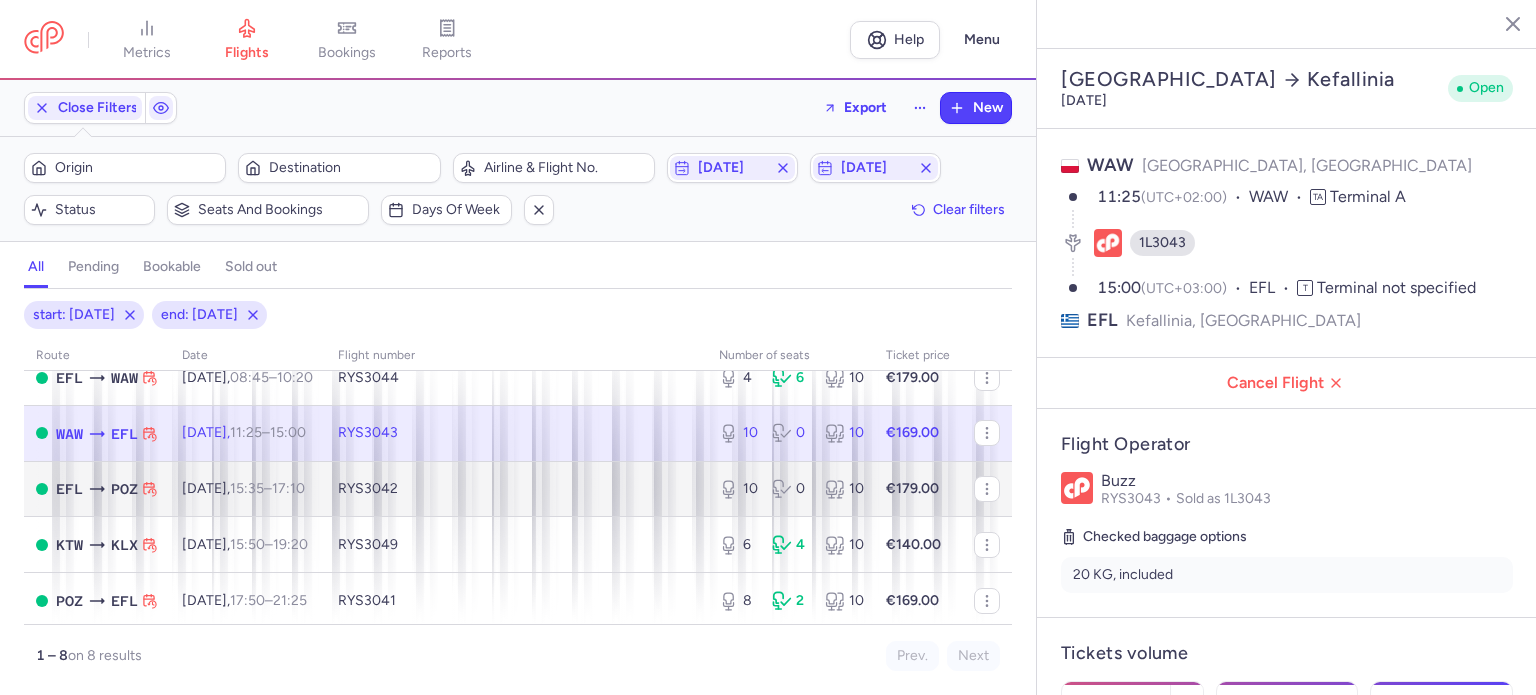 scroll, scrollTop: 200, scrollLeft: 0, axis: vertical 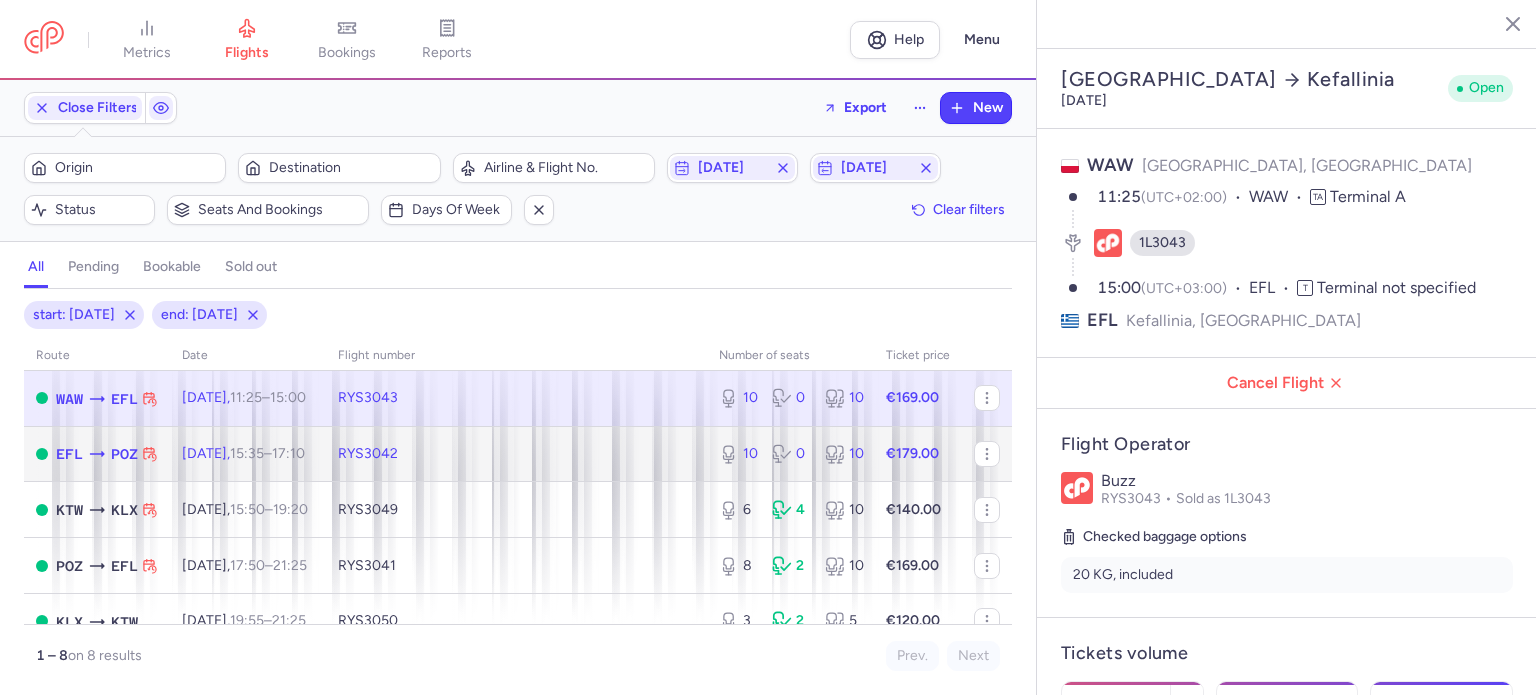 click on "[DATE]  15:35  –  17:10  +0" 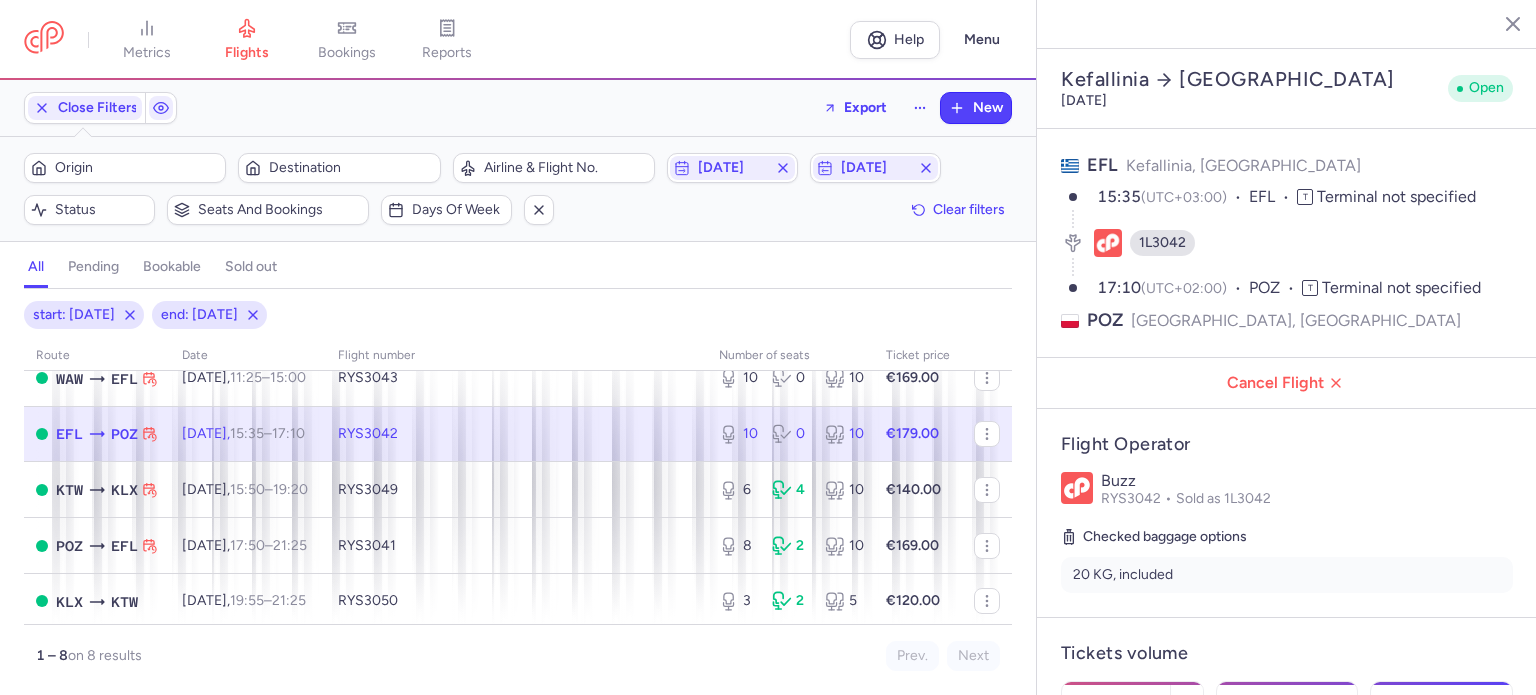 scroll, scrollTop: 232, scrollLeft: 0, axis: vertical 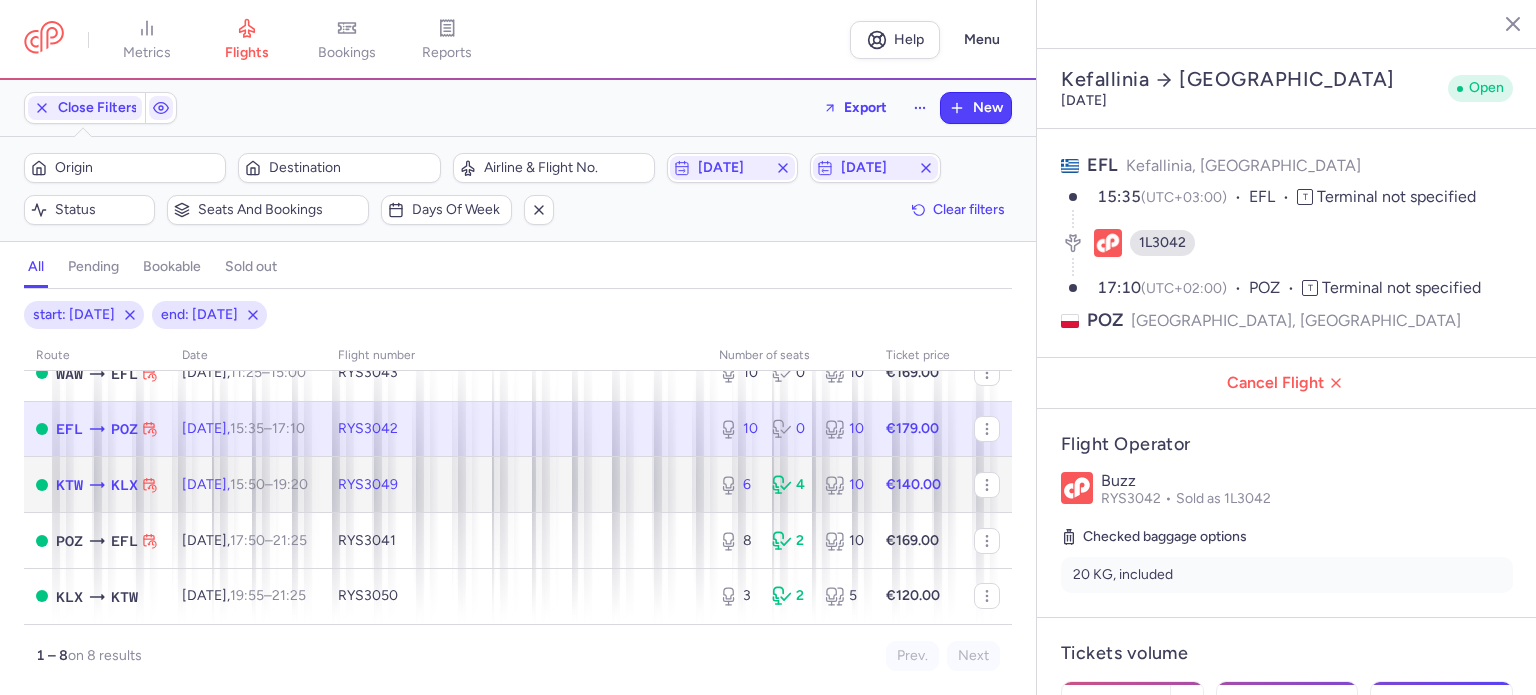 click on "15:50  –  19:20  +0" at bounding box center [269, 484] 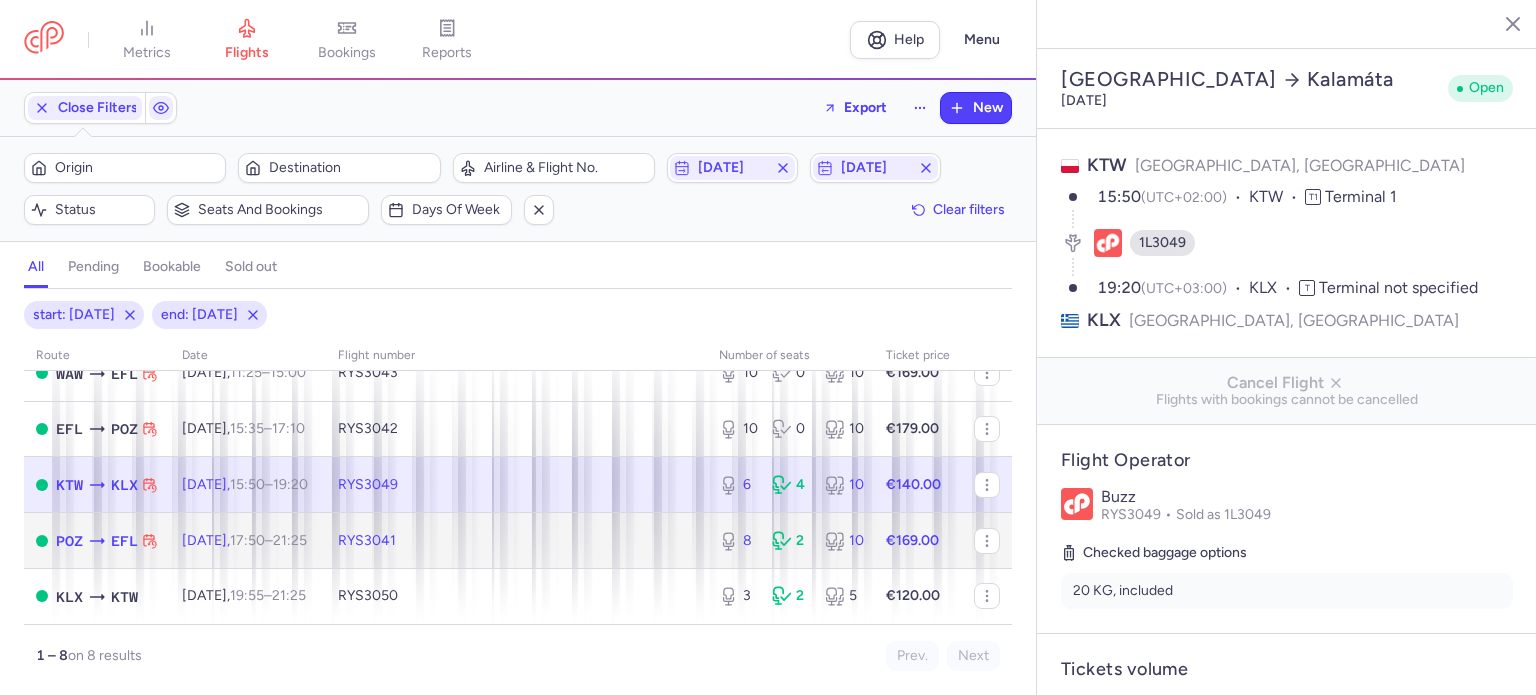 click on "17:50" at bounding box center [247, 540] 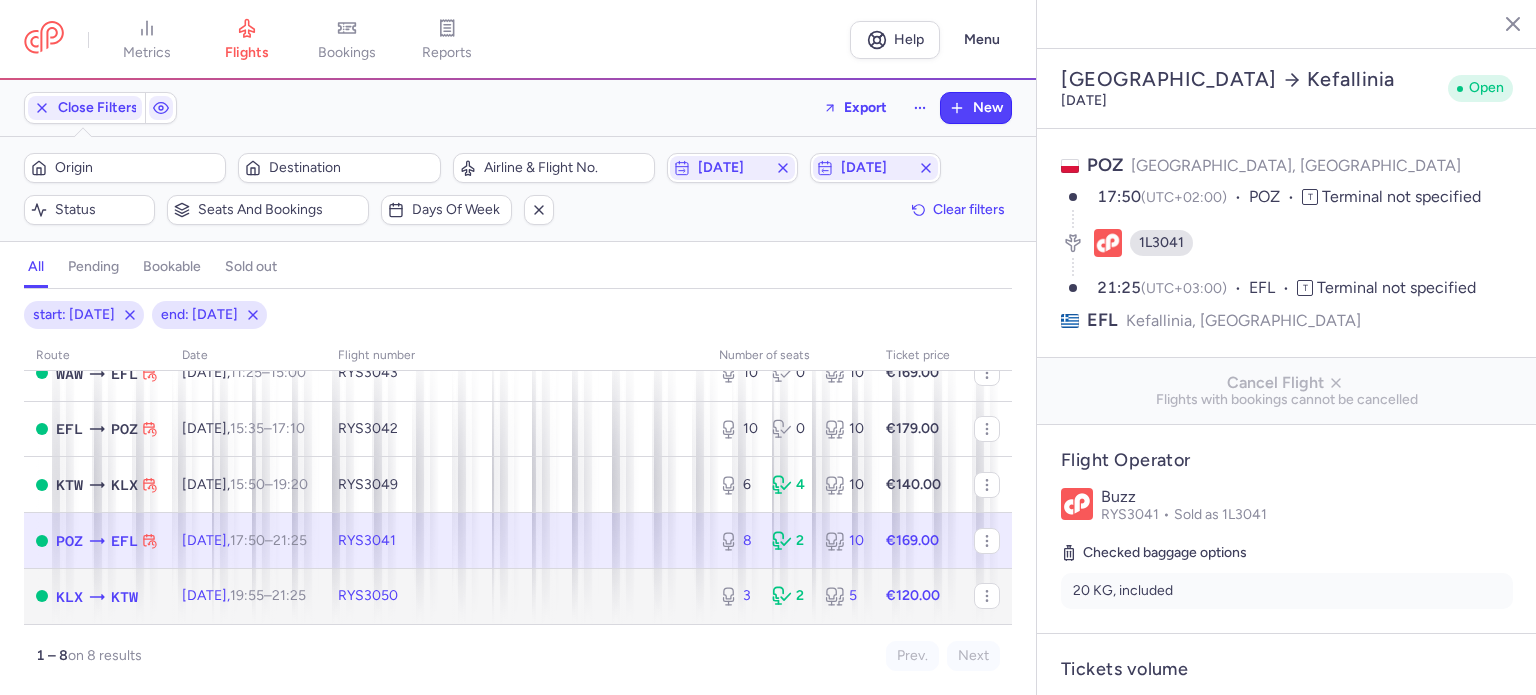 click on "[DATE]  19:55  –  21:25  +0" 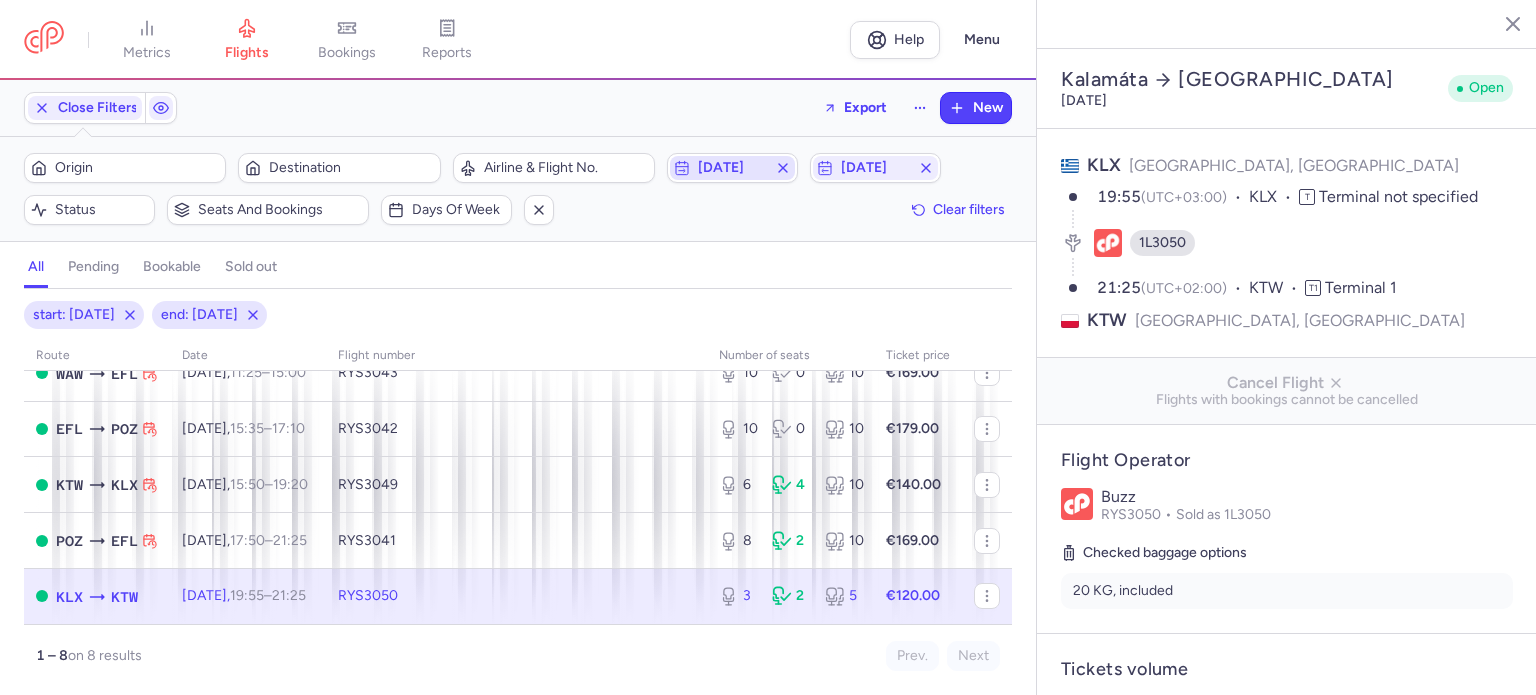 click on "[DATE]" at bounding box center (732, 168) 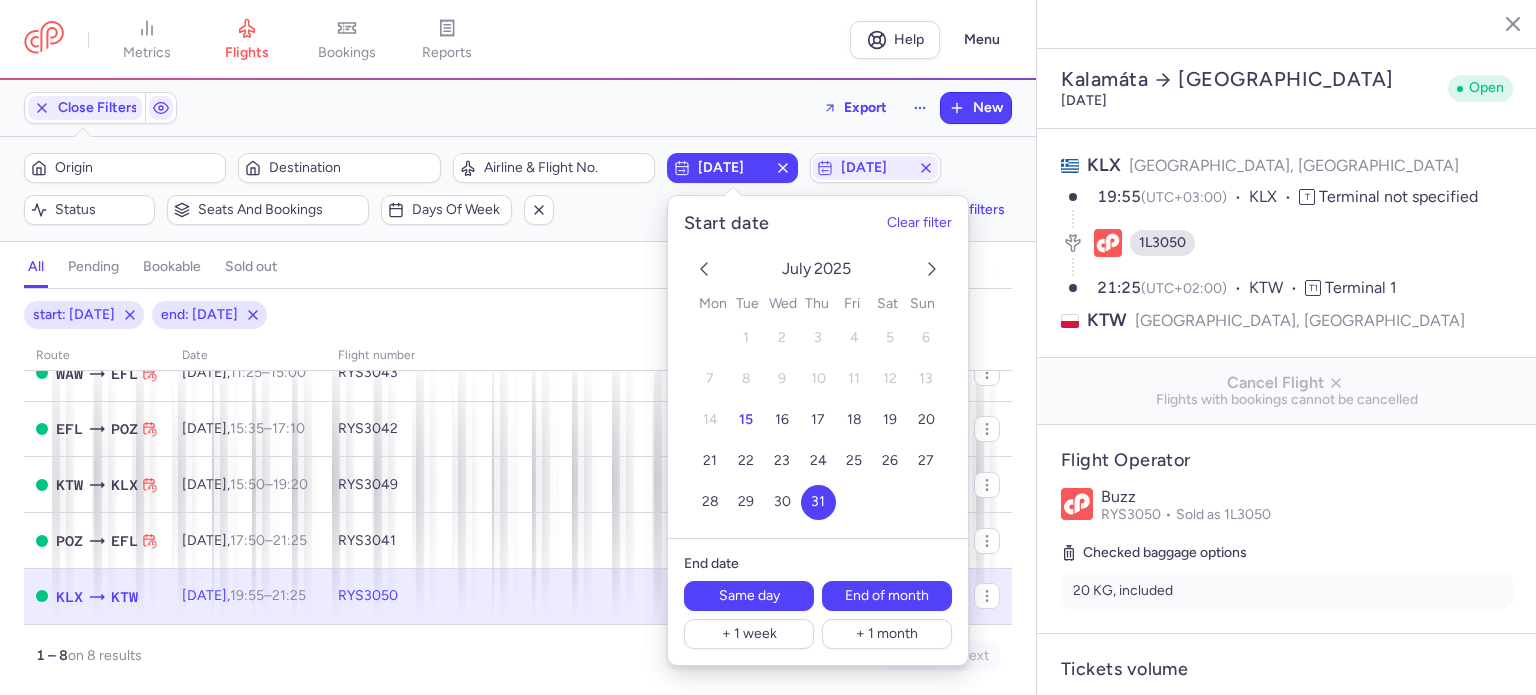 click 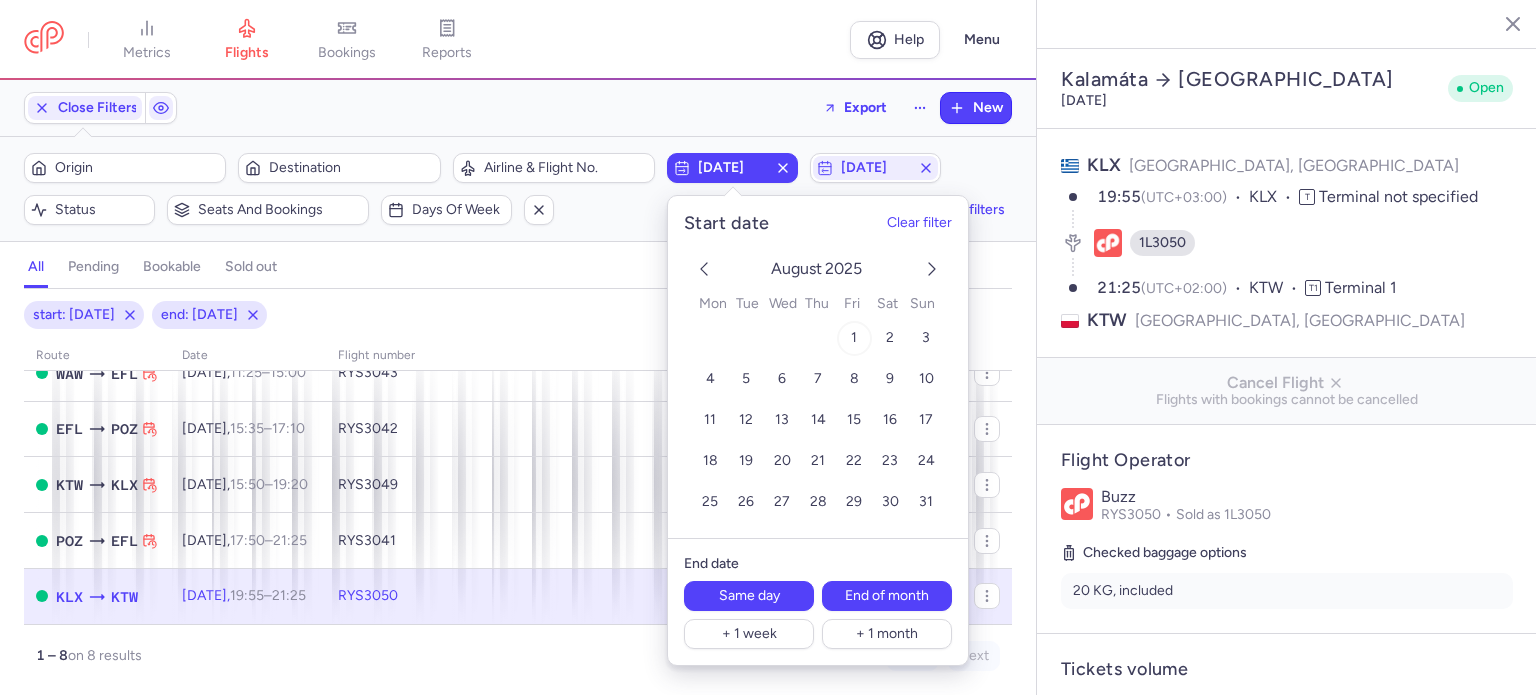 click on "1" at bounding box center [853, 338] 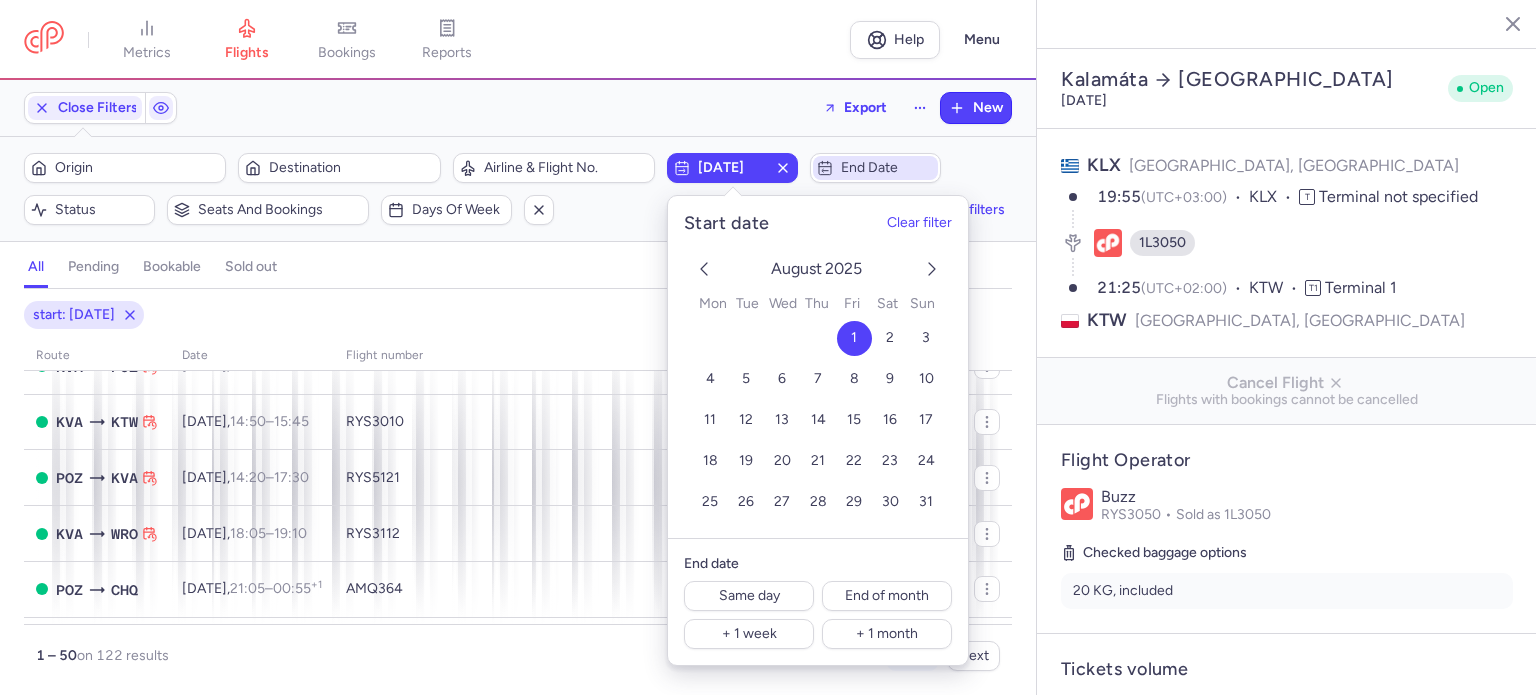 click on "End date" at bounding box center (887, 168) 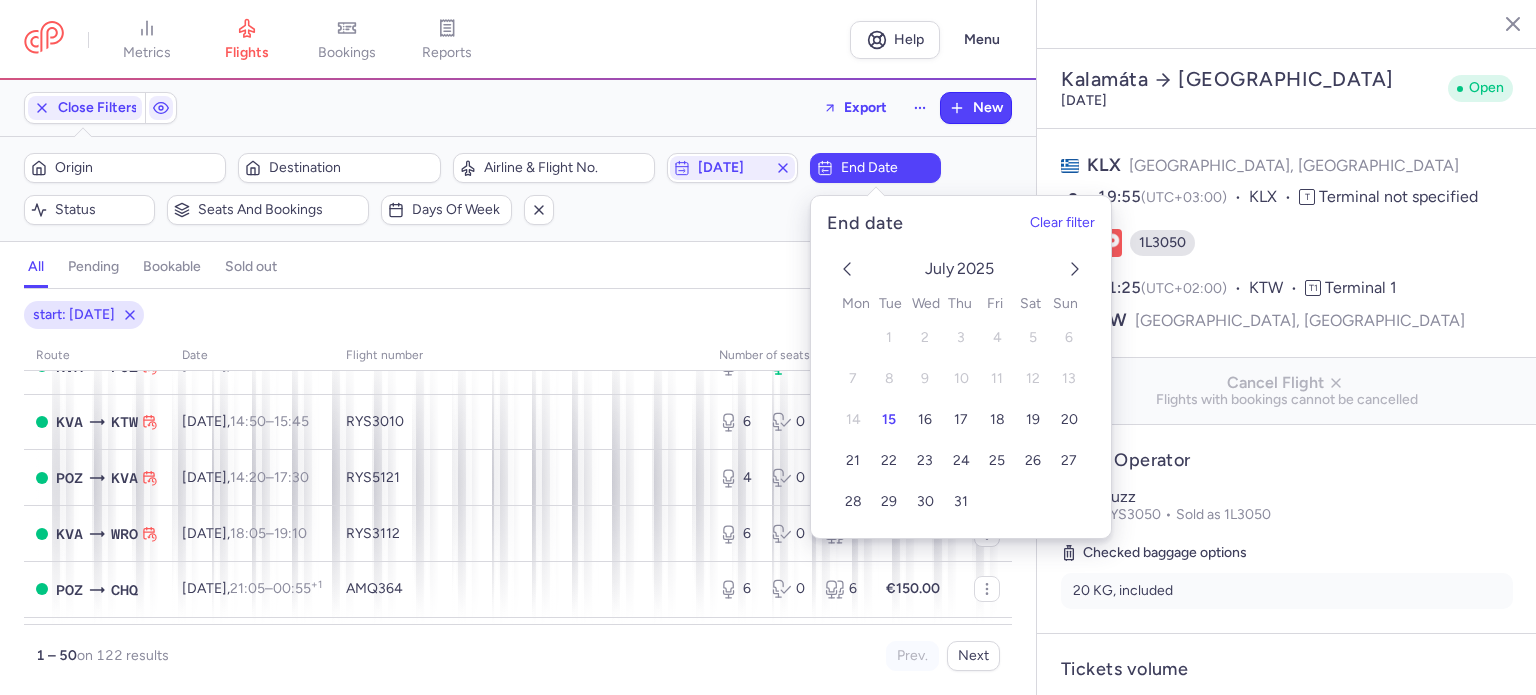 click 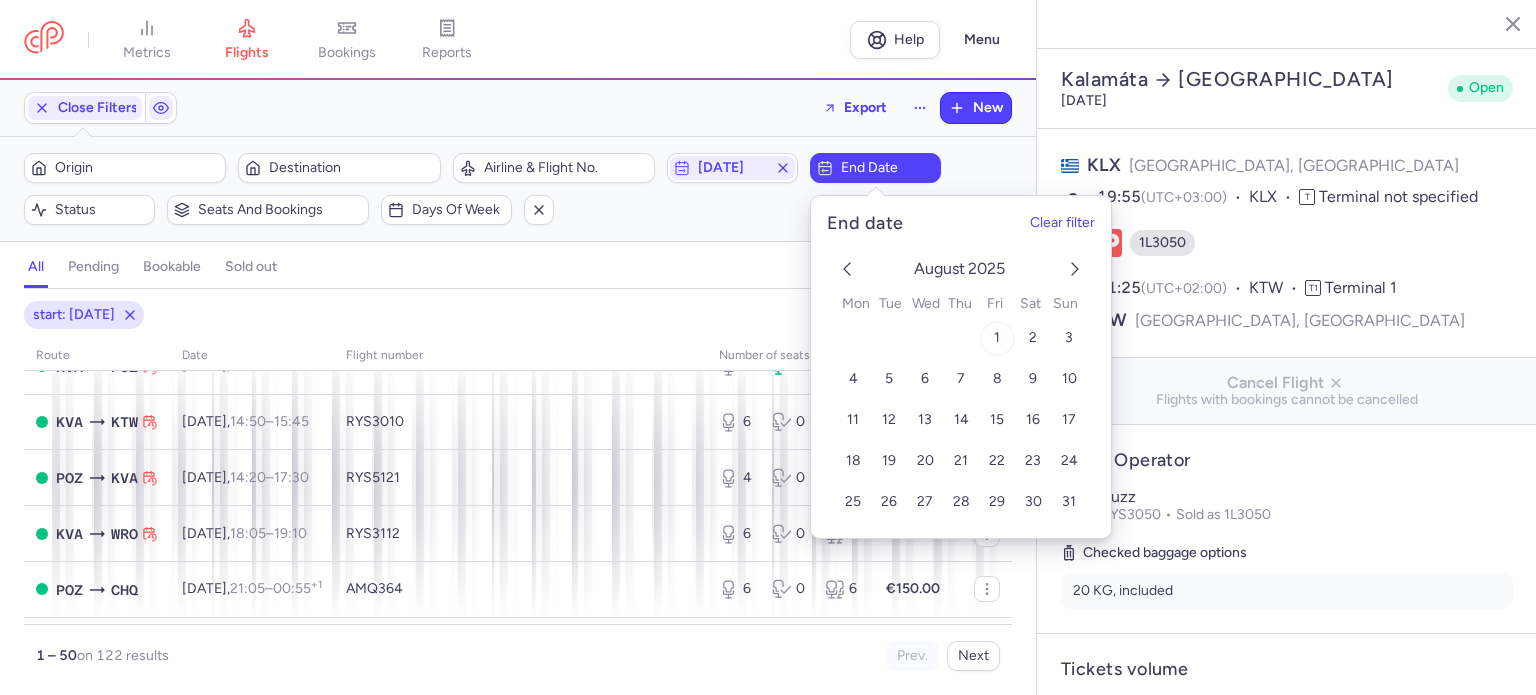click on "1" at bounding box center (996, 338) 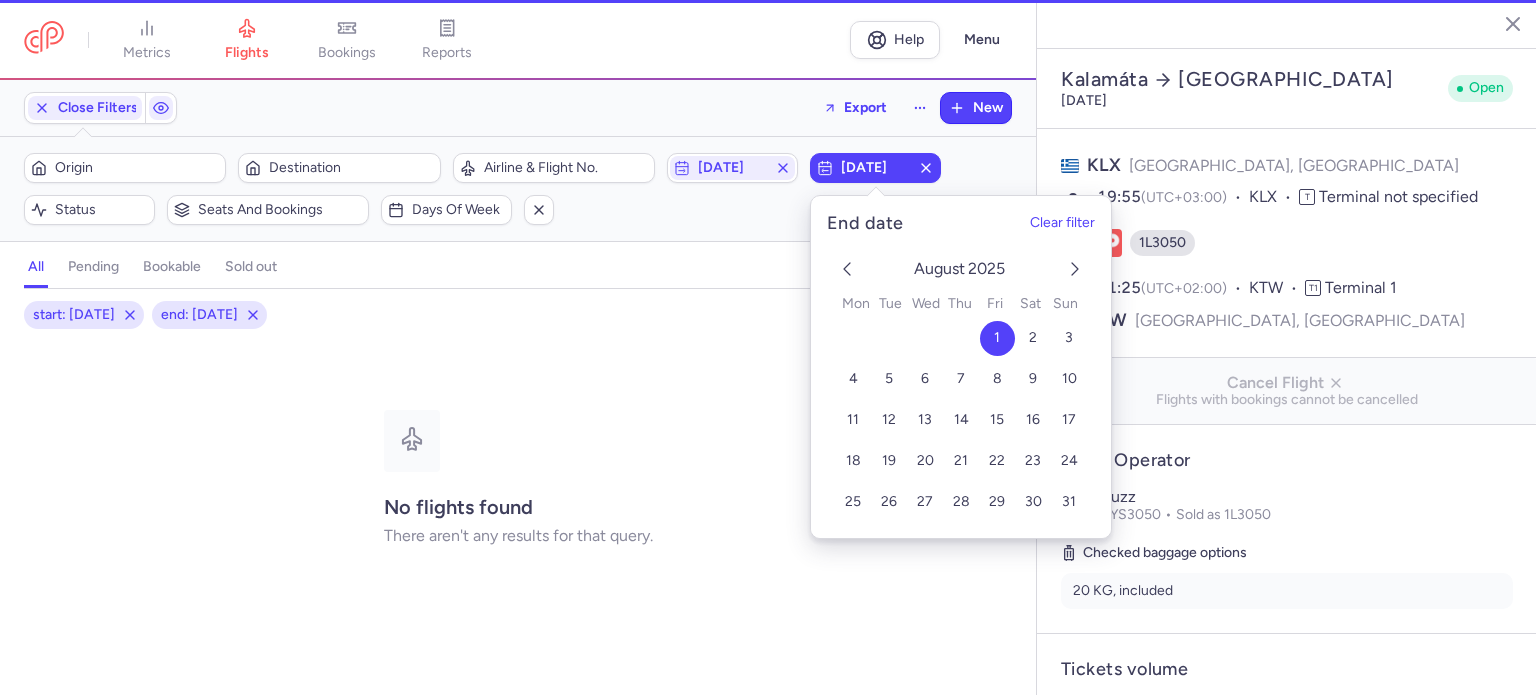click on "Filters (2) – 0 result  Origin  Destination  Airline & Flight No.  [DATE]  [DATE]  Status  Seats and bookings  Days of week  Clear filters" at bounding box center (518, 189) 